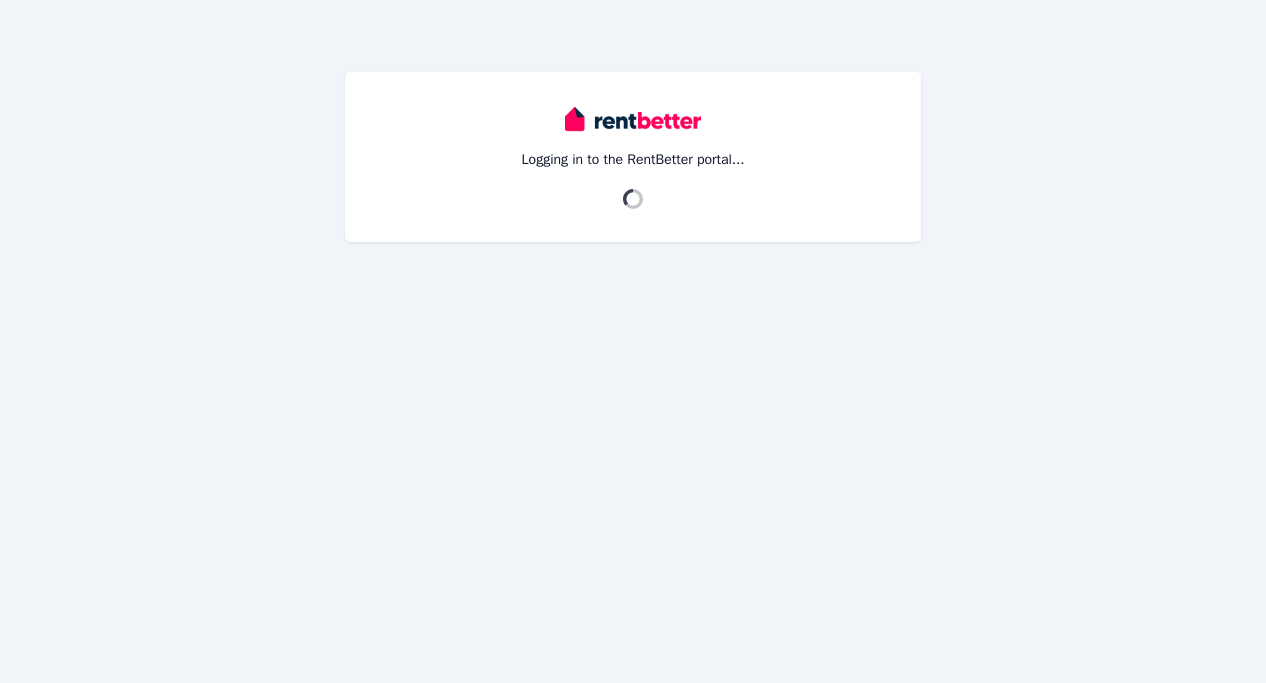 scroll, scrollTop: 0, scrollLeft: 0, axis: both 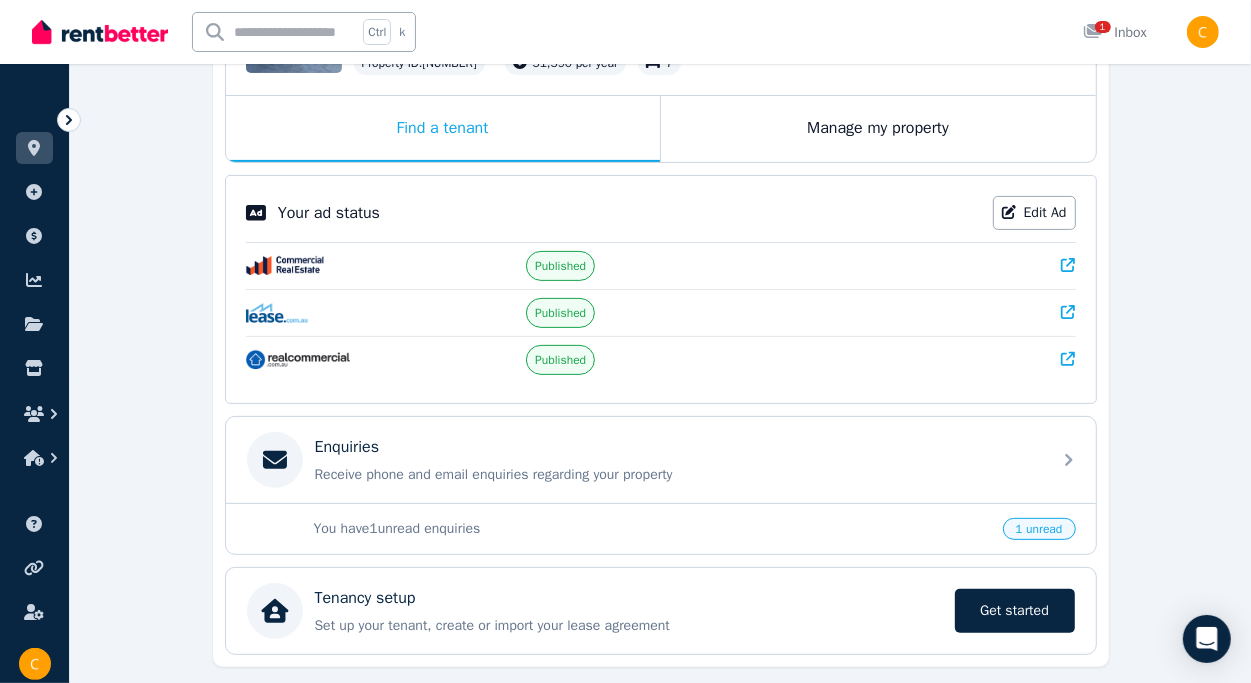 click on "1 unread" at bounding box center (1039, 529) 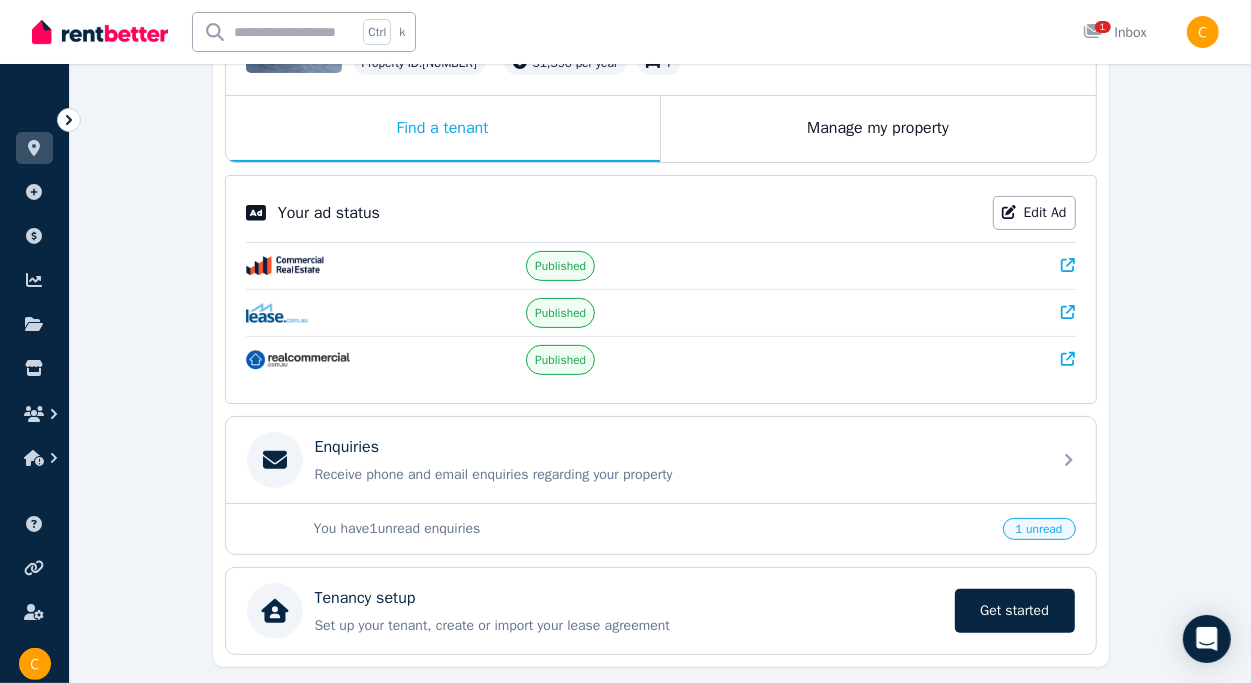 click on "1 unread" at bounding box center [1039, 529] 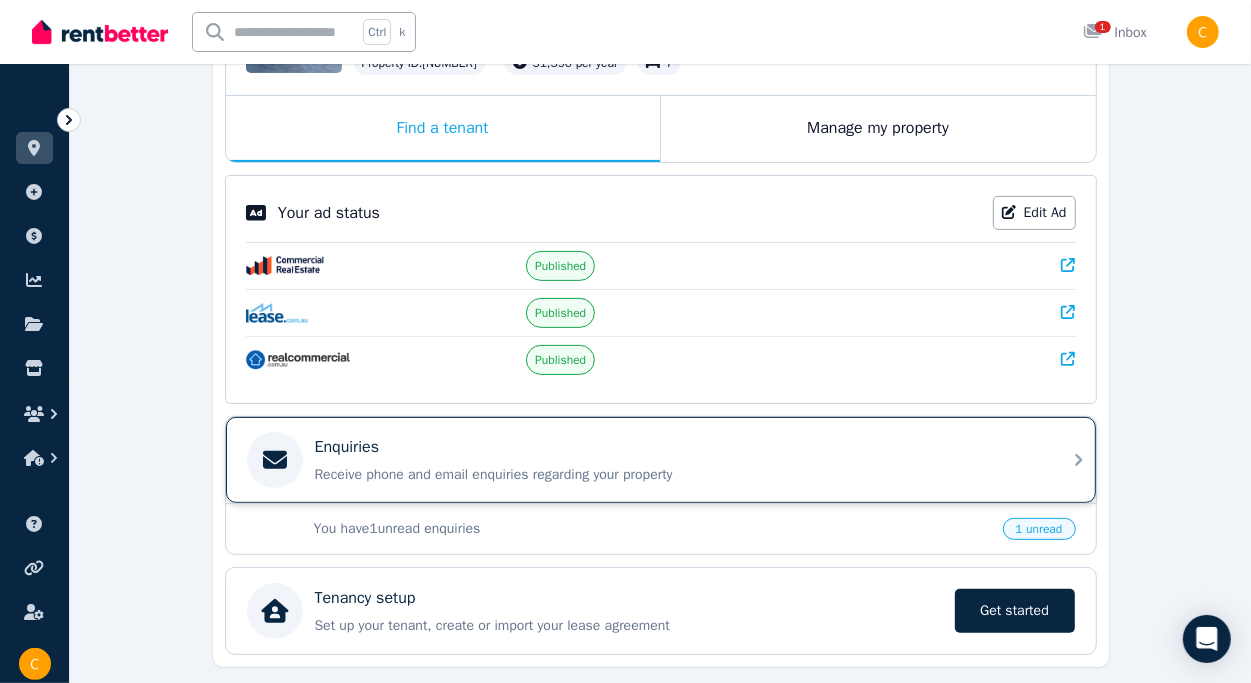 click on "Enquiries" at bounding box center (677, 447) 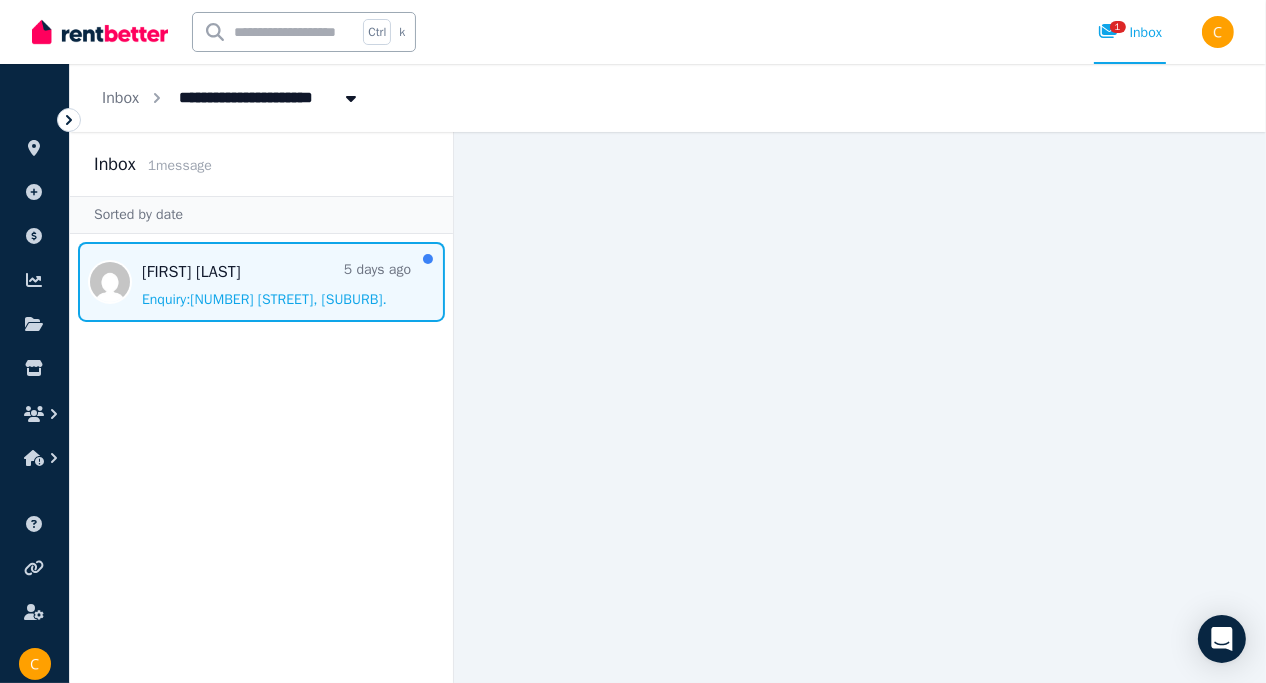 click at bounding box center (261, 282) 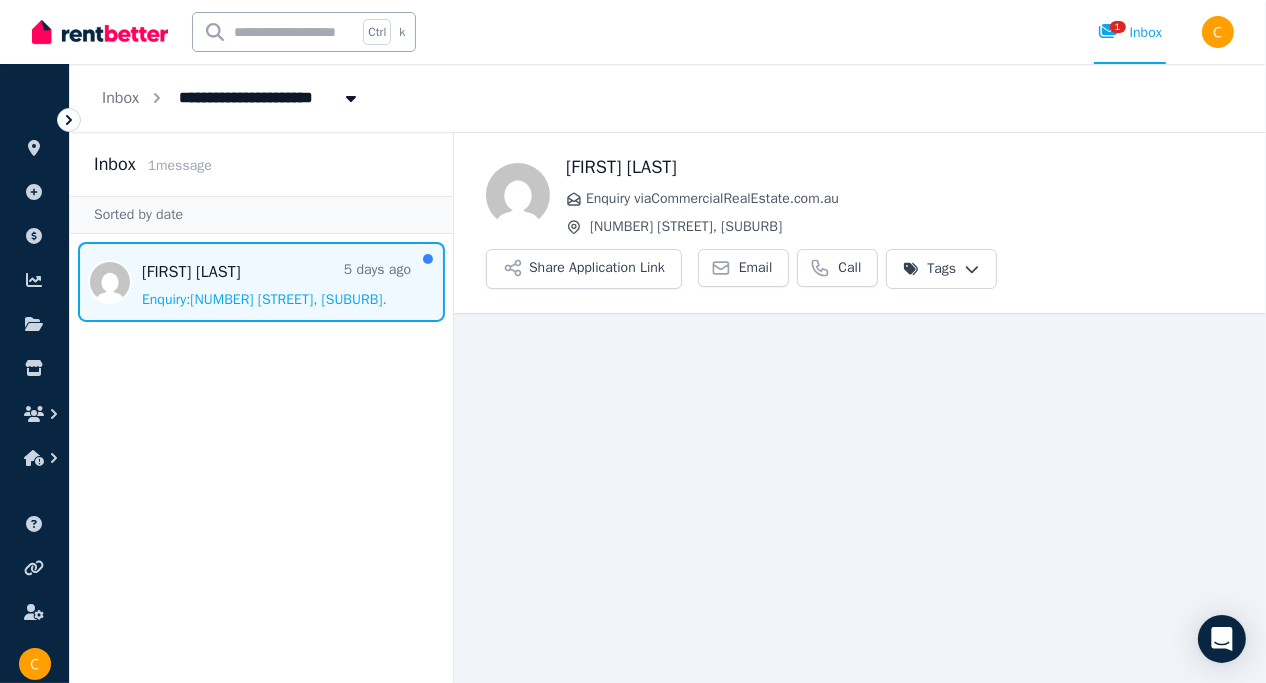 click at bounding box center (261, 282) 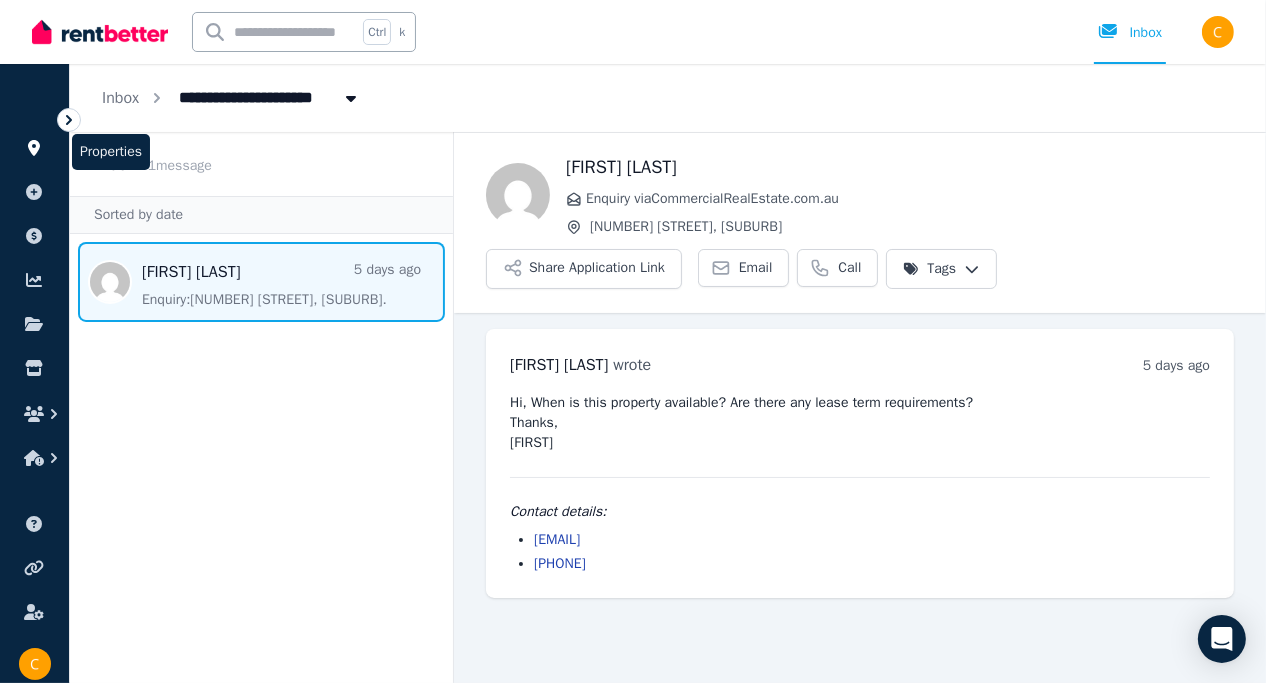 click 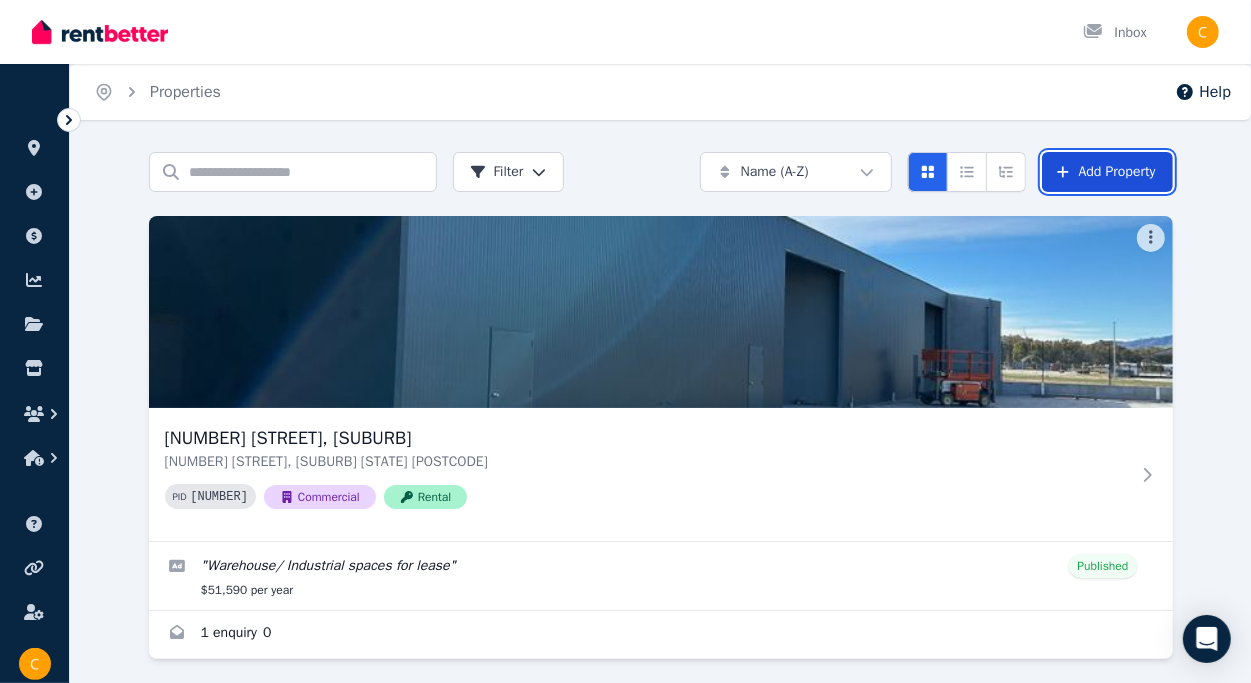 click 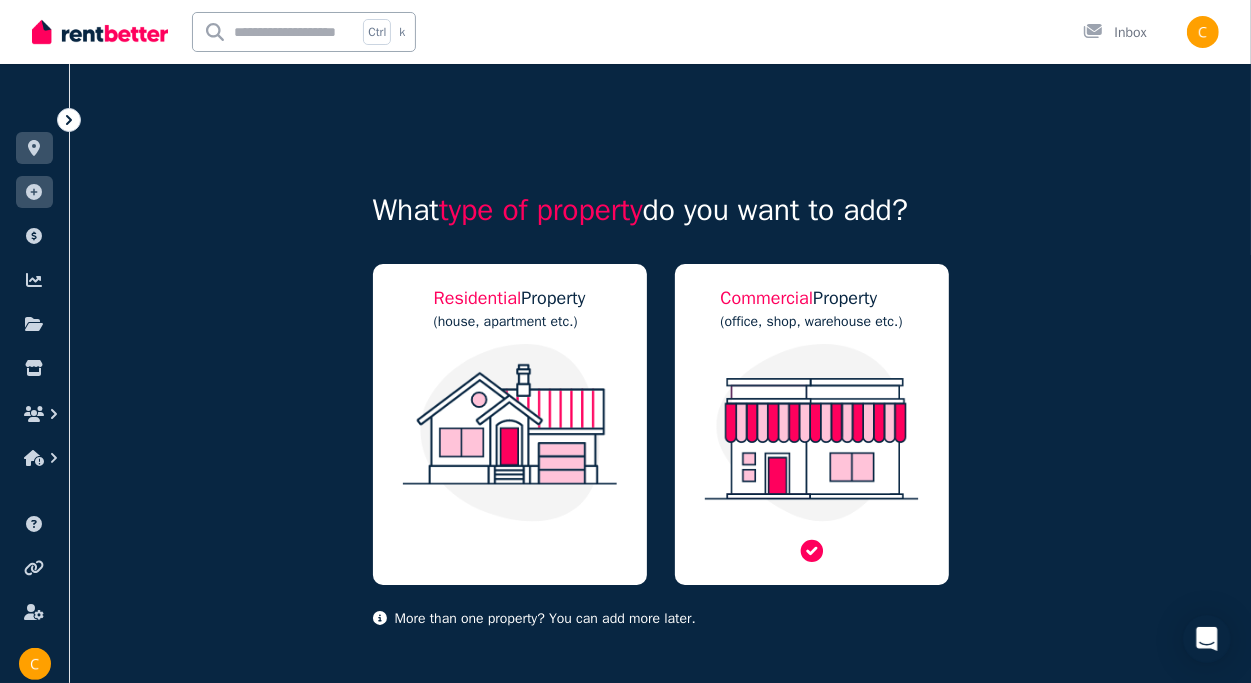 click at bounding box center [812, 433] 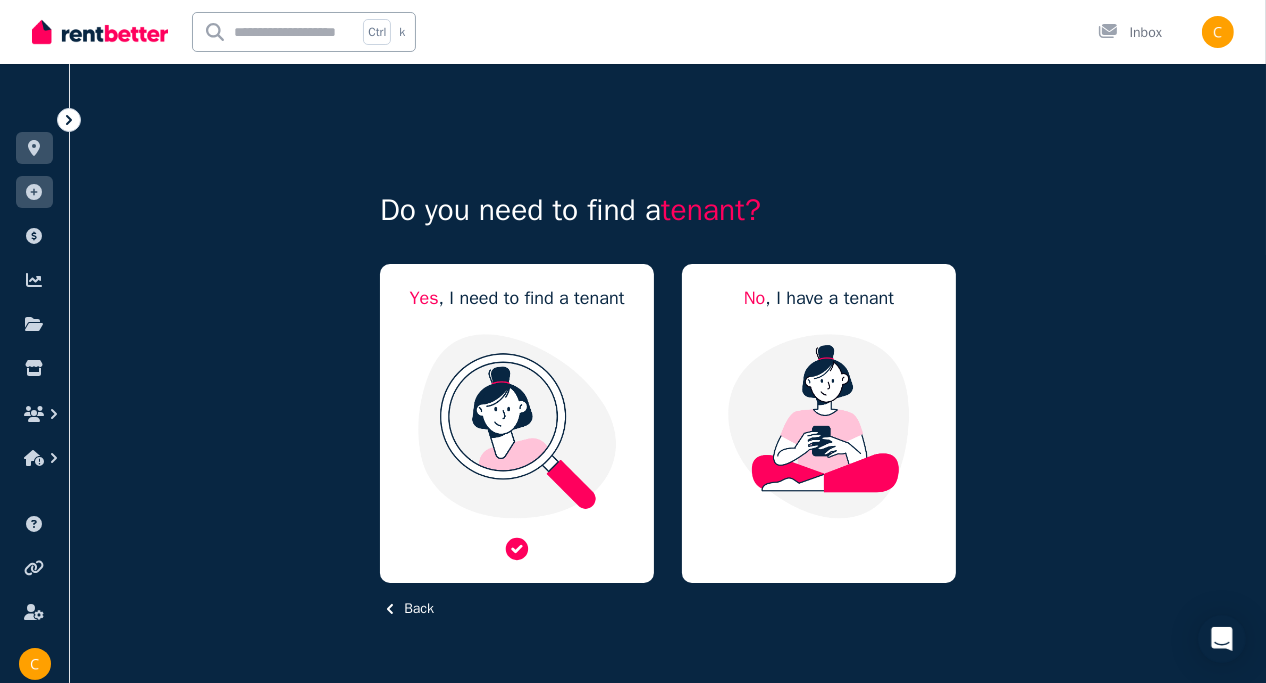 click at bounding box center (517, 426) 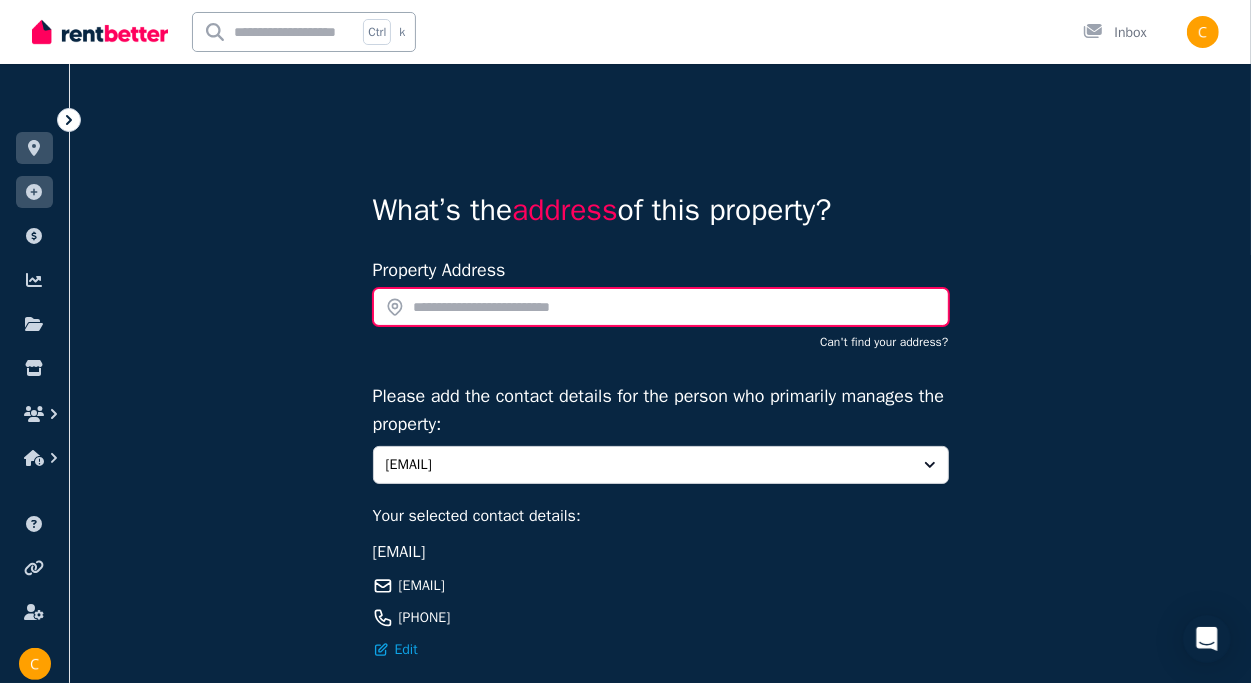 click at bounding box center [661, 307] 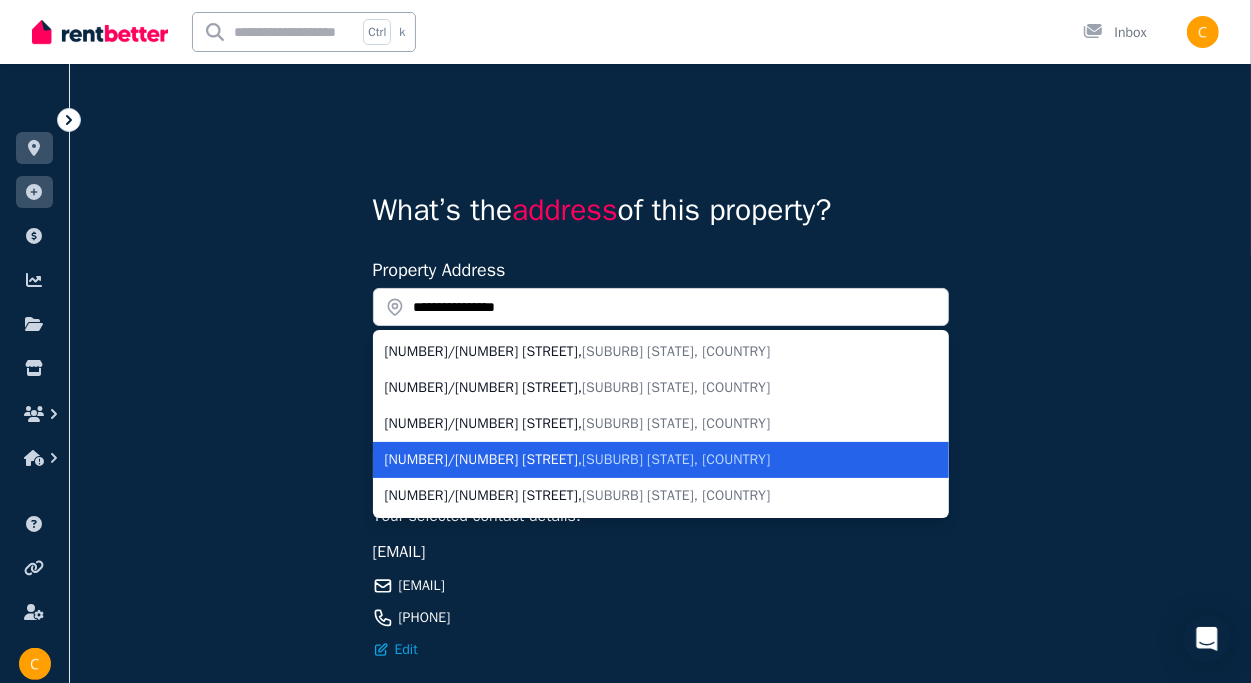 click on "4/98 Ceres Drive ,  Thurgoona NSW, Australia" at bounding box center (649, 460) 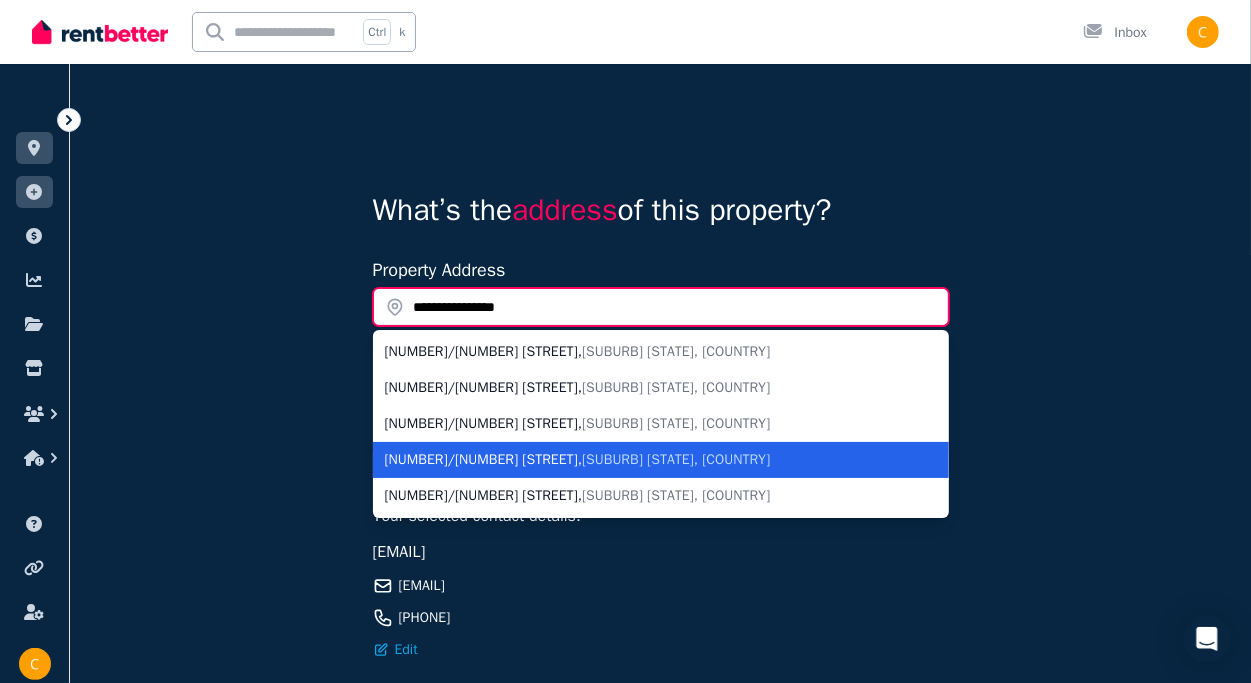 type on "**********" 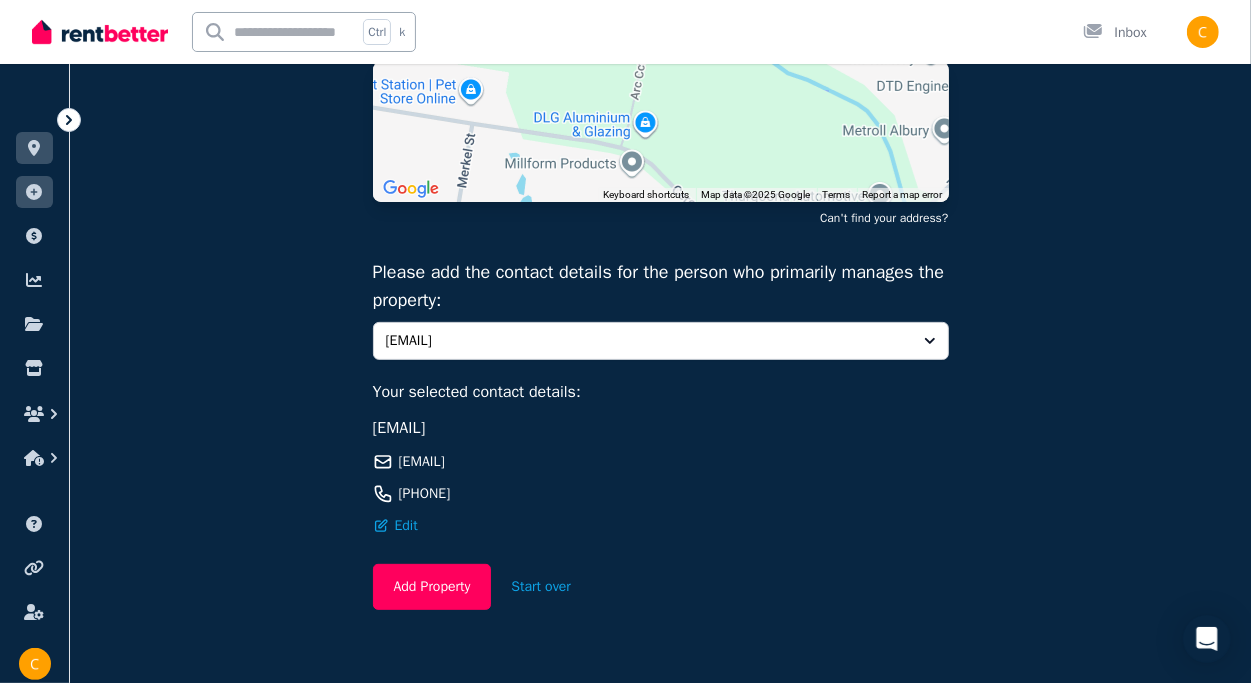 scroll, scrollTop: 300, scrollLeft: 0, axis: vertical 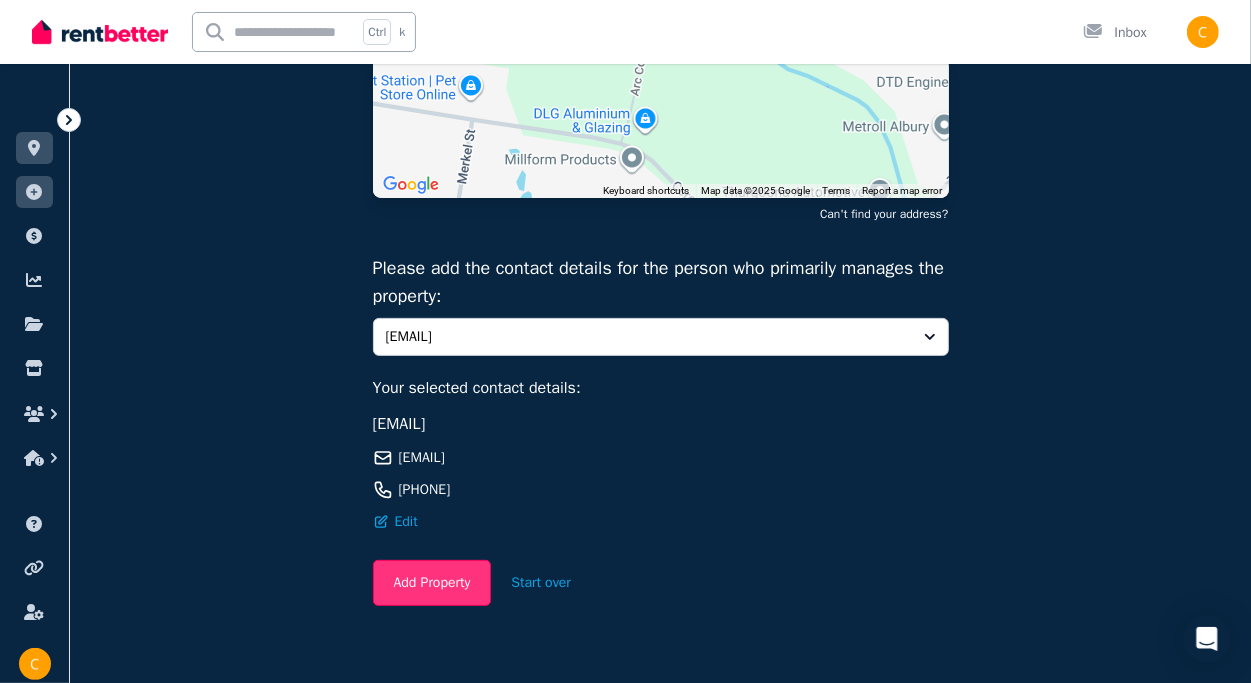 click on "Add Property" at bounding box center (432, 583) 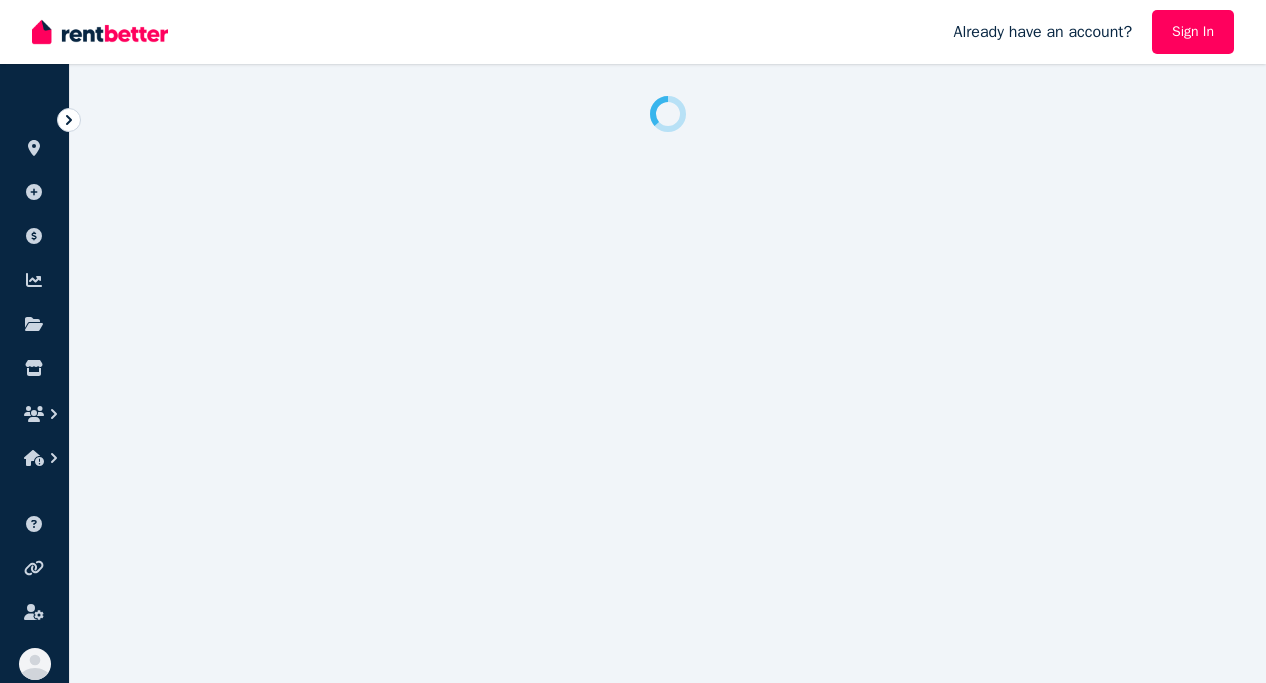 scroll, scrollTop: 0, scrollLeft: 0, axis: both 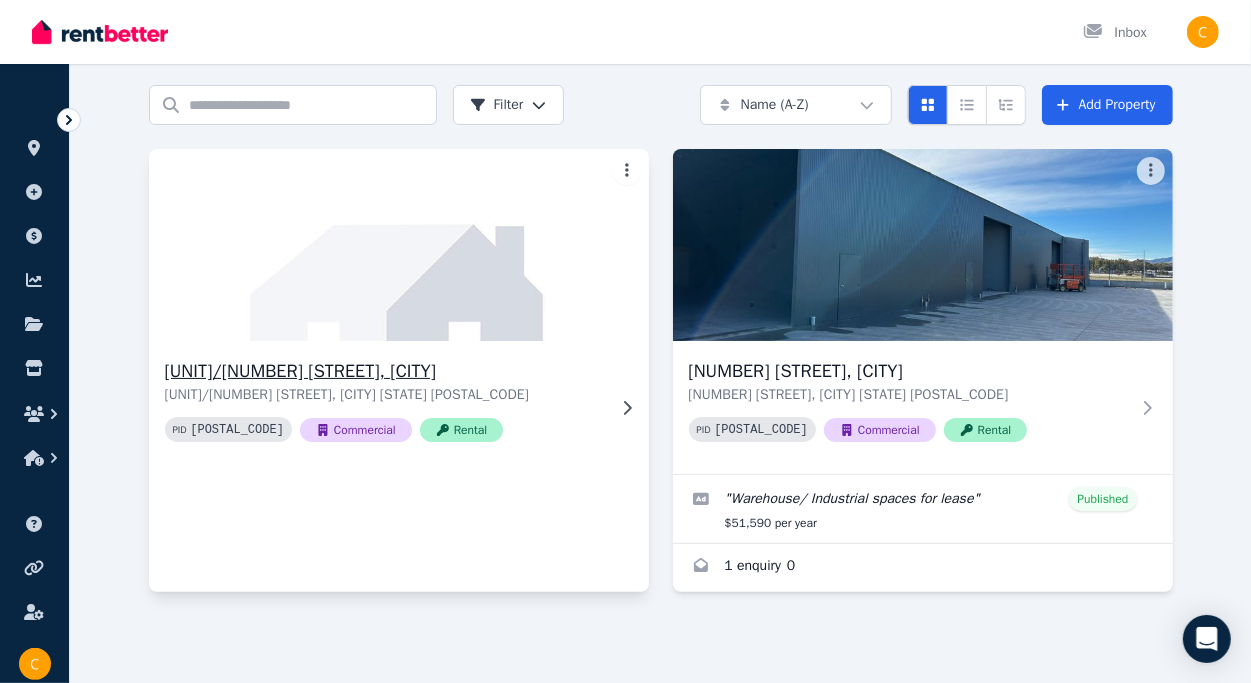 click on "4/98 Ceres Dr, Thurgoona NSW 2640" at bounding box center [385, 395] 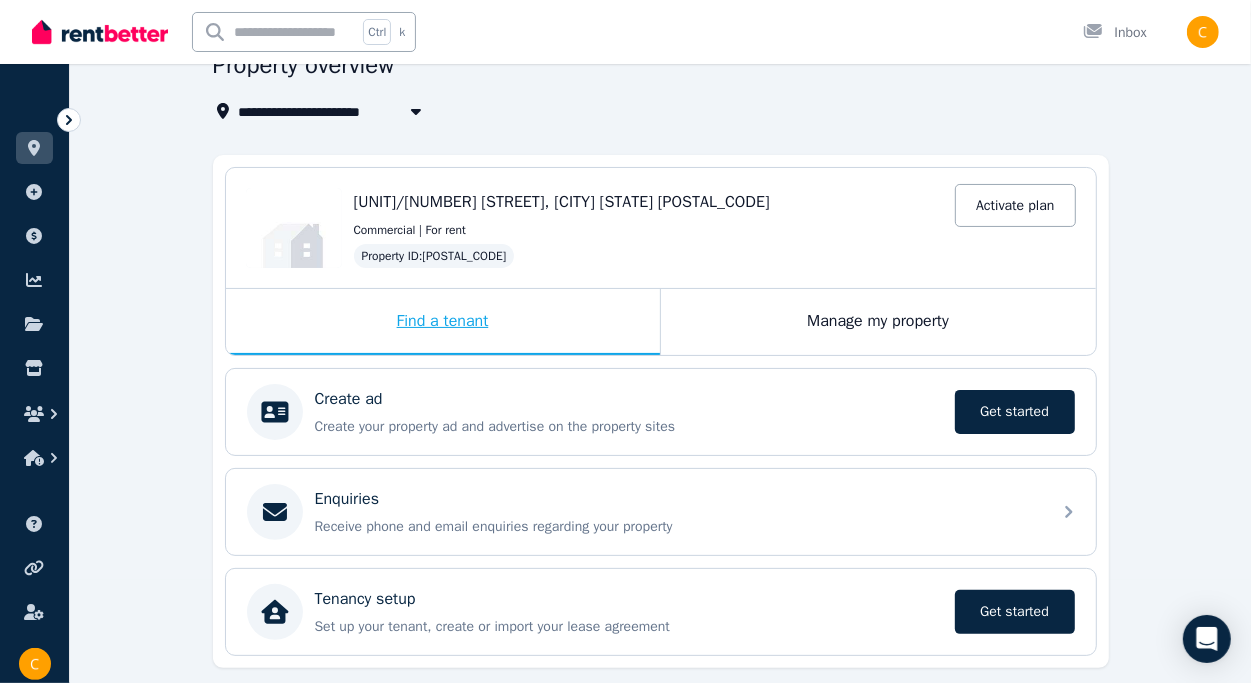 scroll, scrollTop: 163, scrollLeft: 0, axis: vertical 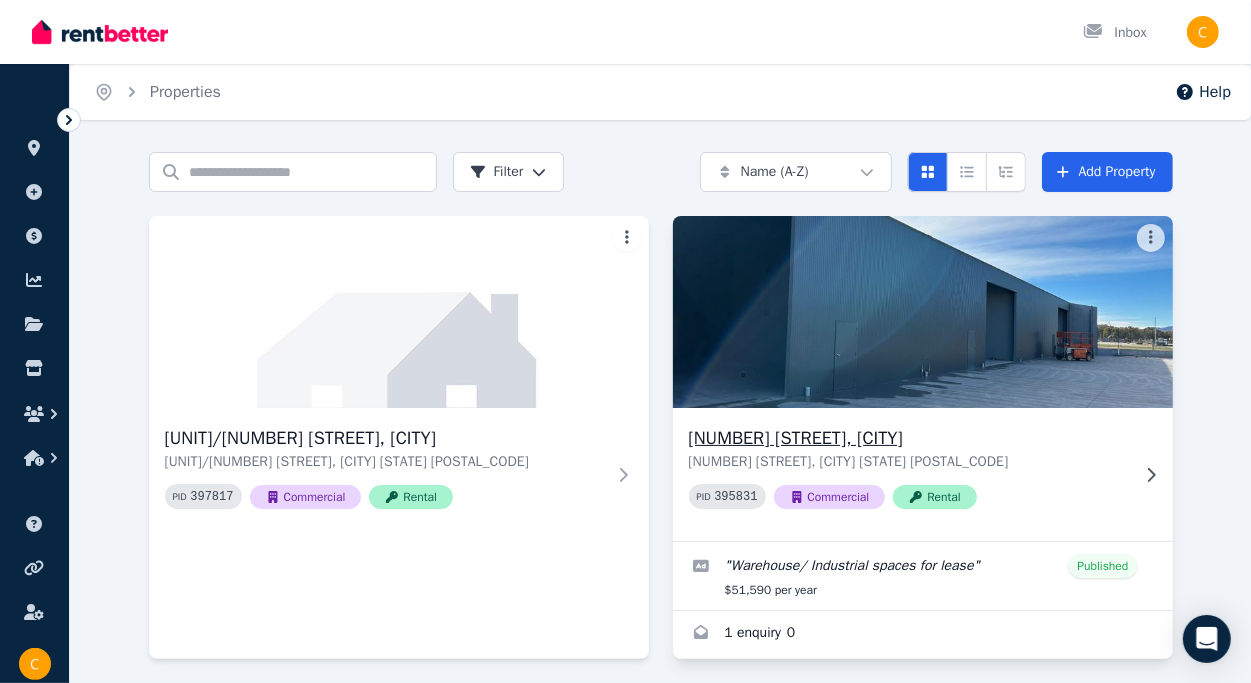 click on "[NUMBER] [STREET], [CITY]" at bounding box center [909, 438] 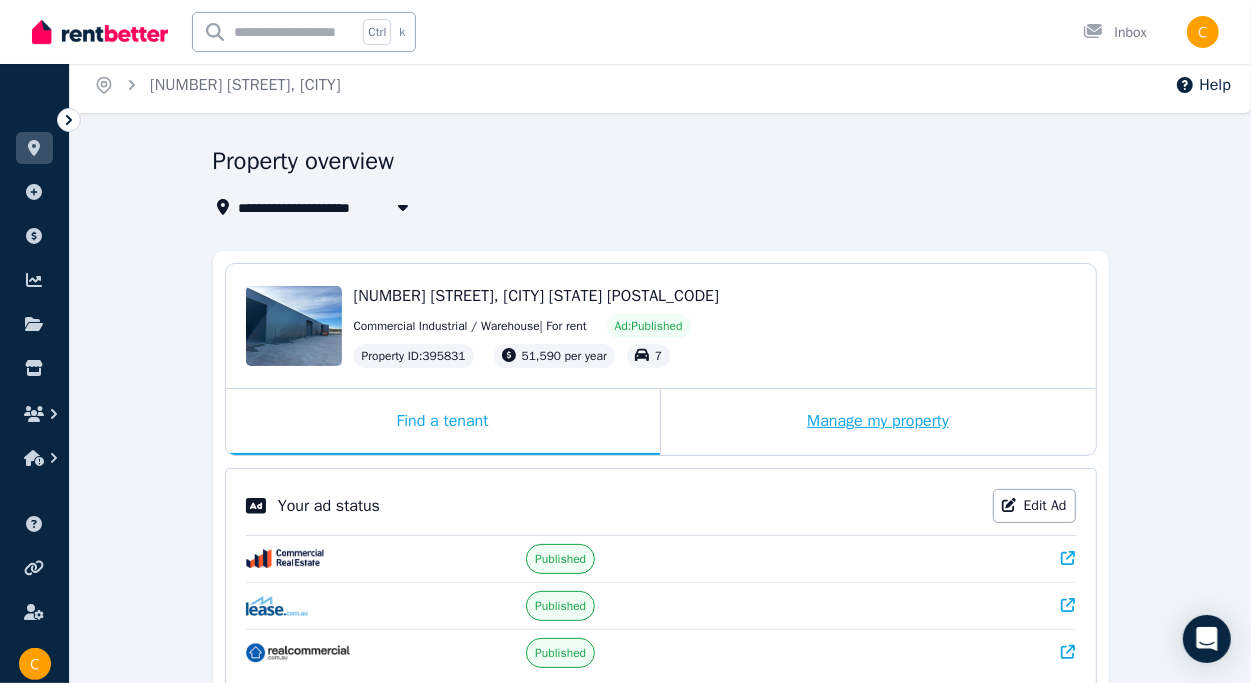 scroll, scrollTop: 0, scrollLeft: 0, axis: both 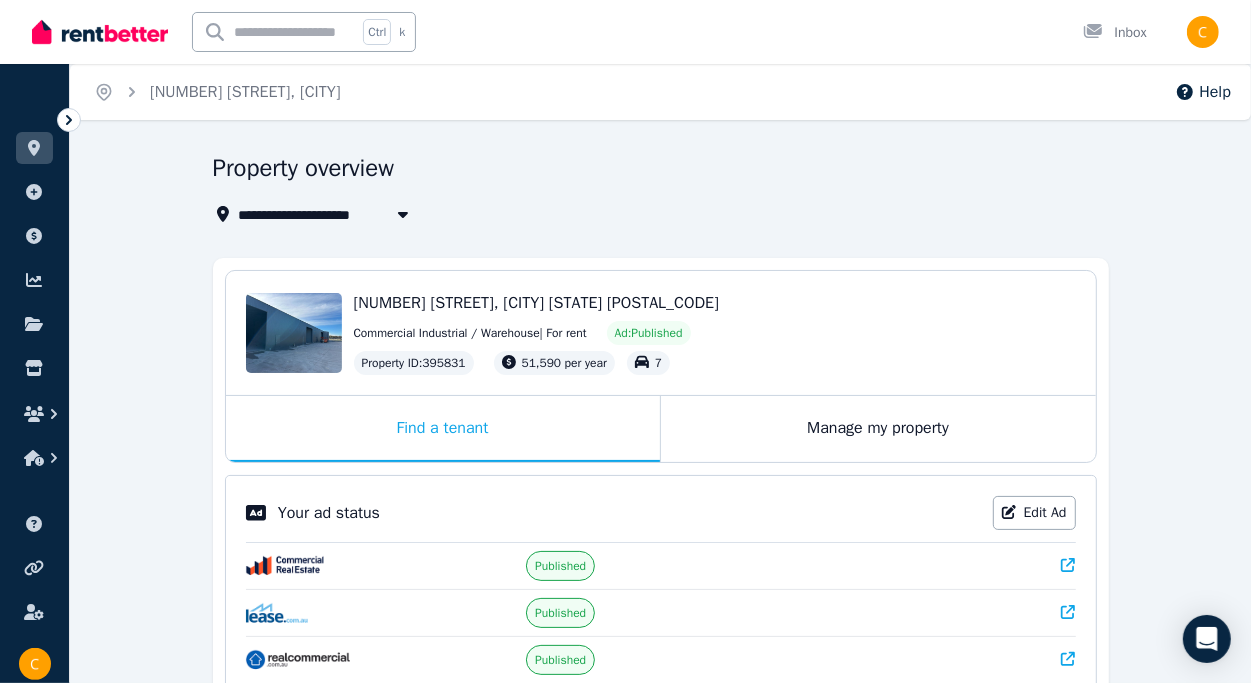 click on "[NUMBER] [STREET], [CITY] Commercial   Industrial / Warehouse  | For rent Ad:  Published Property ID :  395831 51,590 per year 7" at bounding box center [715, 333] 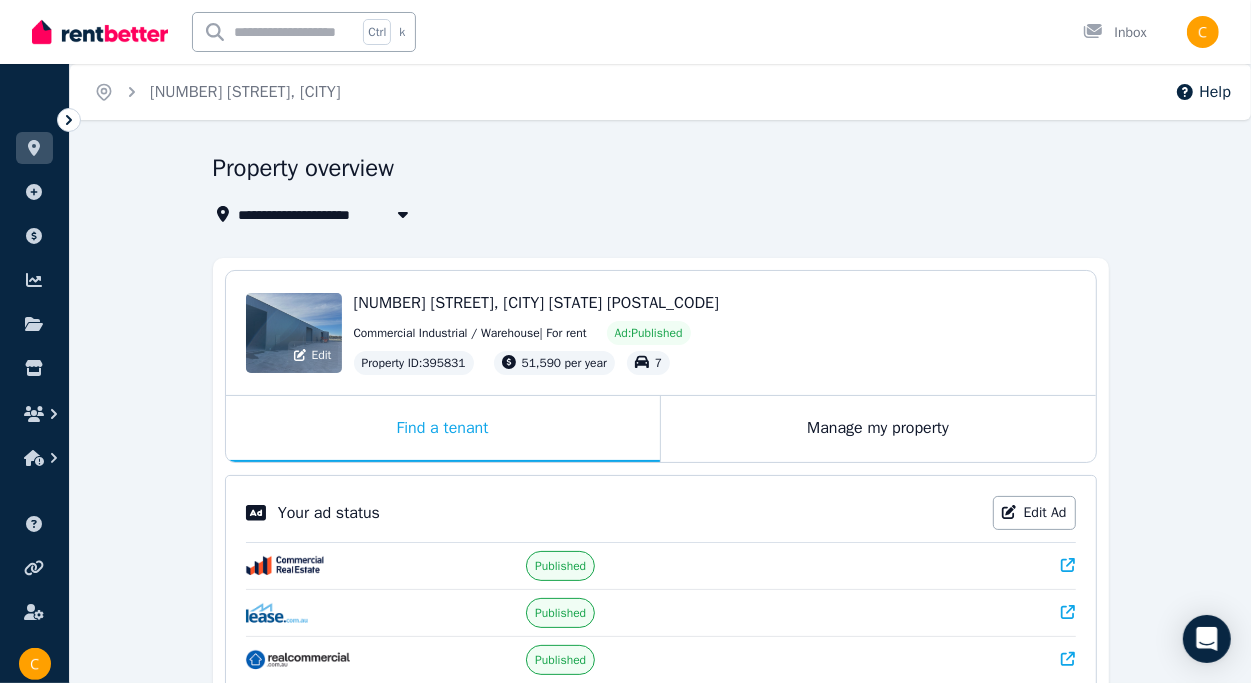 click on "Edit" at bounding box center [294, 333] 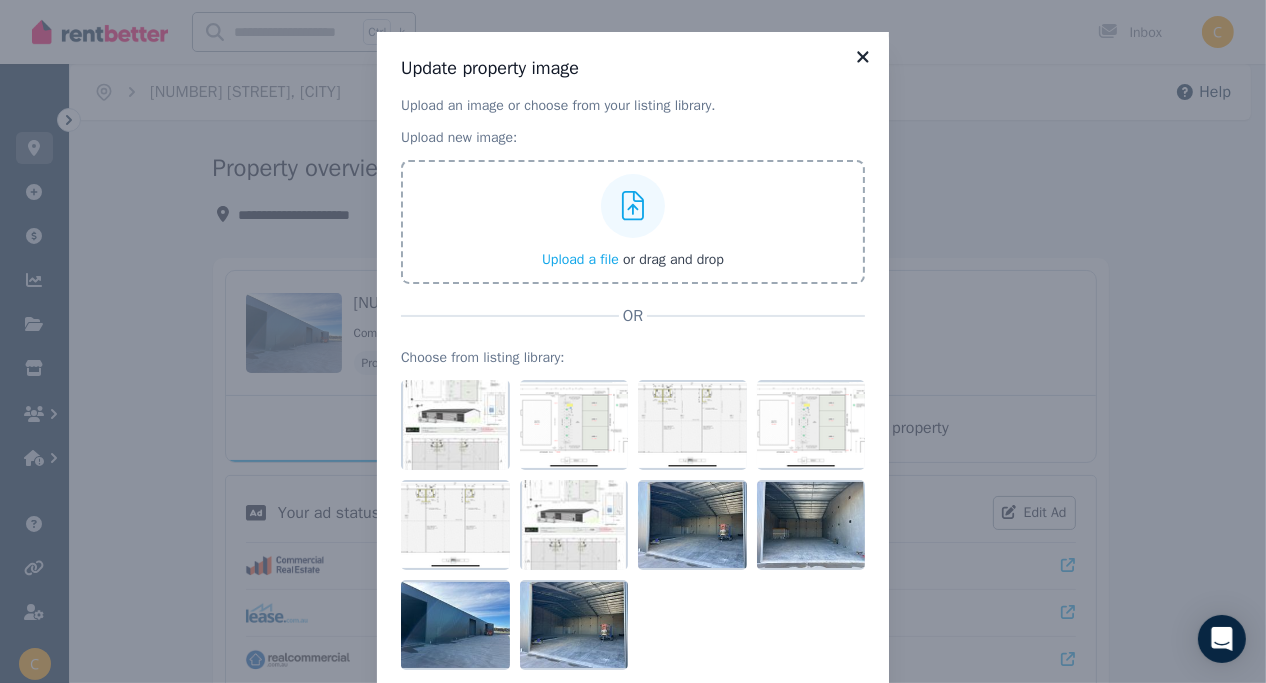 click 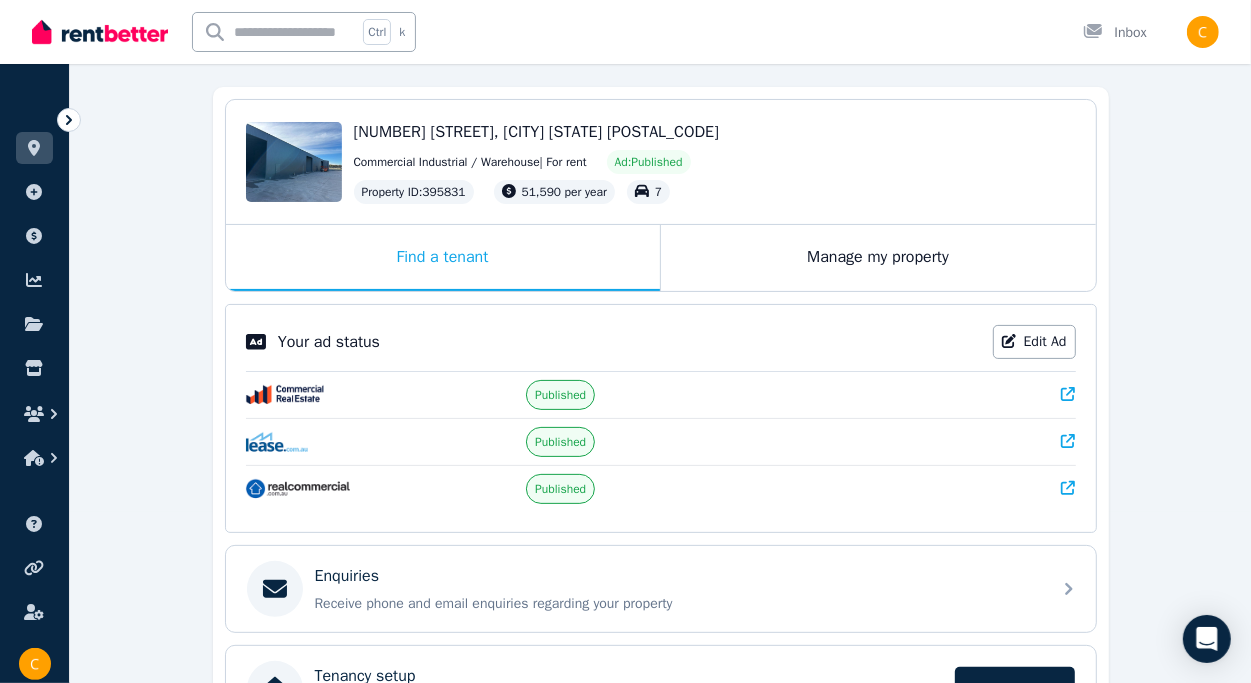 scroll, scrollTop: 0, scrollLeft: 0, axis: both 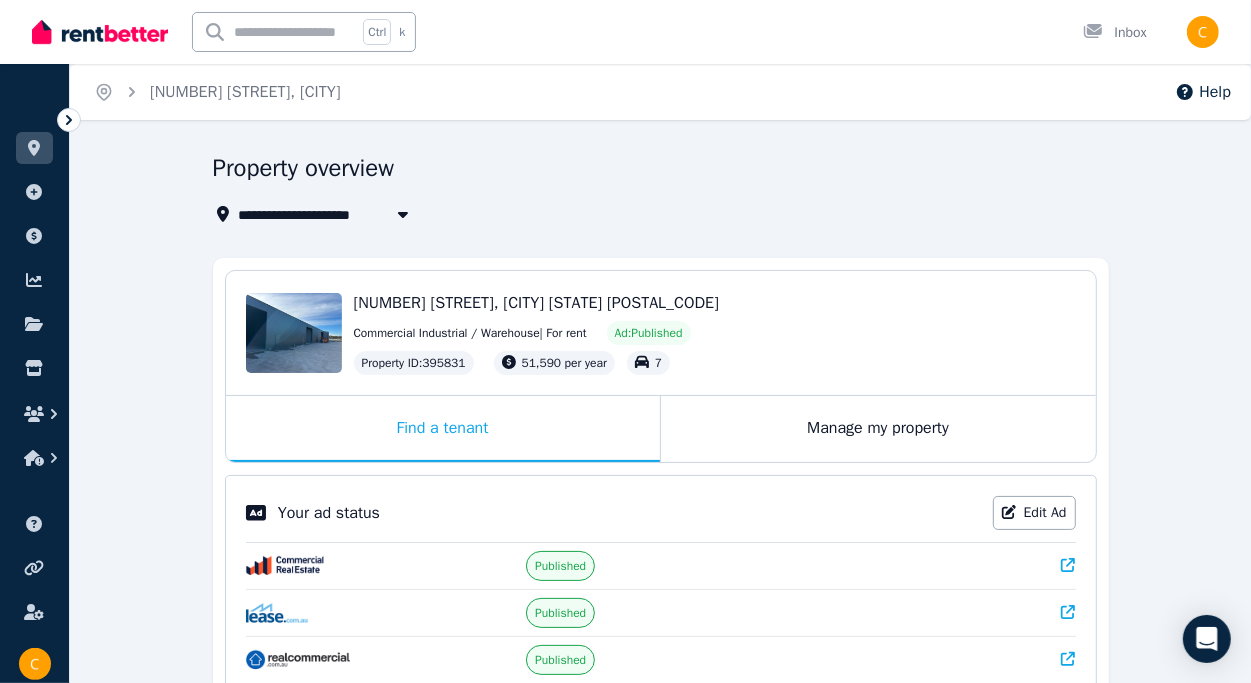 click on "[NUMBER] [STREET], [CITY]" at bounding box center [340, 214] 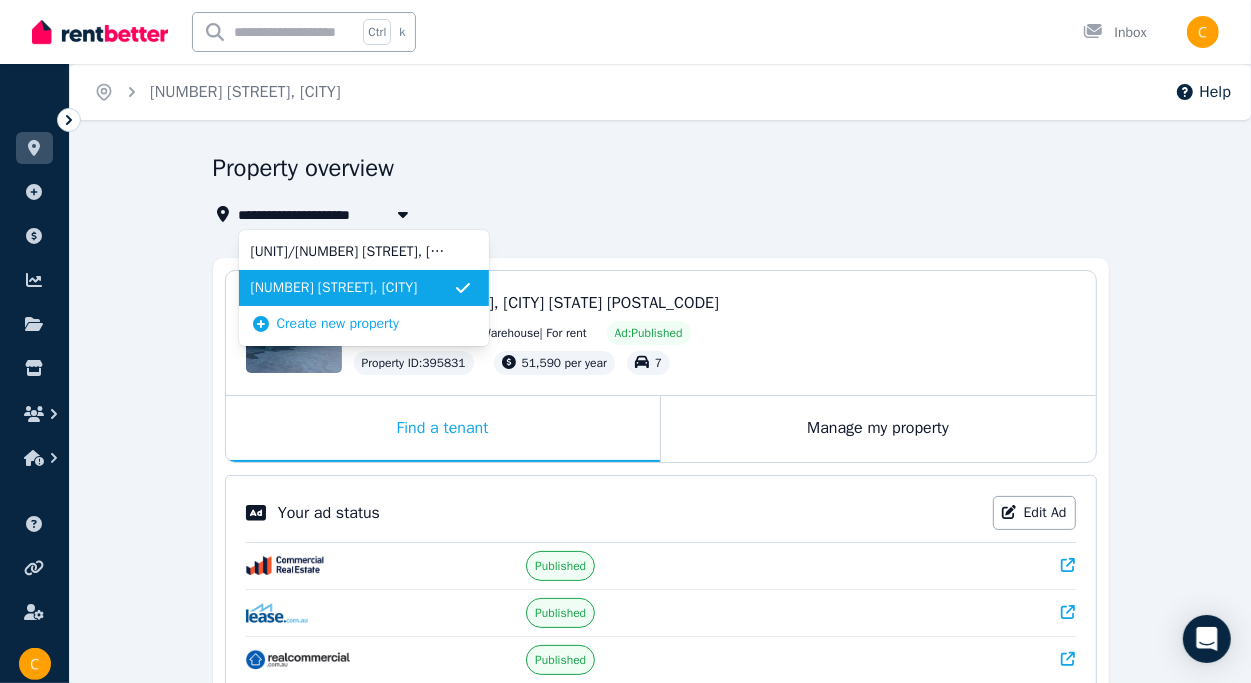 click on "[NUMBER] [STREET], [CITY]" at bounding box center (340, 214) 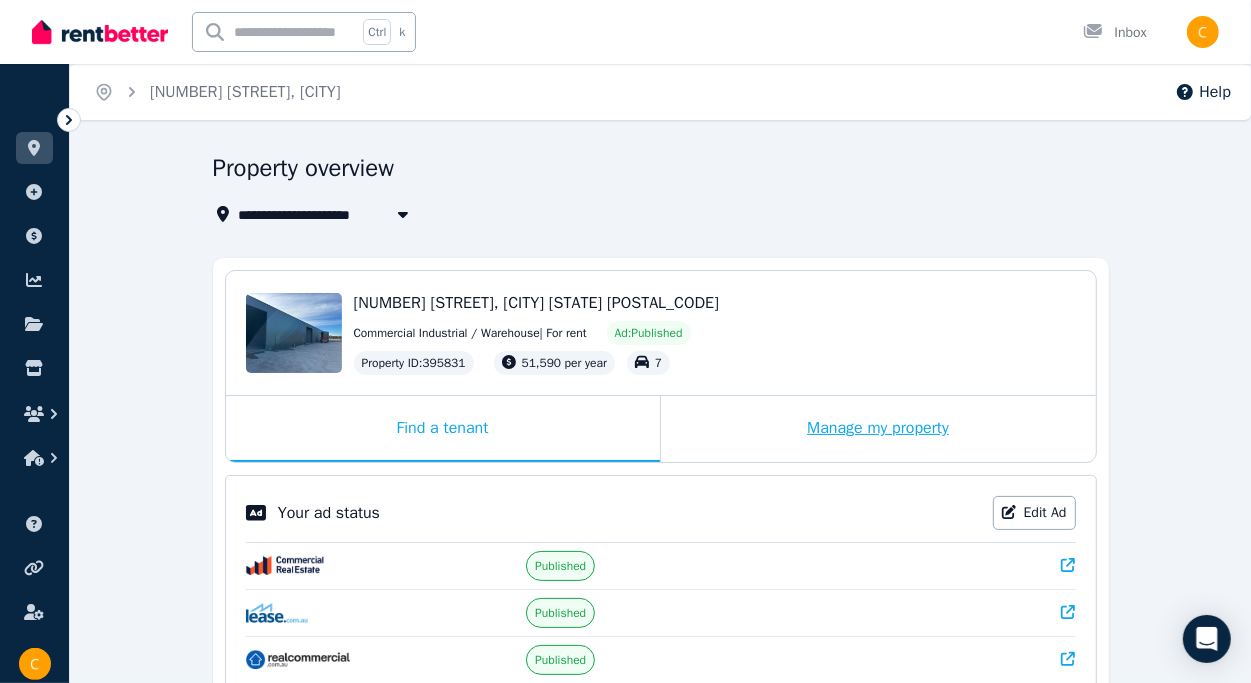 click on "Manage my property" at bounding box center (878, 429) 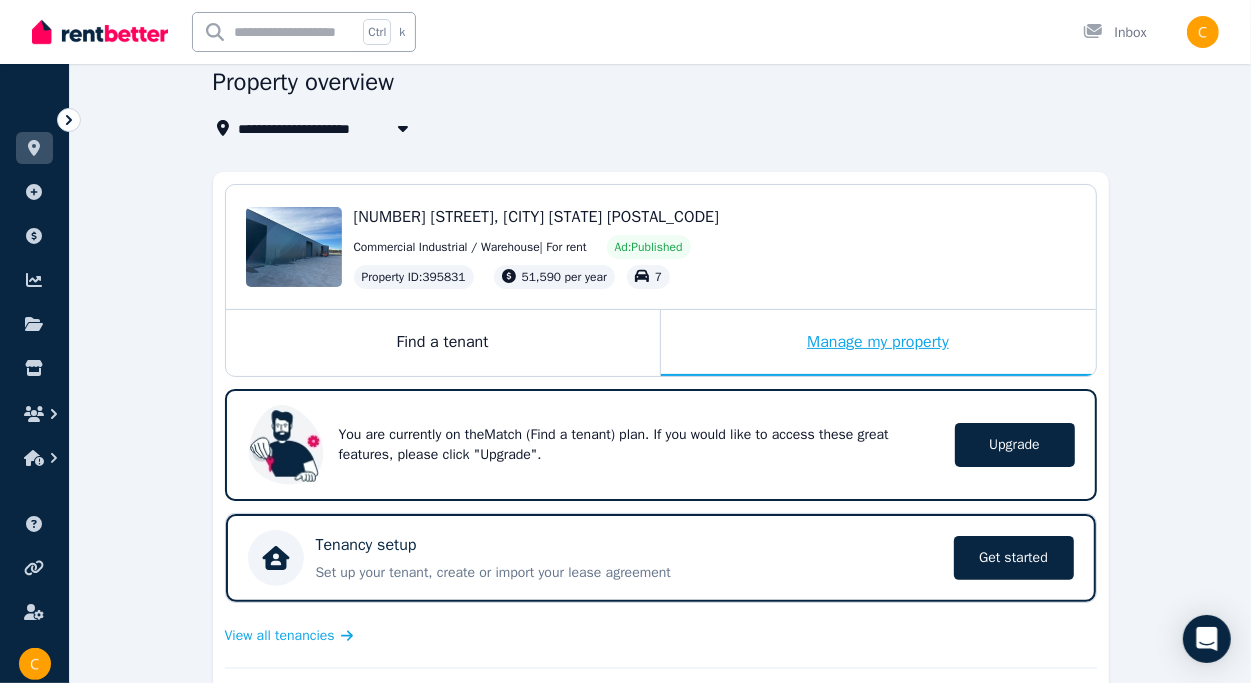scroll, scrollTop: 0, scrollLeft: 0, axis: both 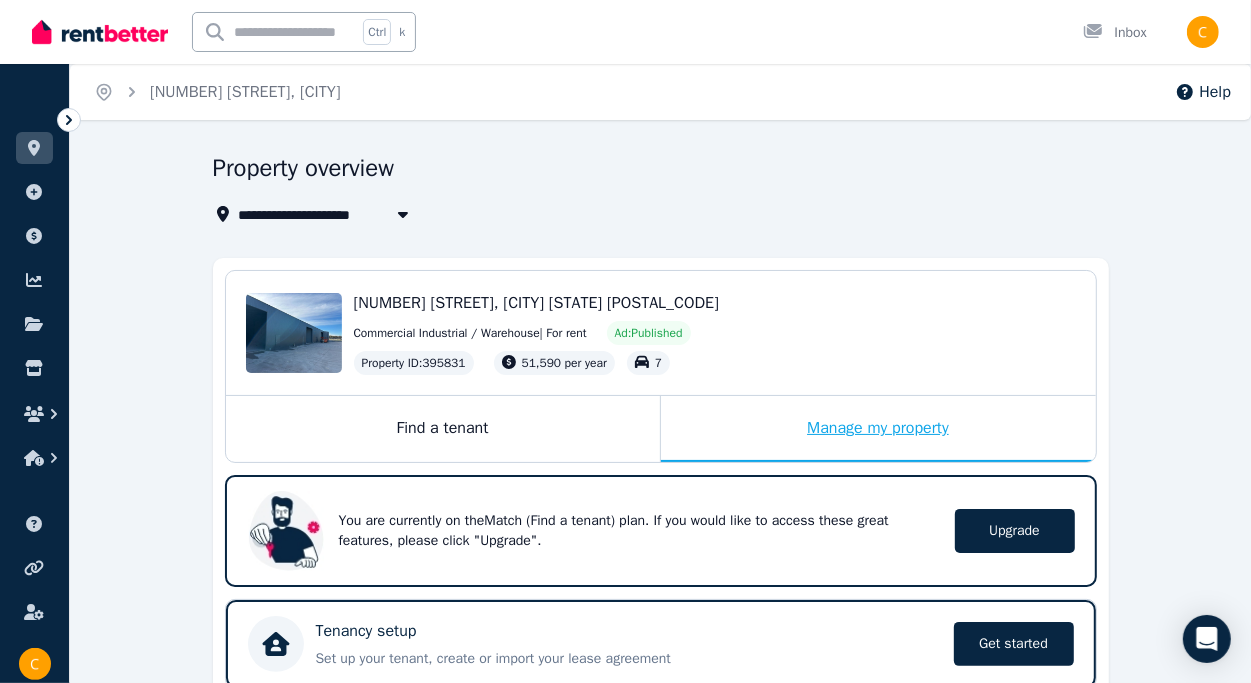 click on "Manage my property" at bounding box center [878, 429] 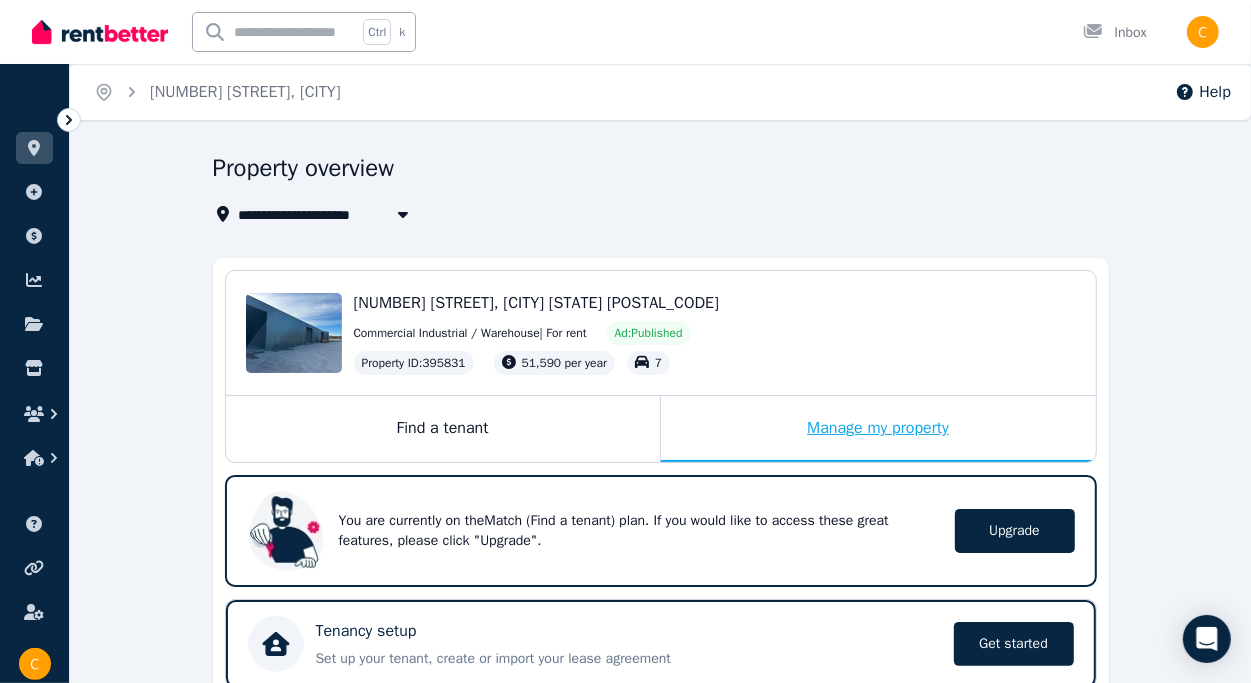 click on "Manage my property" at bounding box center [878, 429] 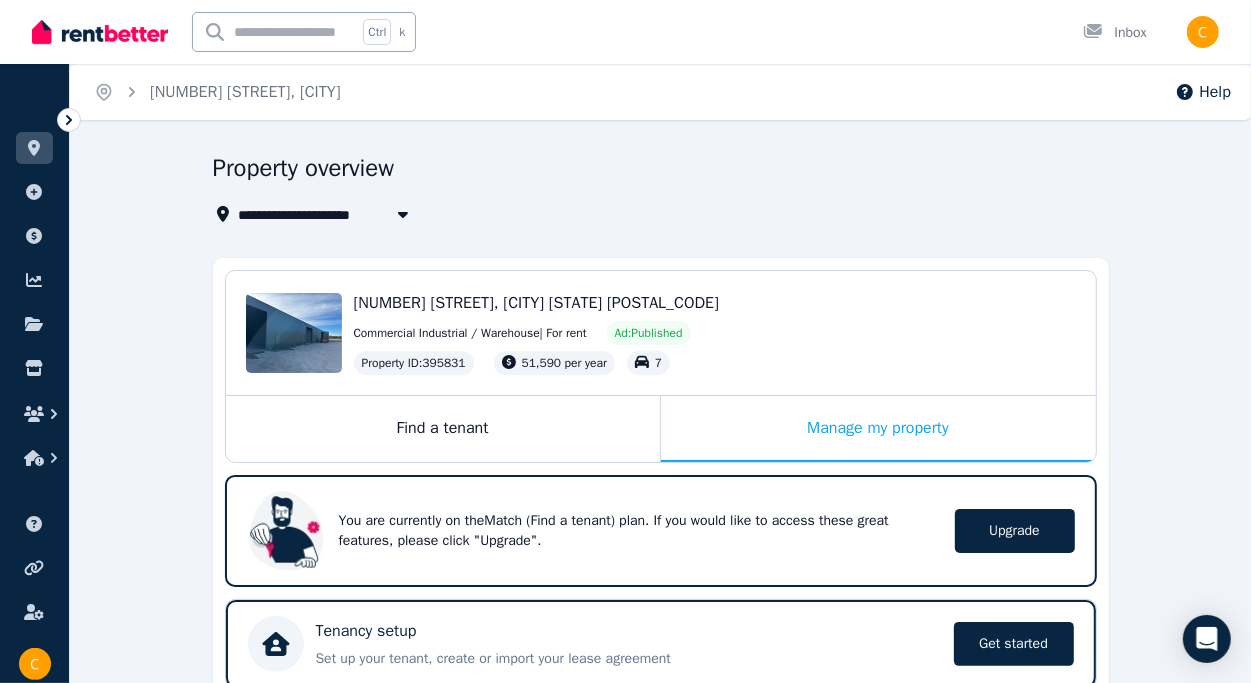 click on "**********" at bounding box center [655, 189] 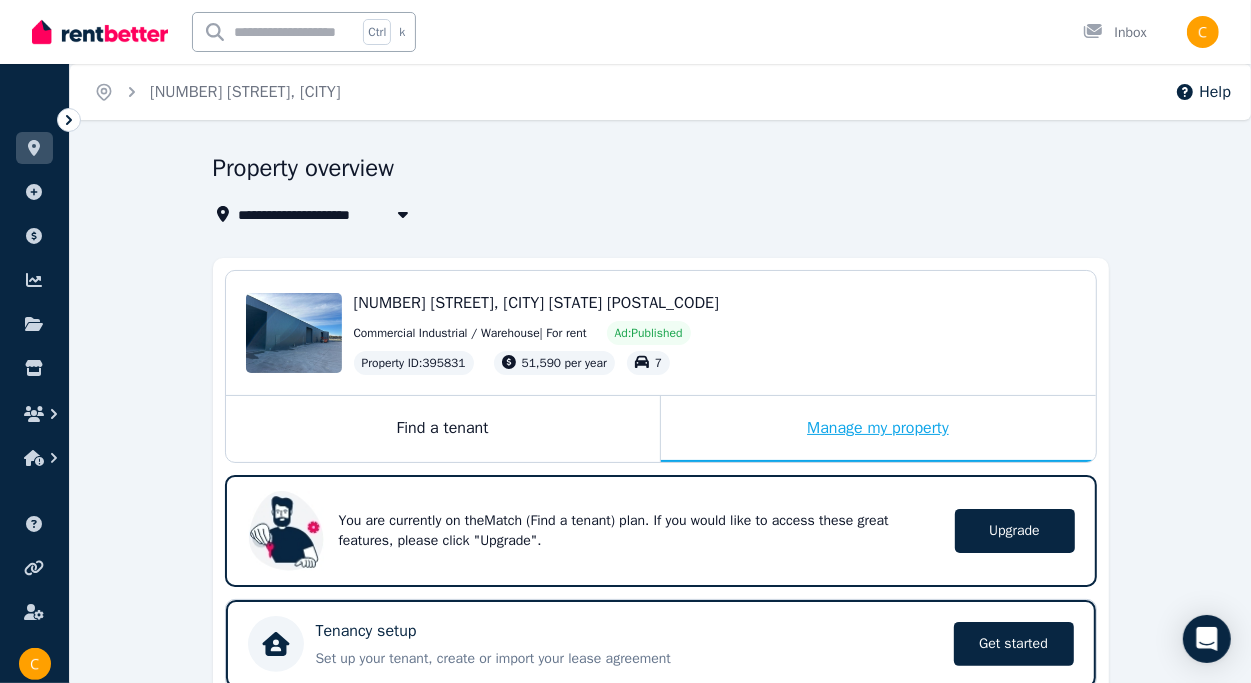 click on "Manage my property" at bounding box center (878, 429) 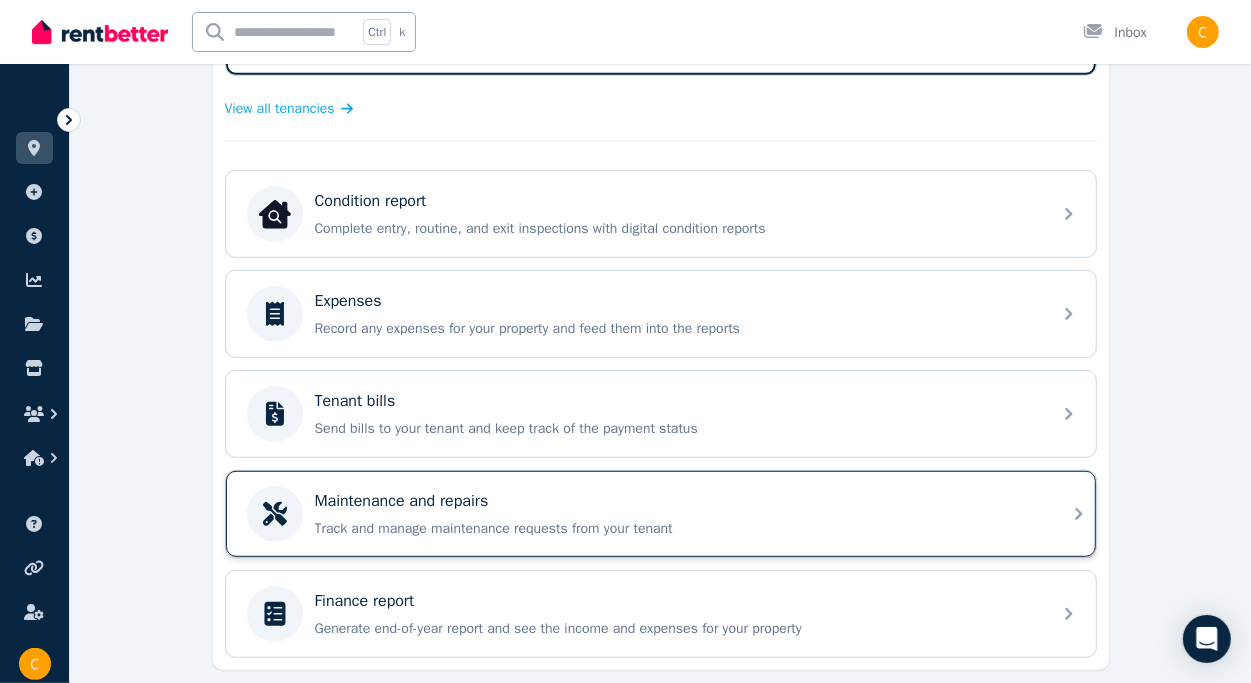 scroll, scrollTop: 0, scrollLeft: 0, axis: both 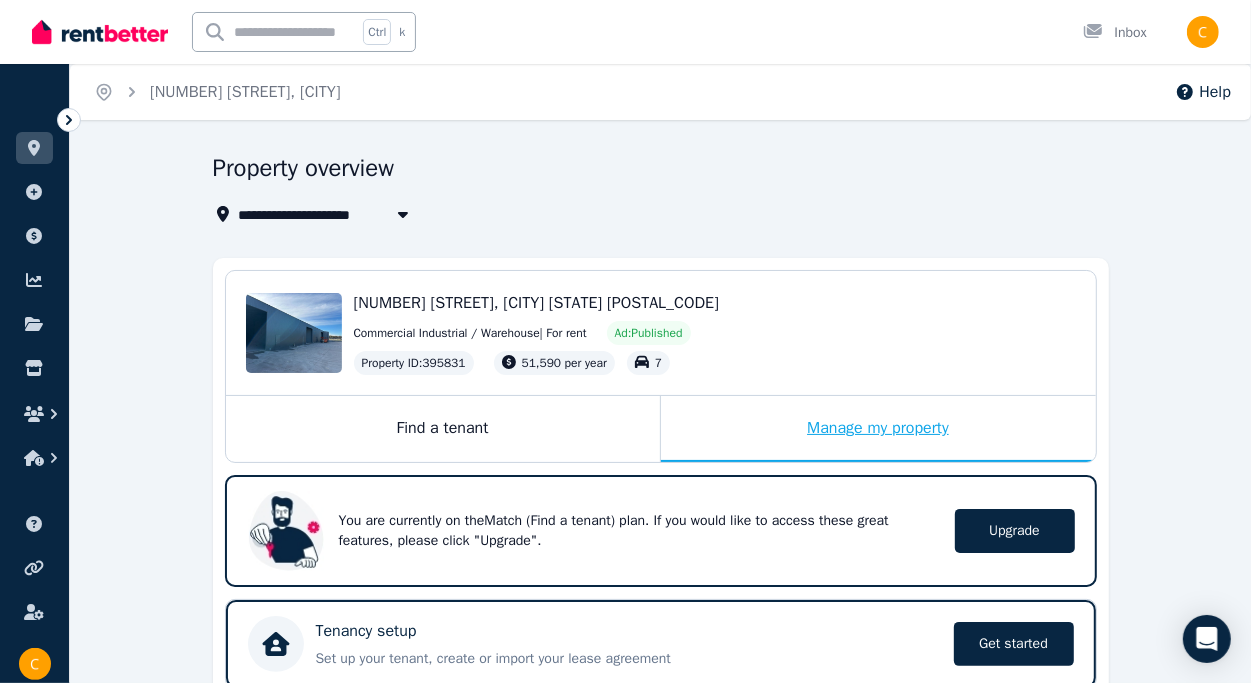 click on "Manage my property" at bounding box center (878, 429) 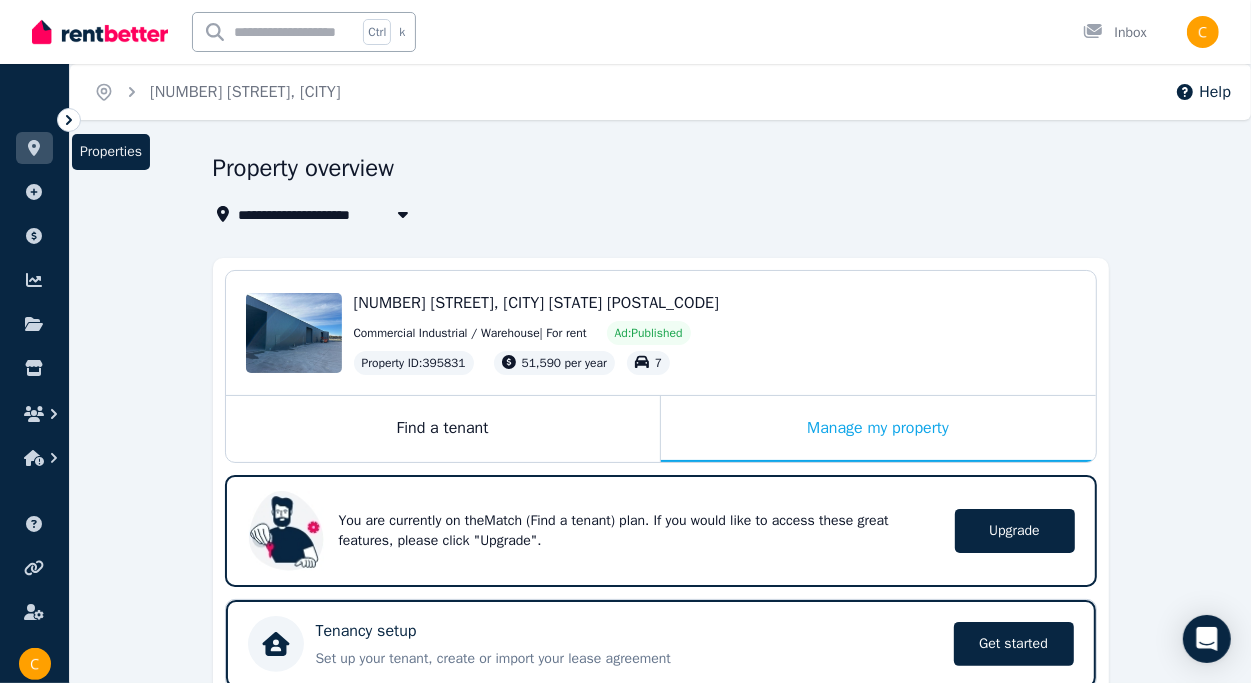 click at bounding box center [34, 148] 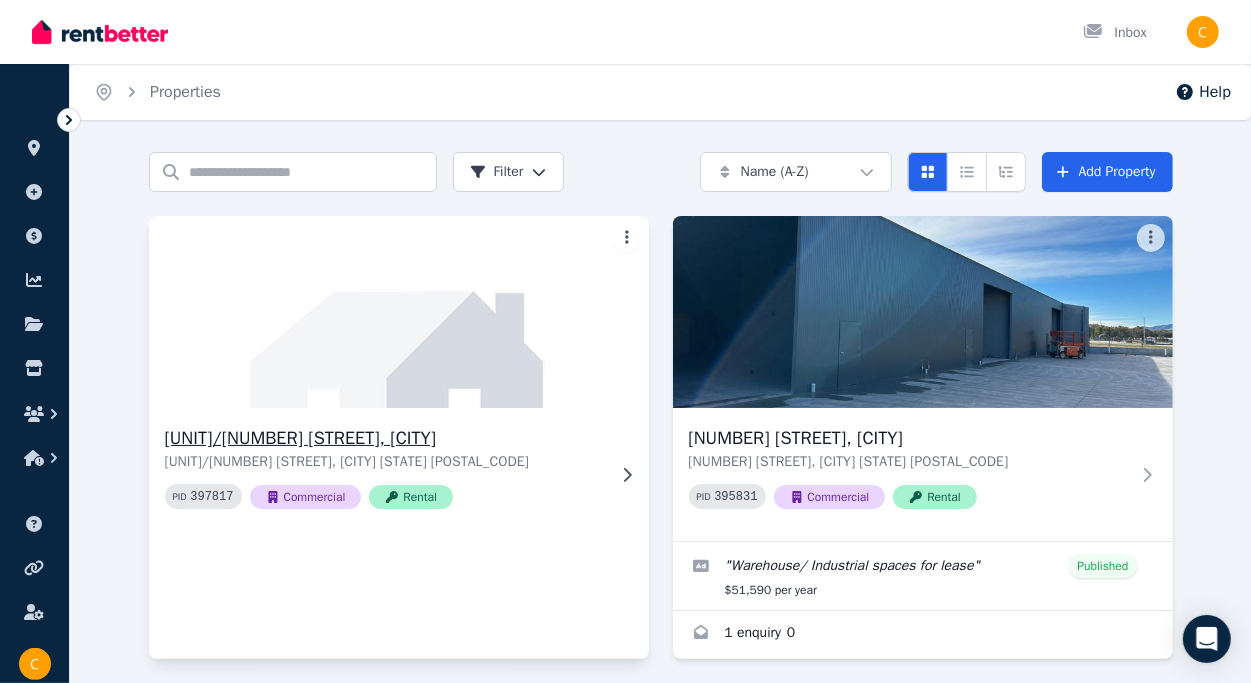 click on "[UNIT]/[NUMBER] [STREET], [CITY]" at bounding box center (385, 438) 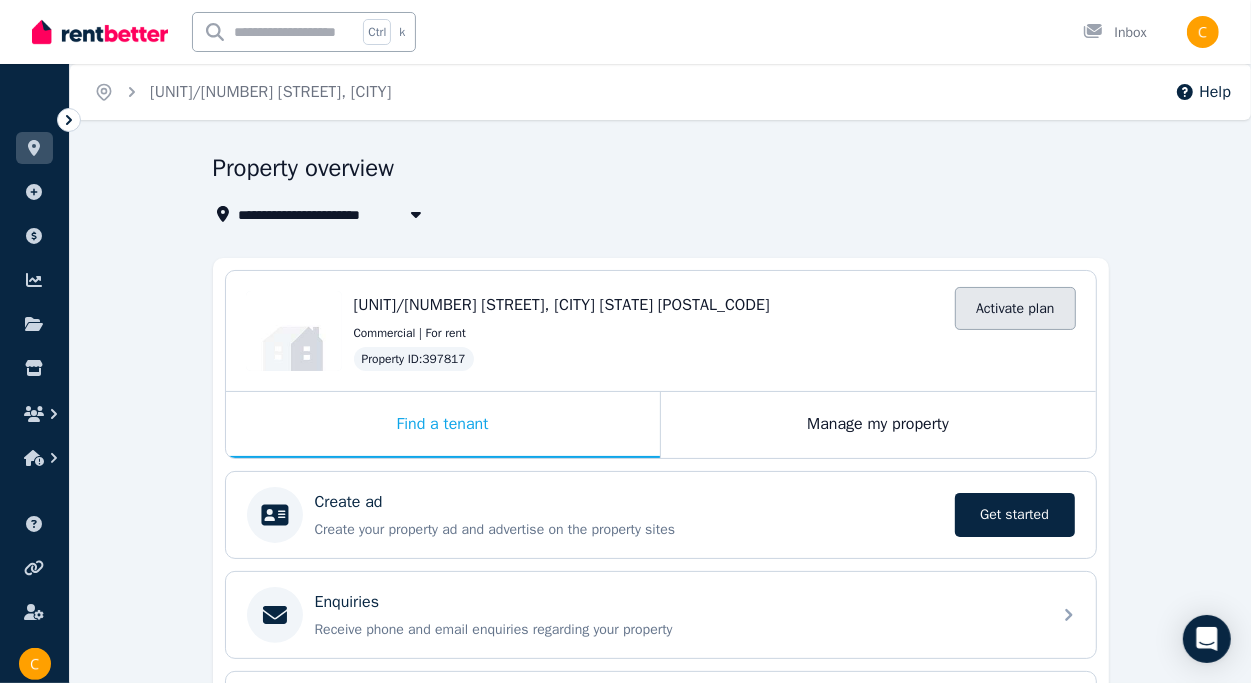 click on "Activate plan" at bounding box center (1015, 308) 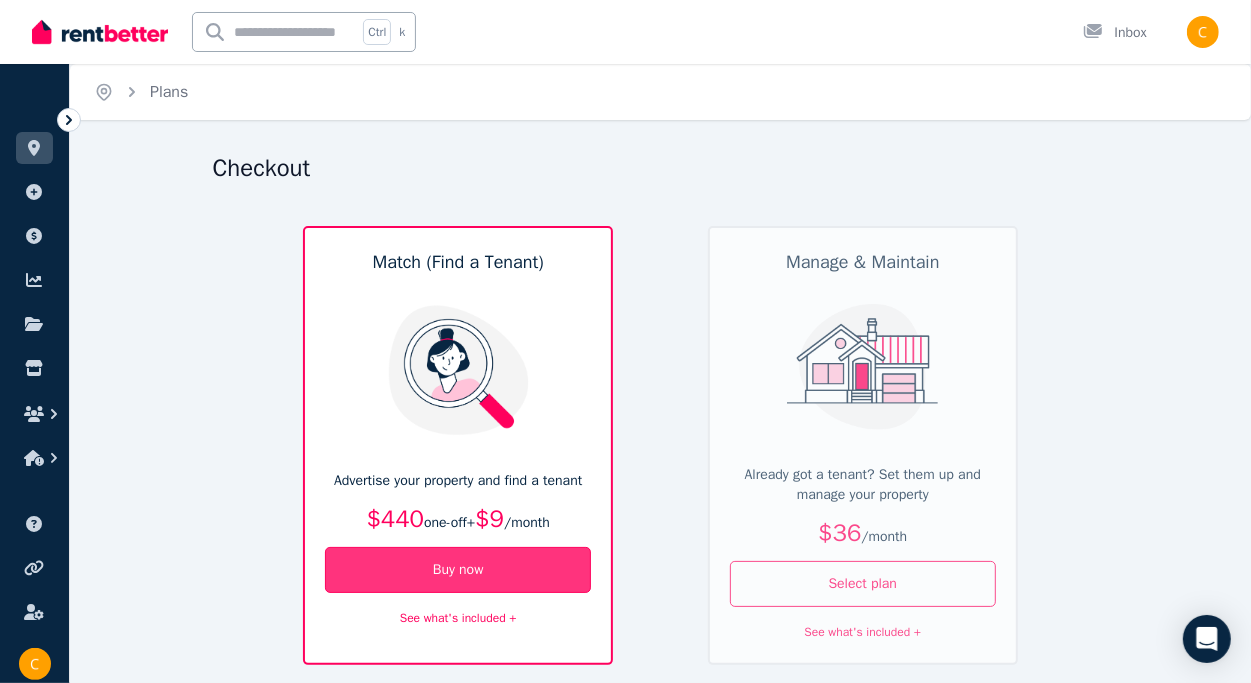 click on "Buy now" at bounding box center [458, 570] 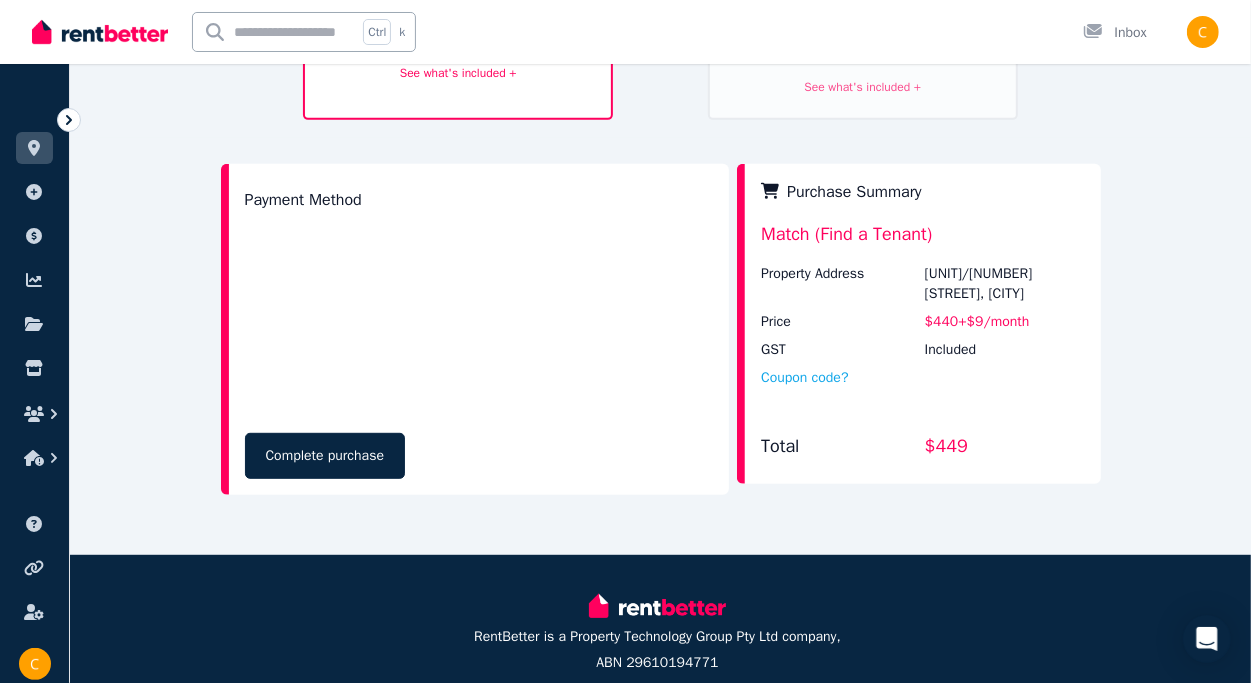 scroll, scrollTop: 627, scrollLeft: 0, axis: vertical 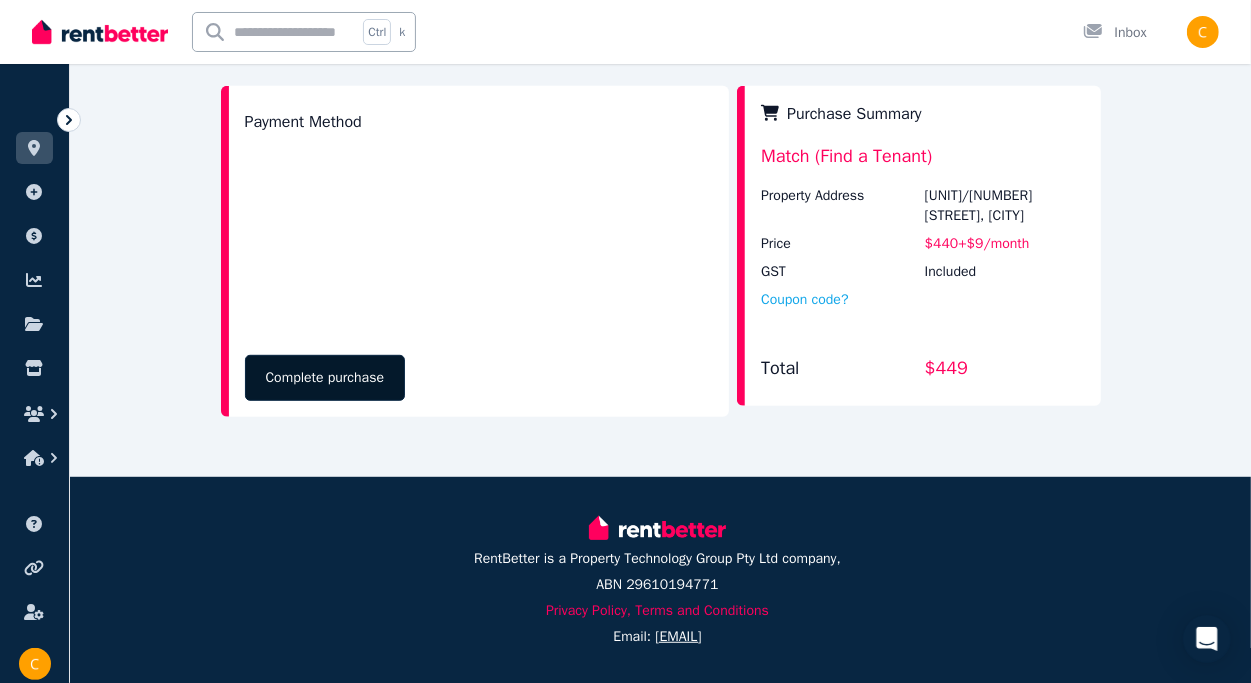 click on "Complete purchase" at bounding box center [325, 378] 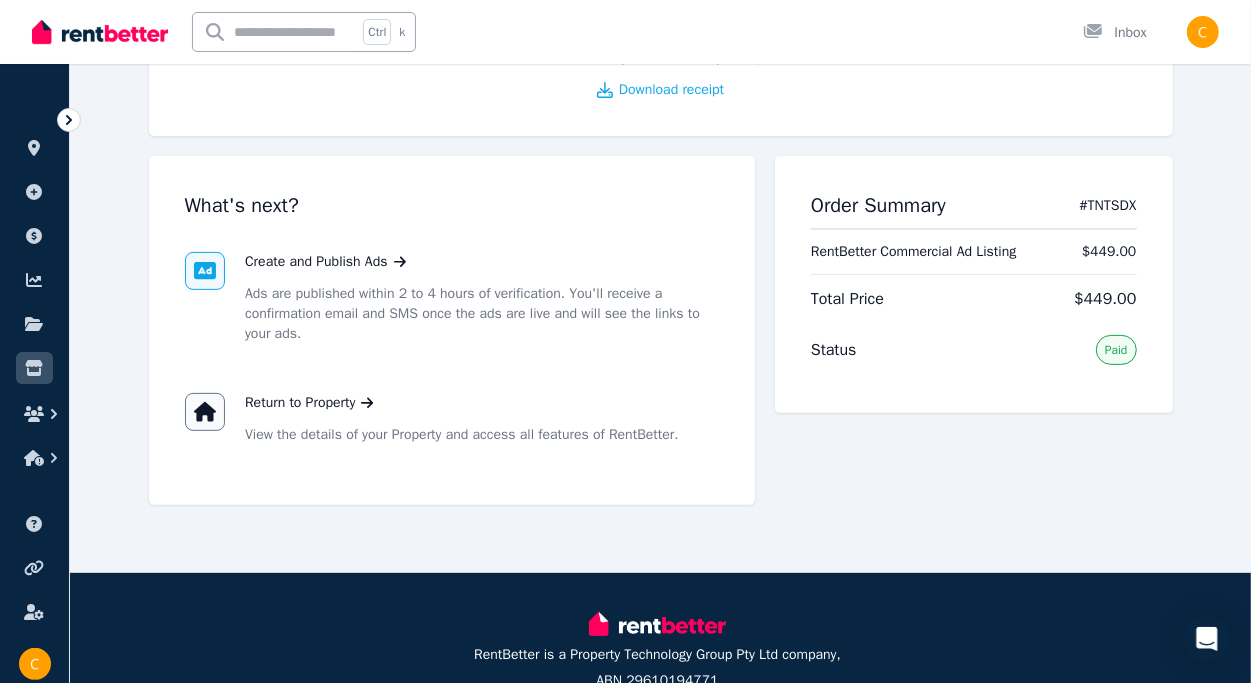 scroll, scrollTop: 300, scrollLeft: 0, axis: vertical 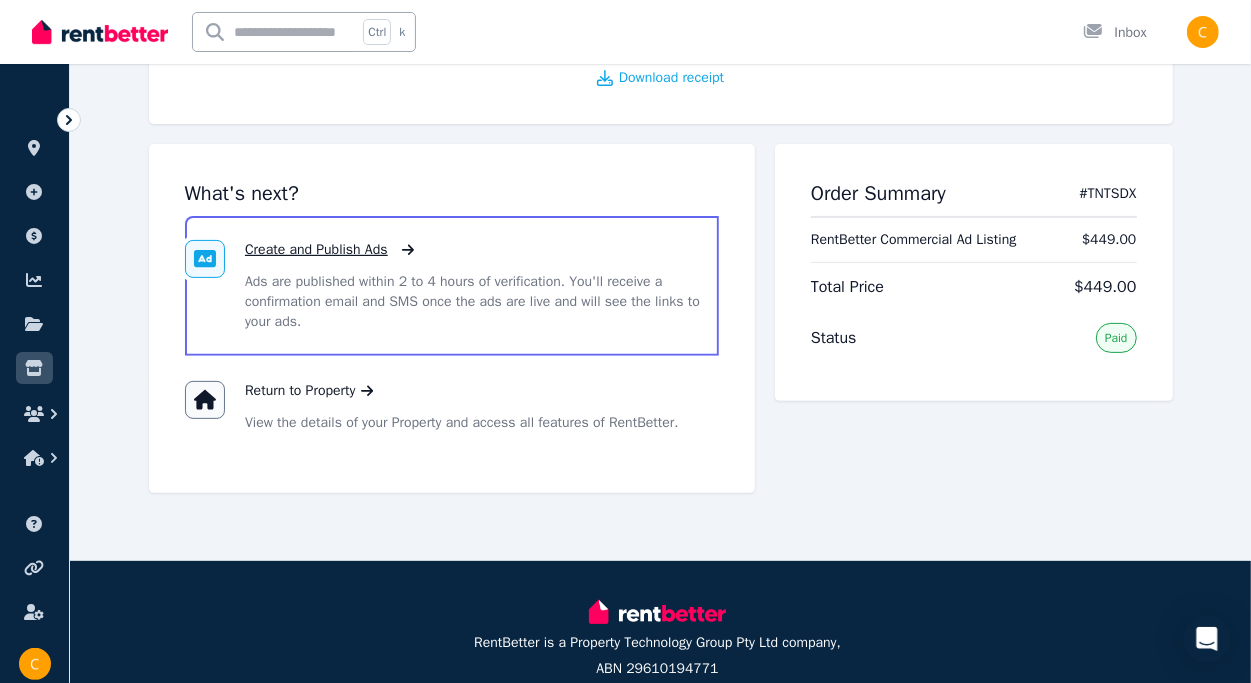 click on "Create and Publish Ads" at bounding box center (316, 250) 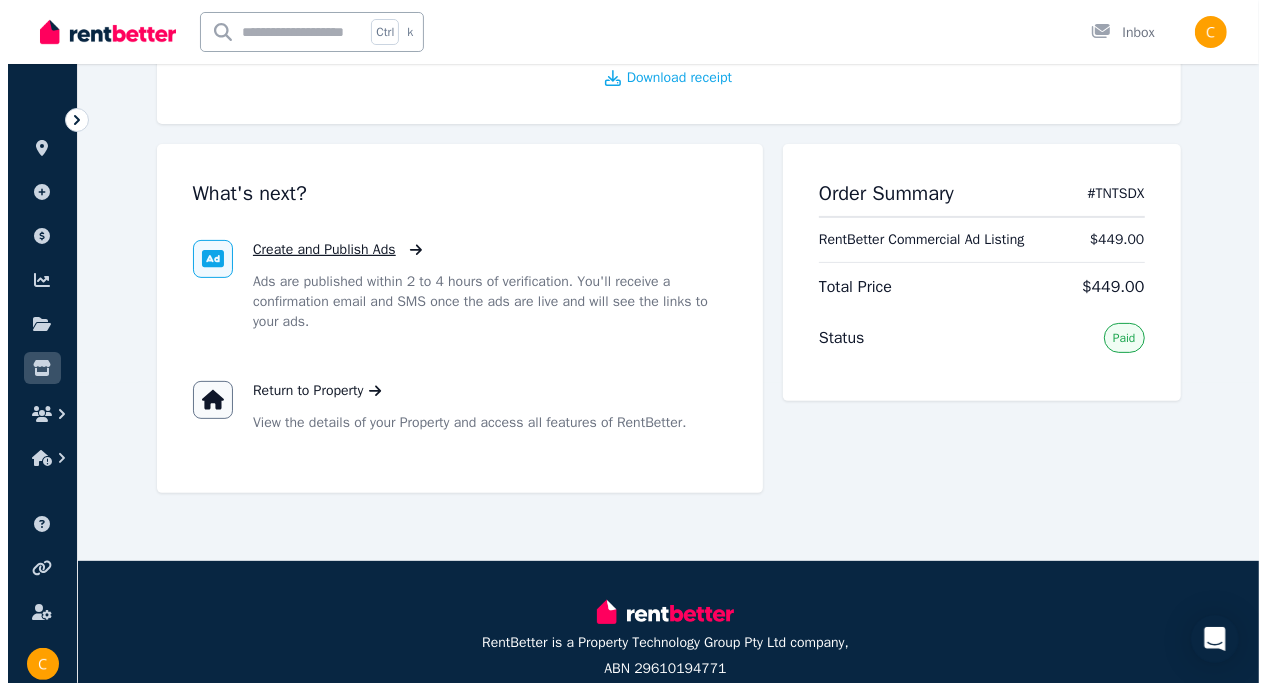 scroll, scrollTop: 0, scrollLeft: 0, axis: both 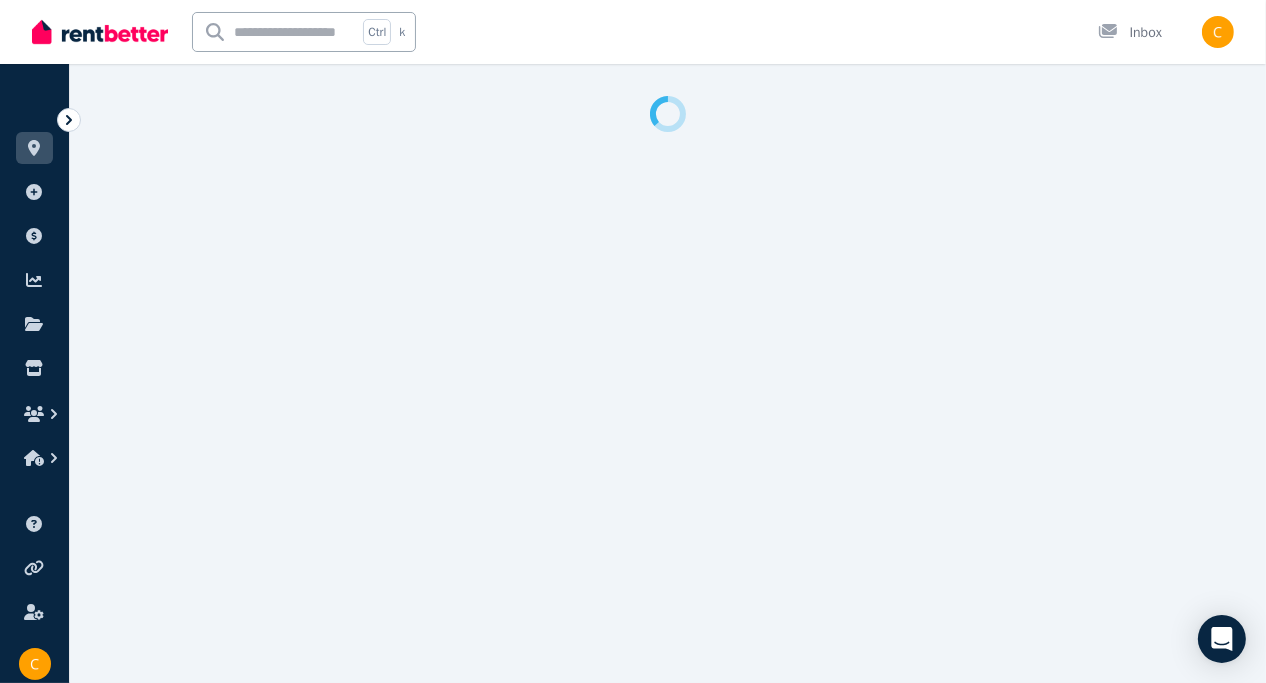 select on "***" 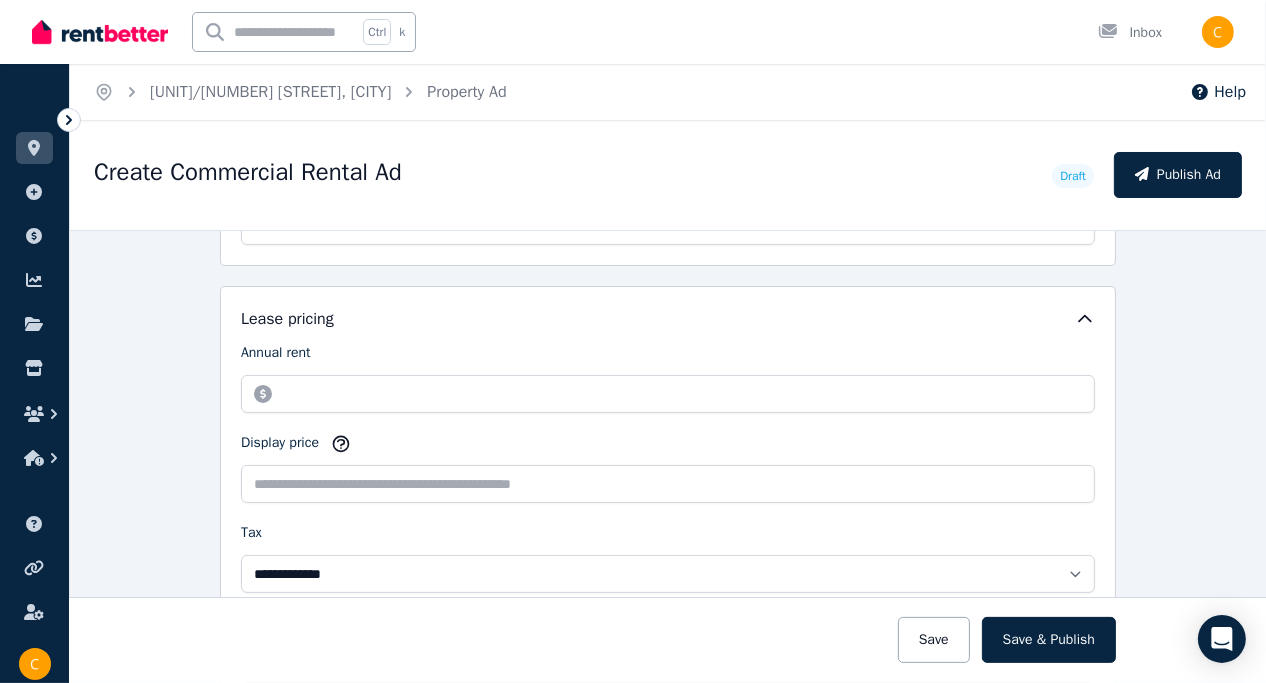 scroll, scrollTop: 600, scrollLeft: 0, axis: vertical 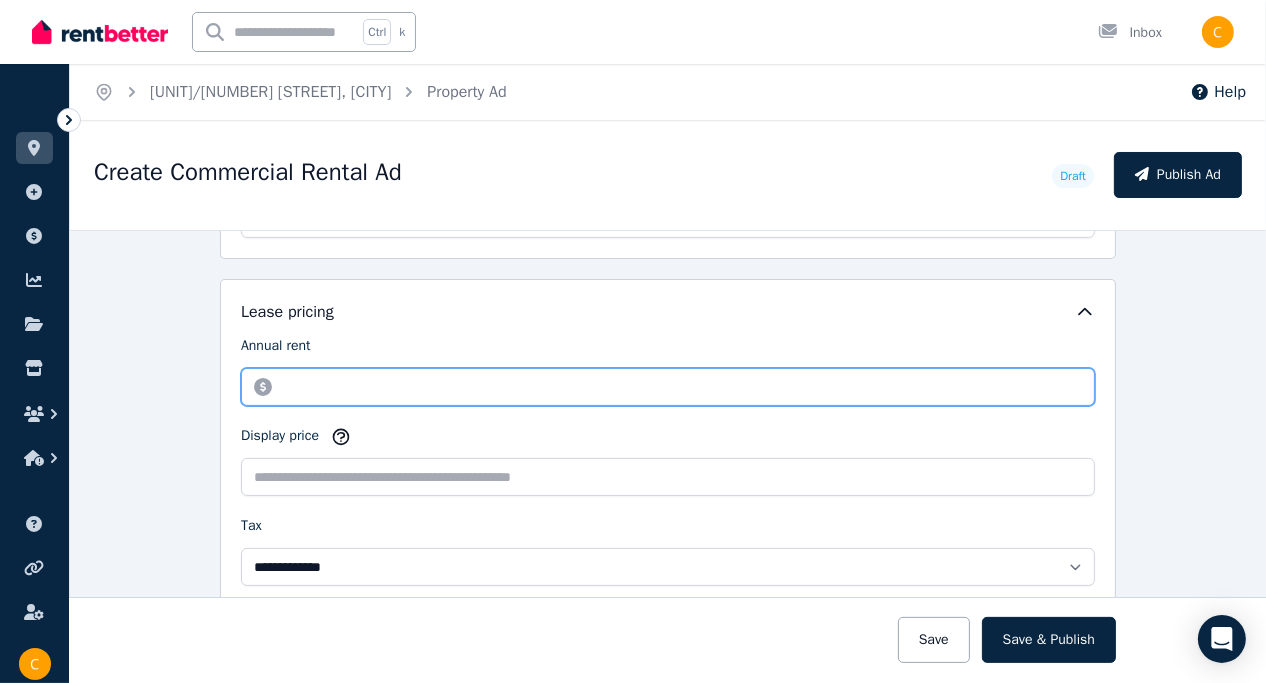 click on "Annual rent" at bounding box center (668, 387) 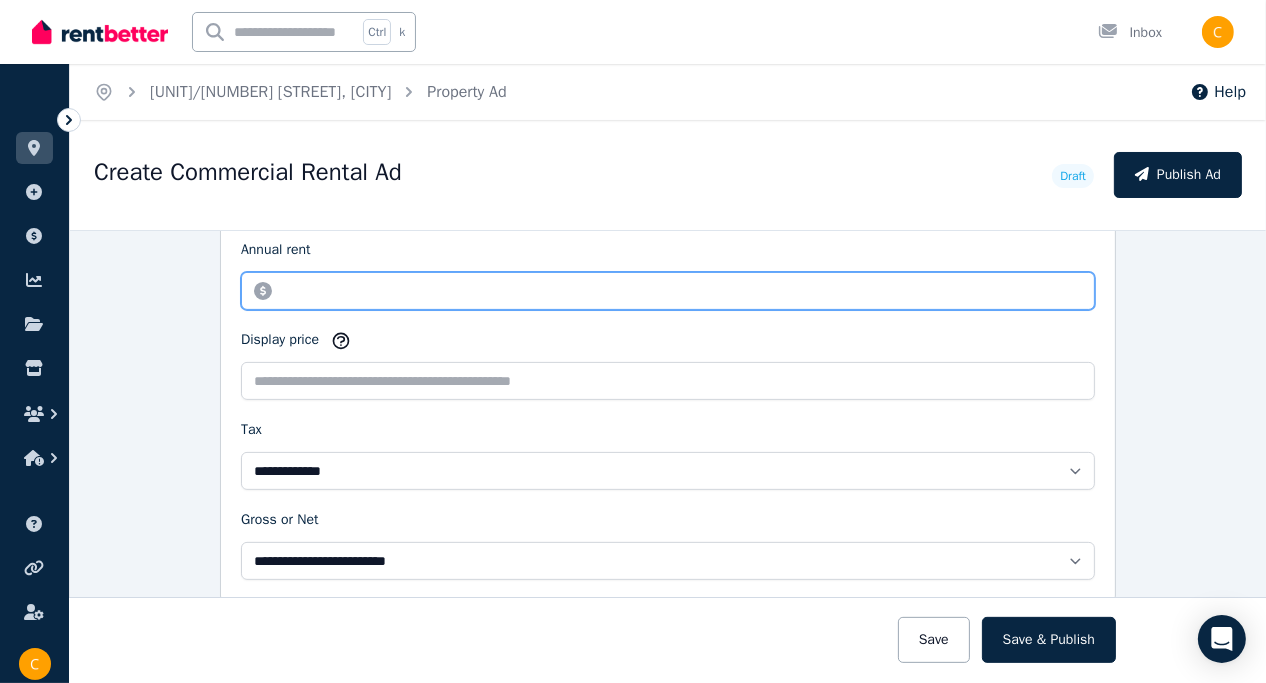 scroll, scrollTop: 700, scrollLeft: 0, axis: vertical 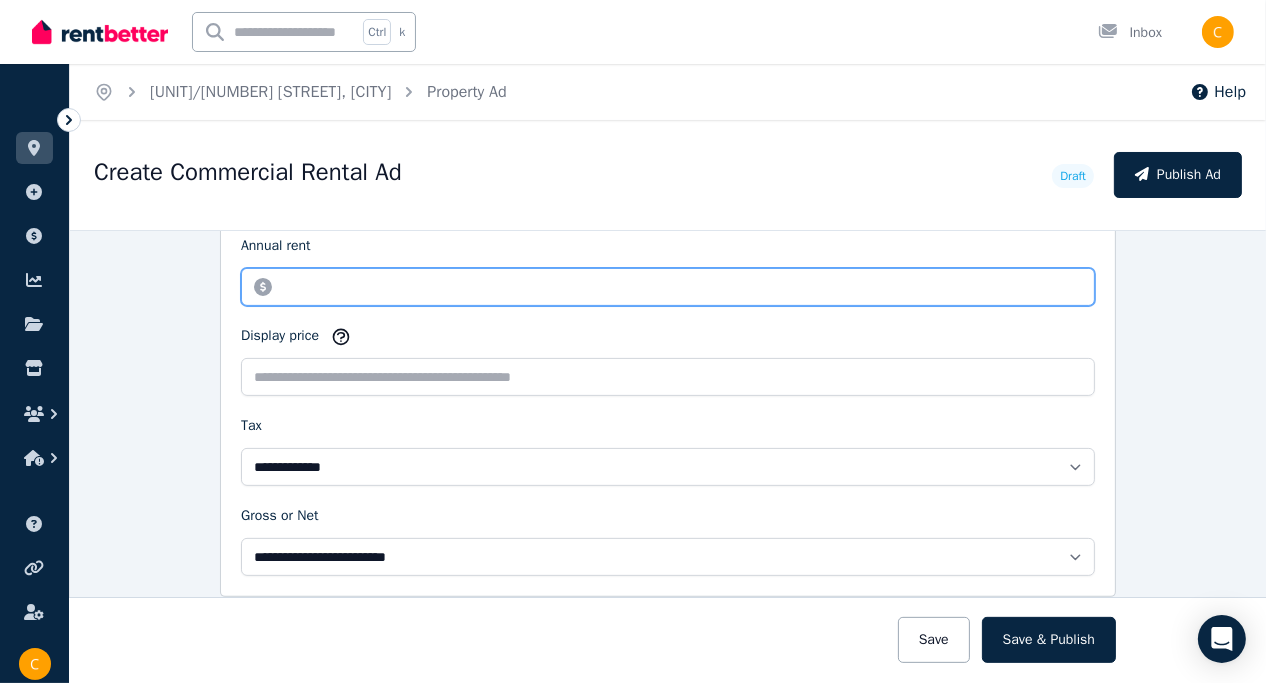 type on "********" 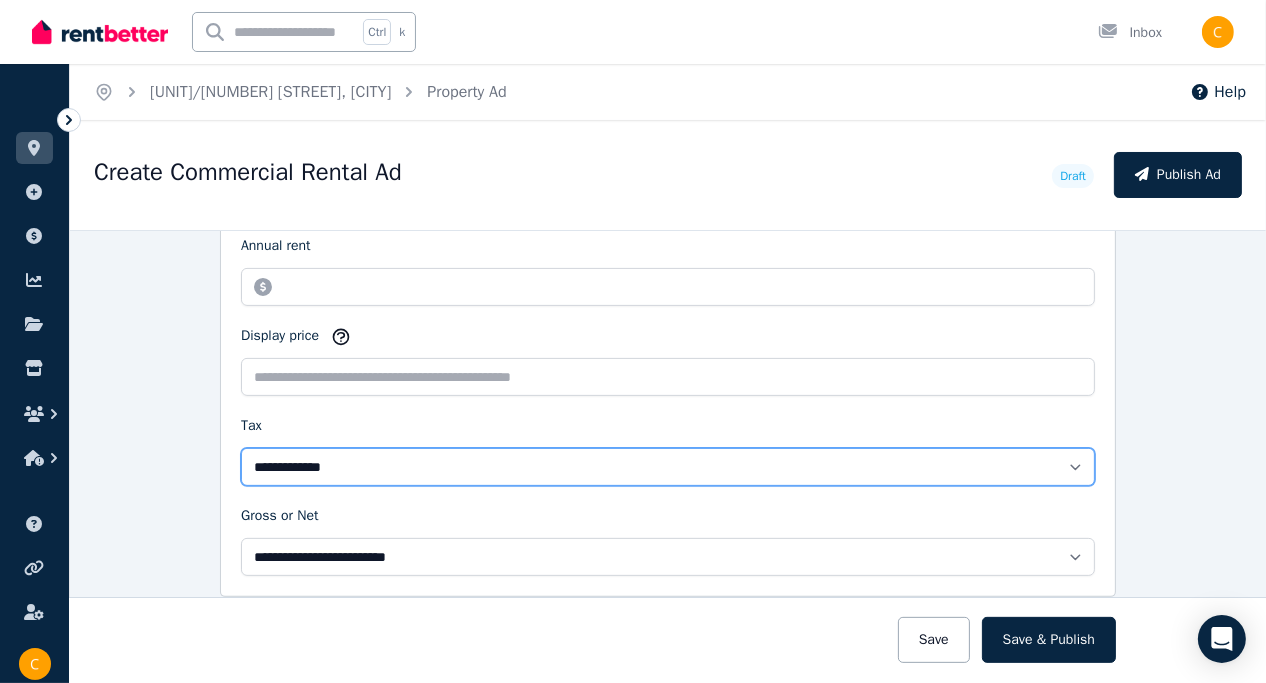 click on "**********" at bounding box center (668, 467) 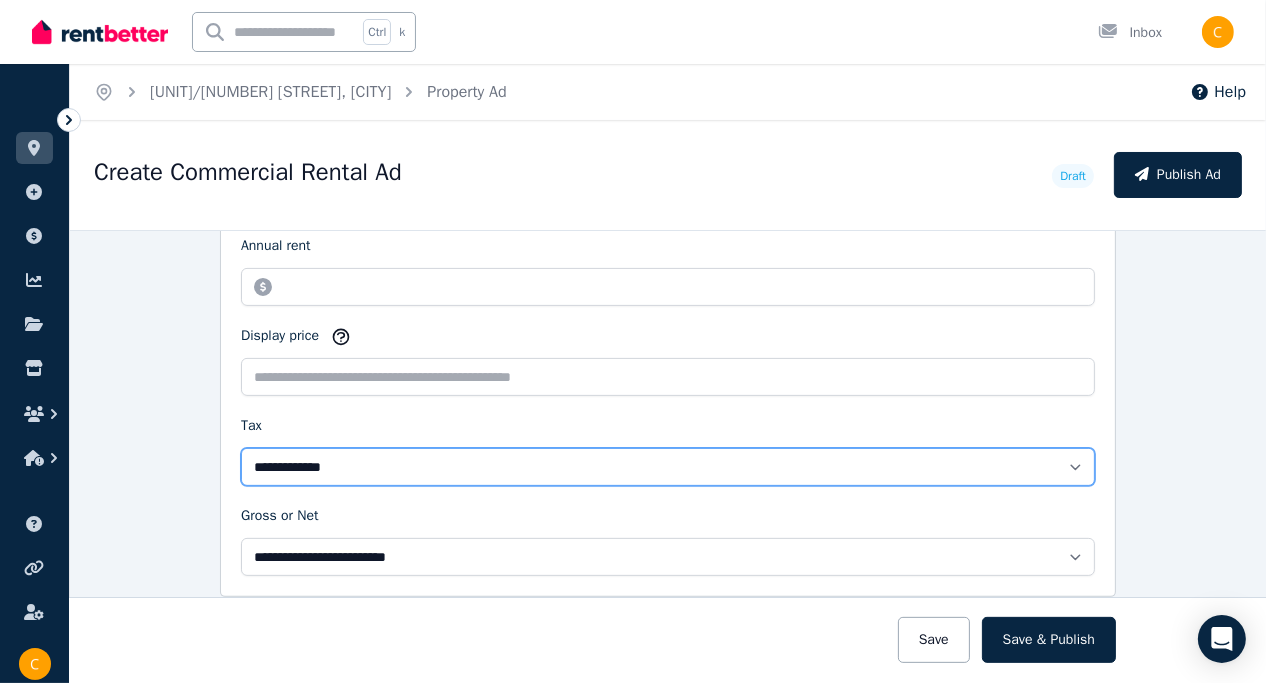 select on "*********" 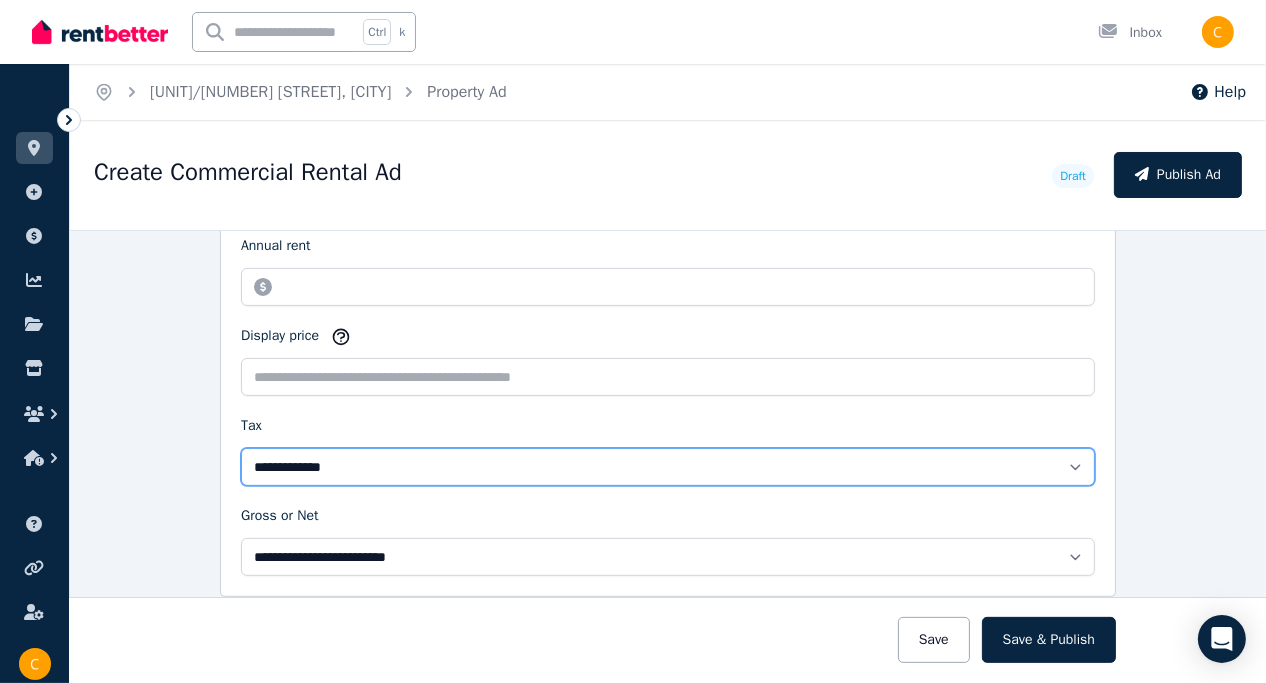 click on "**********" at bounding box center [668, 467] 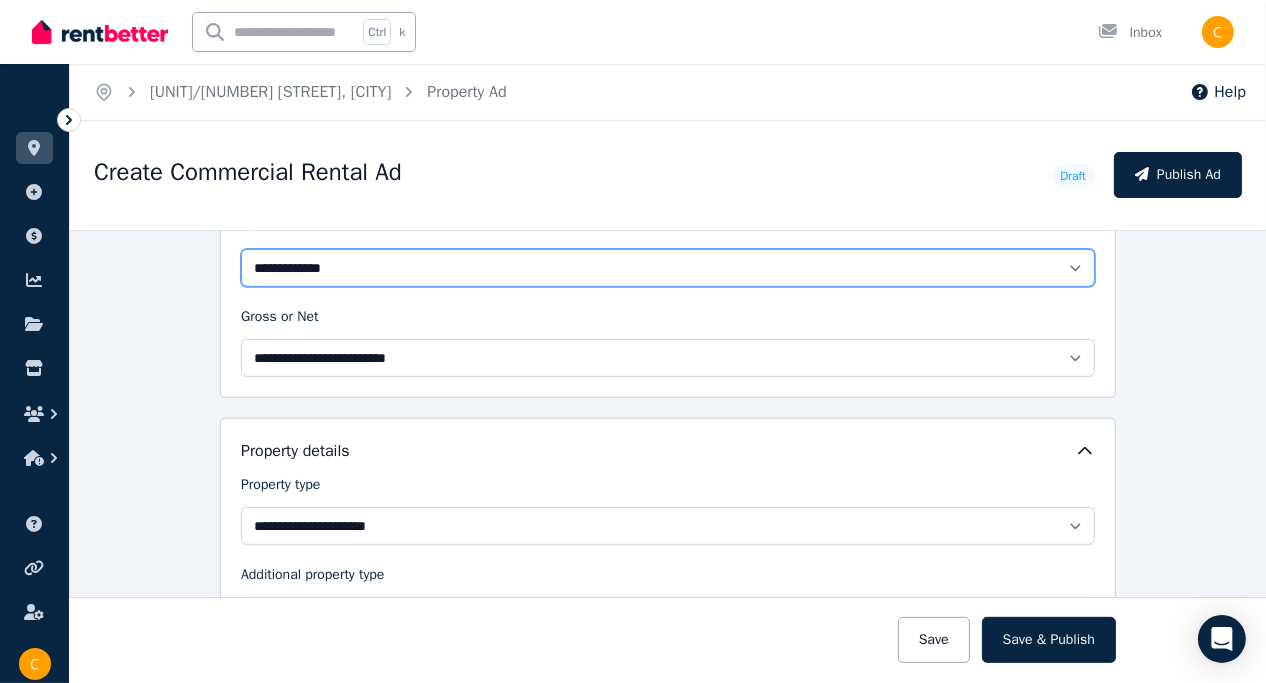scroll, scrollTop: 900, scrollLeft: 0, axis: vertical 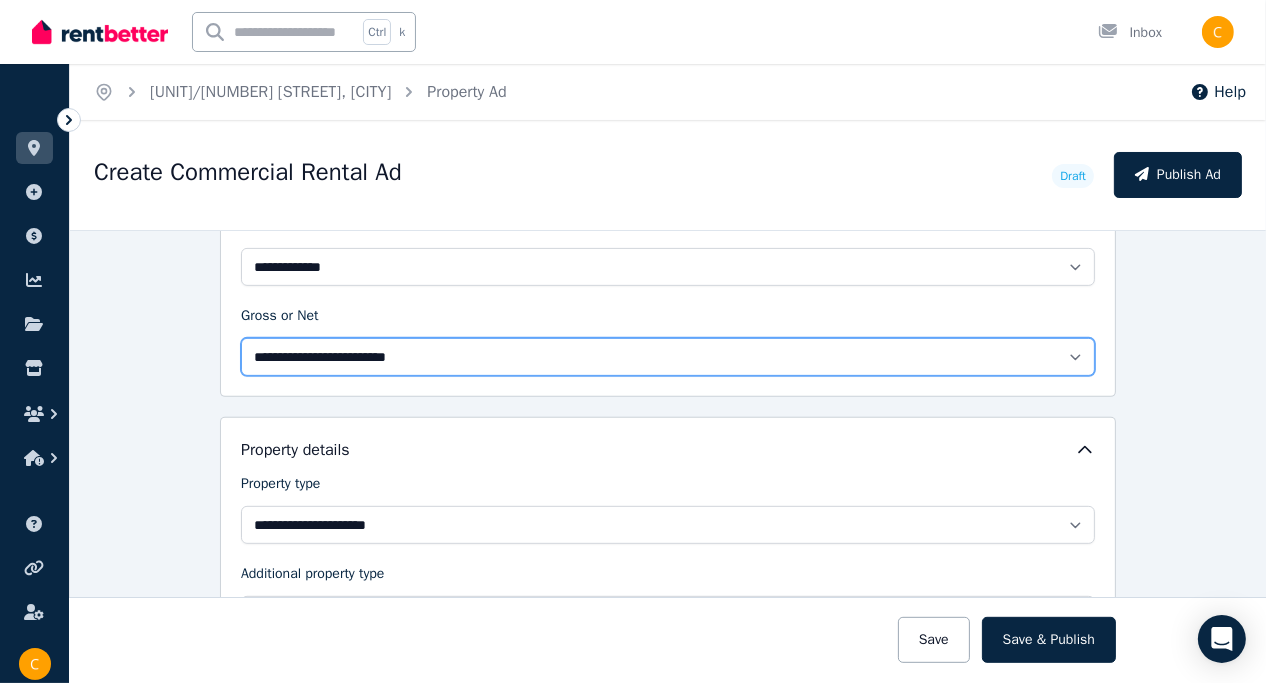 click on "**********" at bounding box center [668, 357] 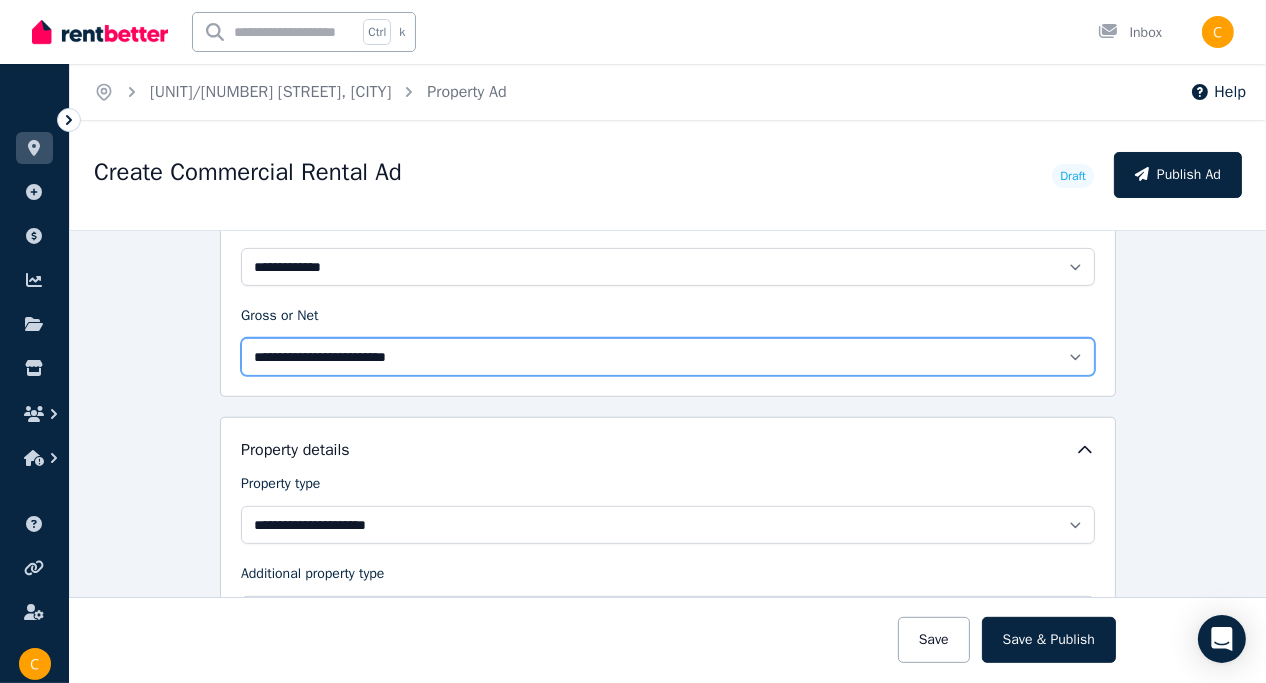select on "**********" 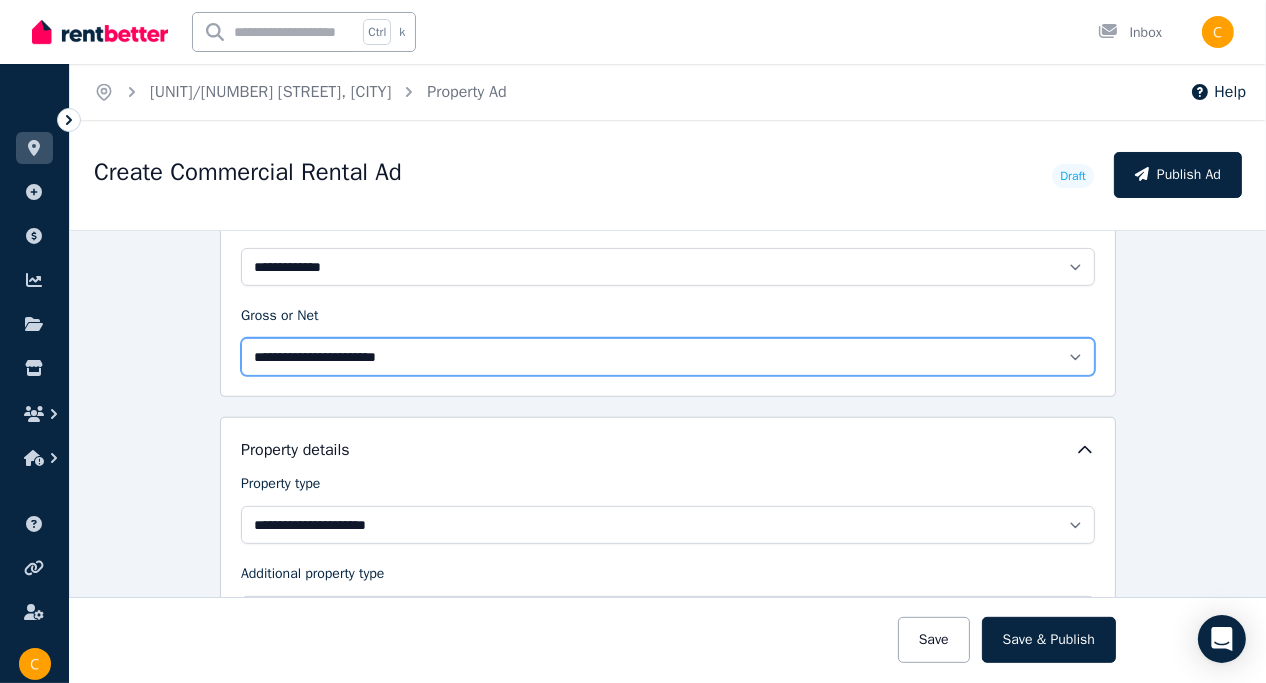 click on "**********" at bounding box center [668, 357] 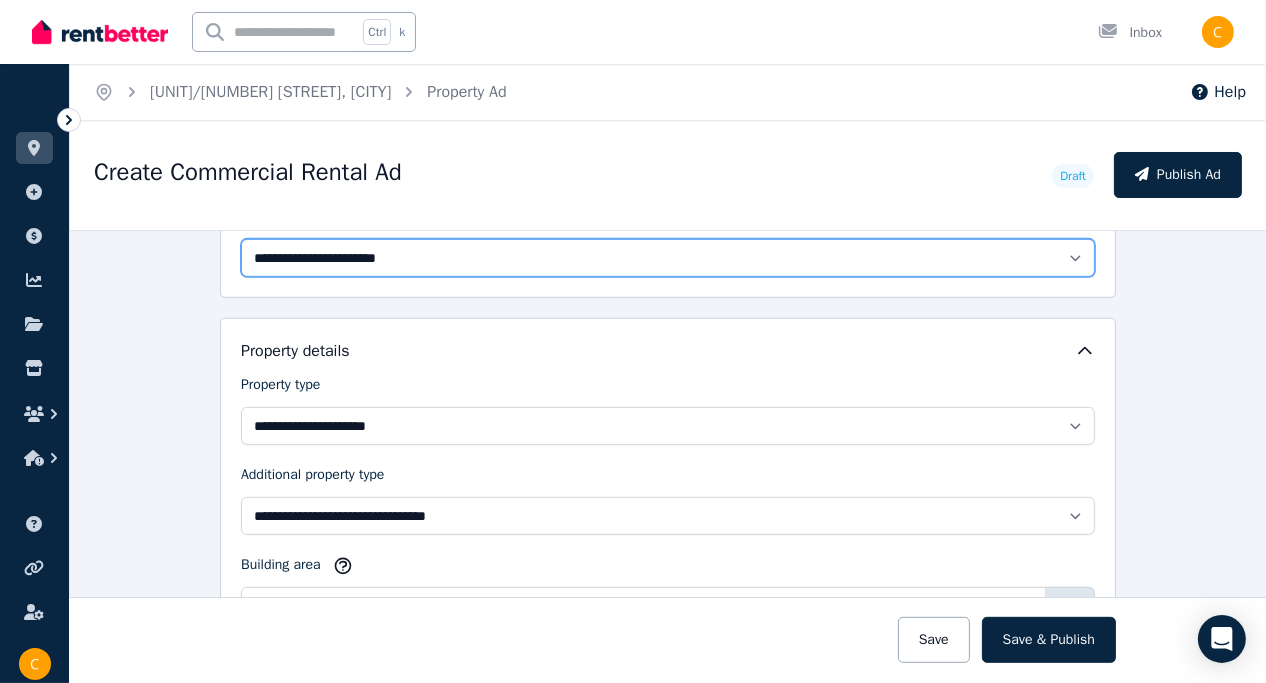 scroll, scrollTop: 1000, scrollLeft: 0, axis: vertical 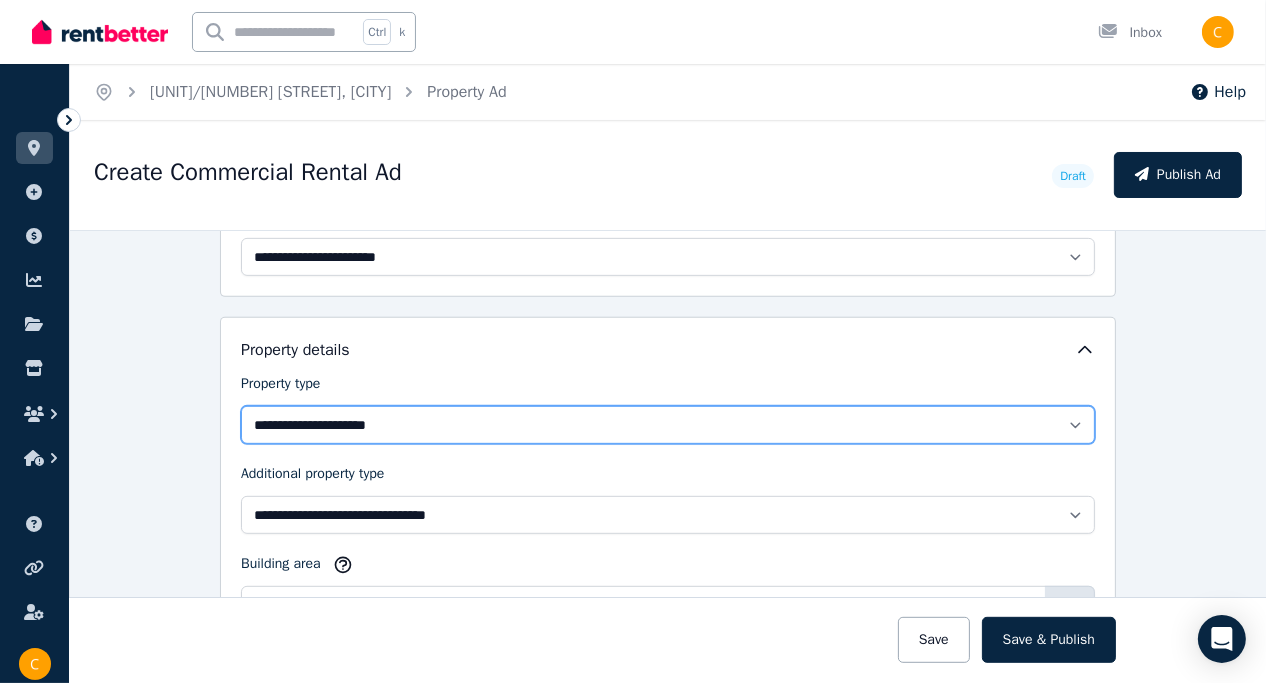 click on "**********" at bounding box center [668, 425] 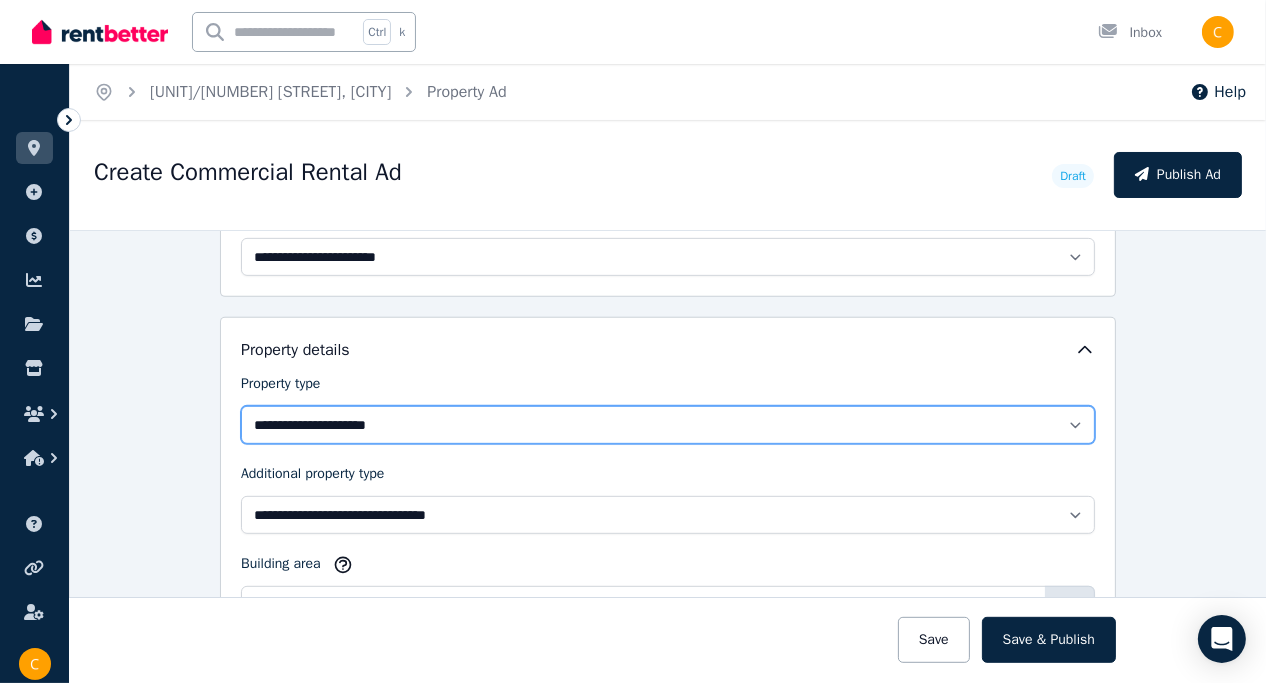 select on "**********" 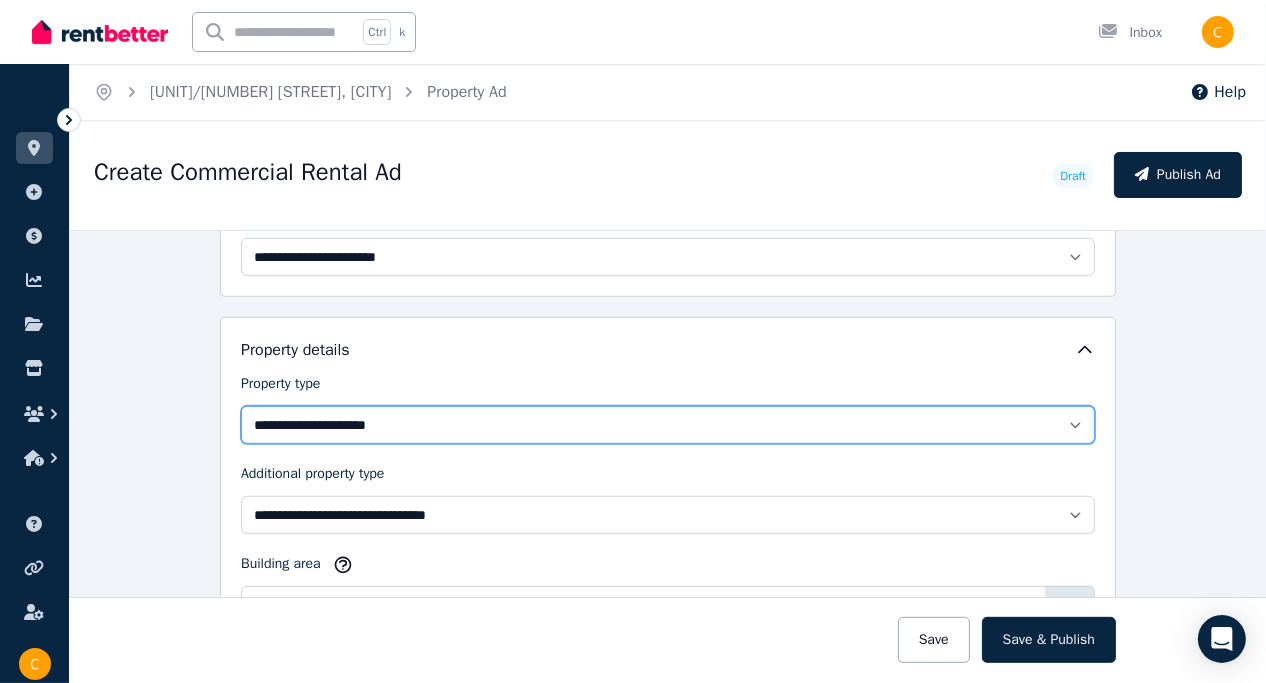 click on "**********" at bounding box center (668, 425) 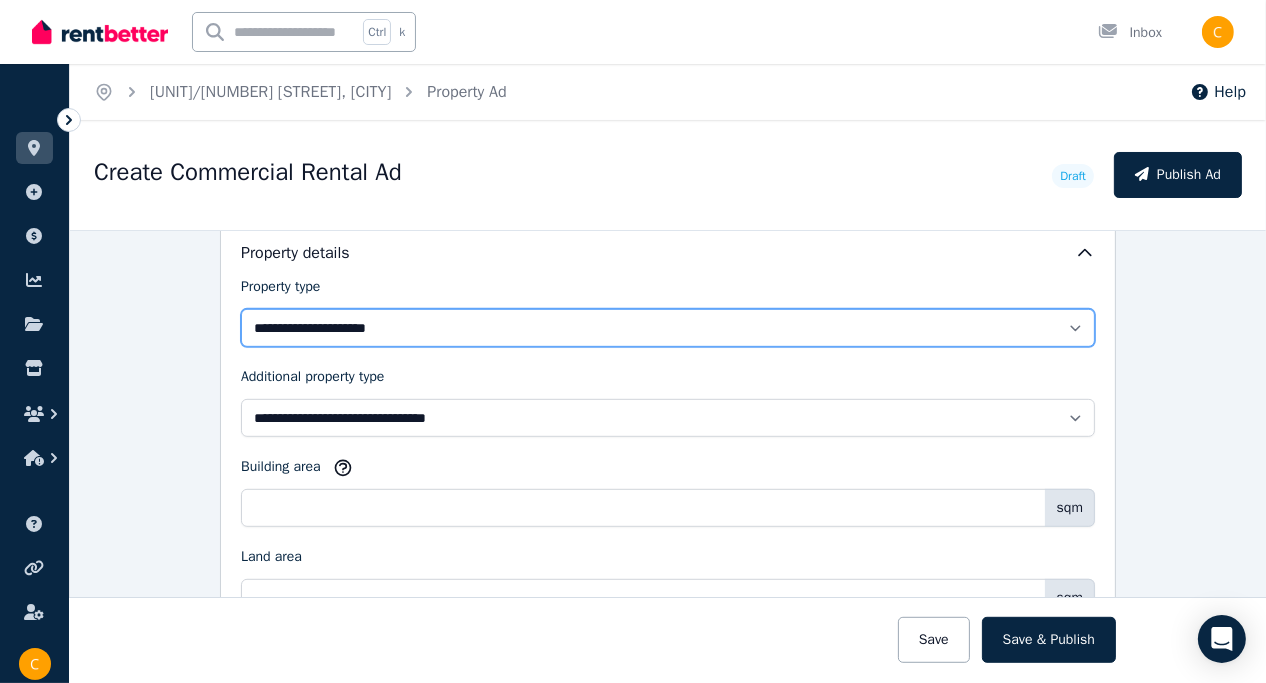 scroll, scrollTop: 1100, scrollLeft: 0, axis: vertical 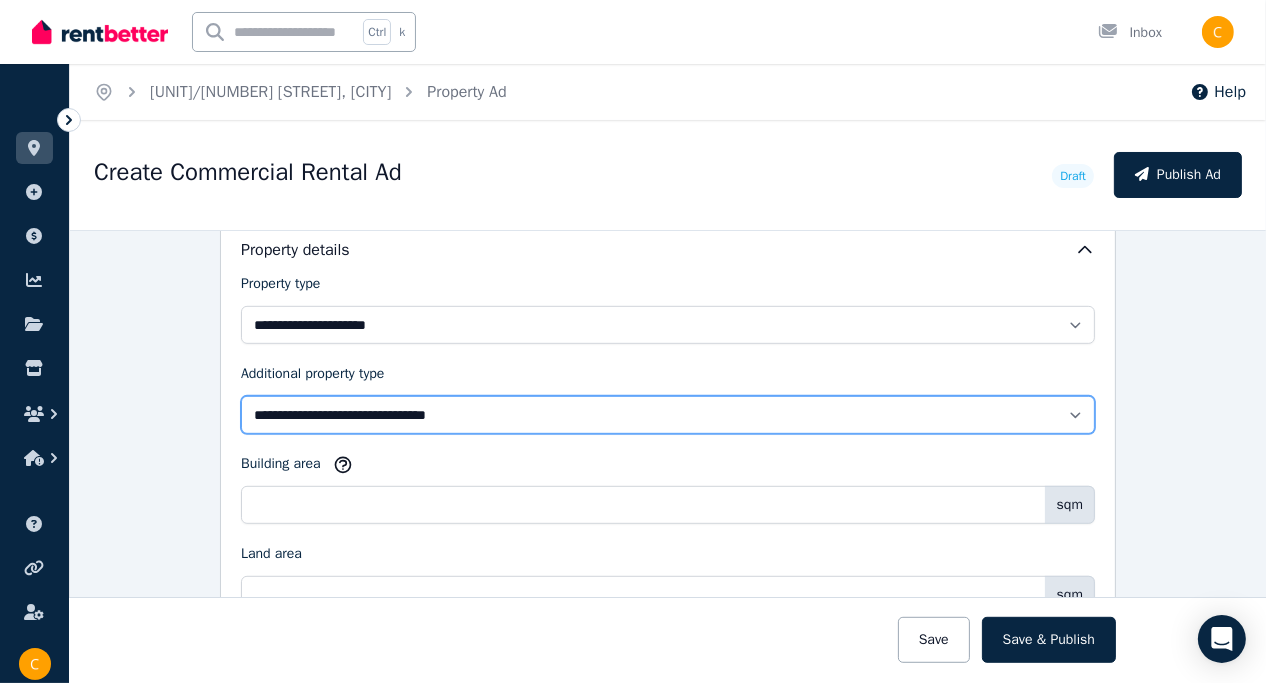 click on "**********" at bounding box center (668, 415) 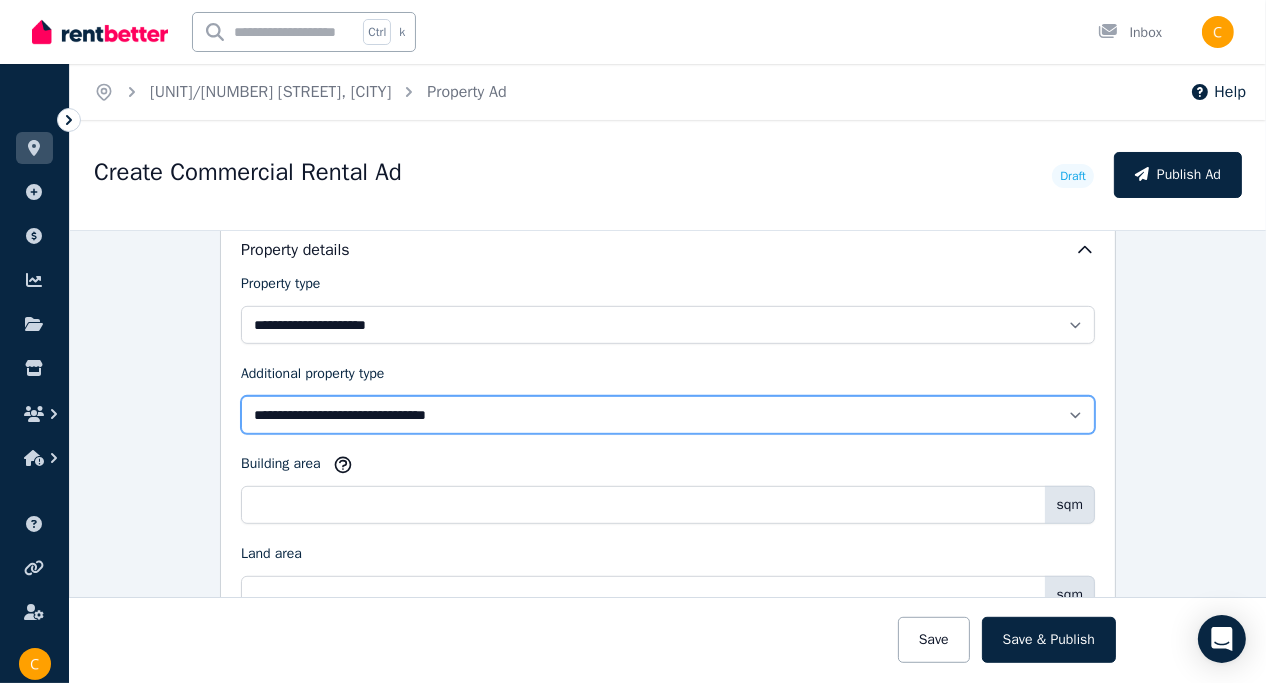 select on "**********" 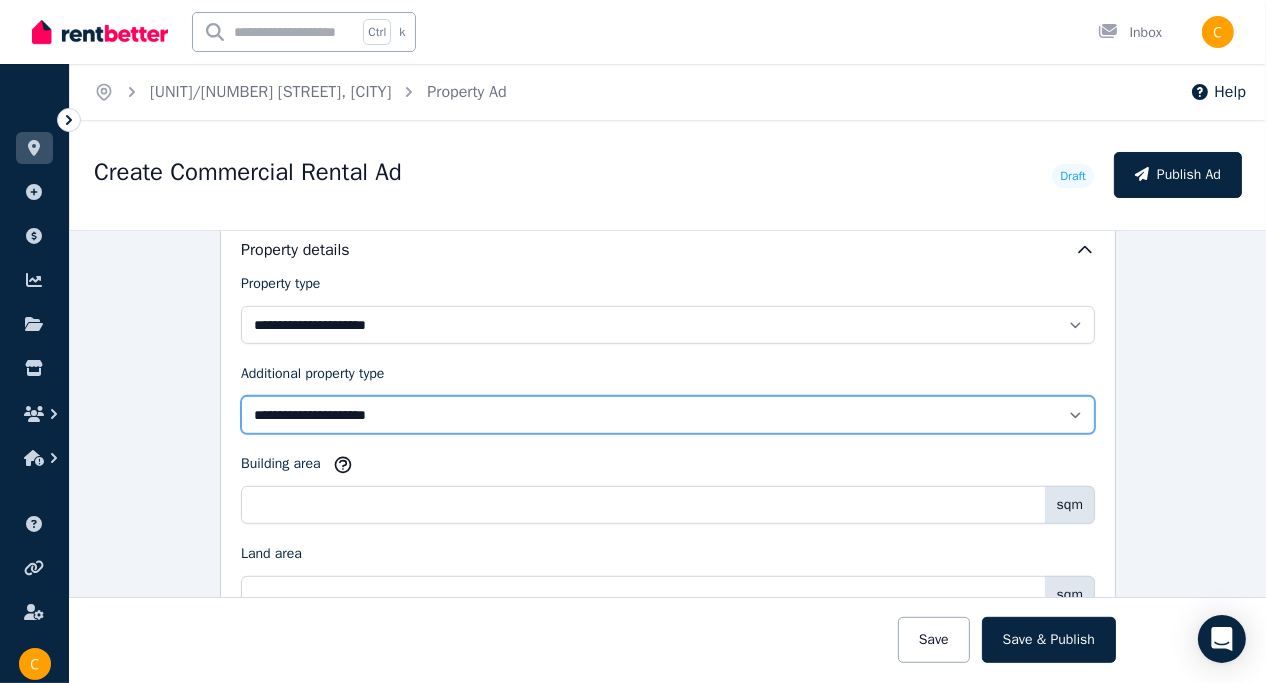 click on "**********" at bounding box center [668, 415] 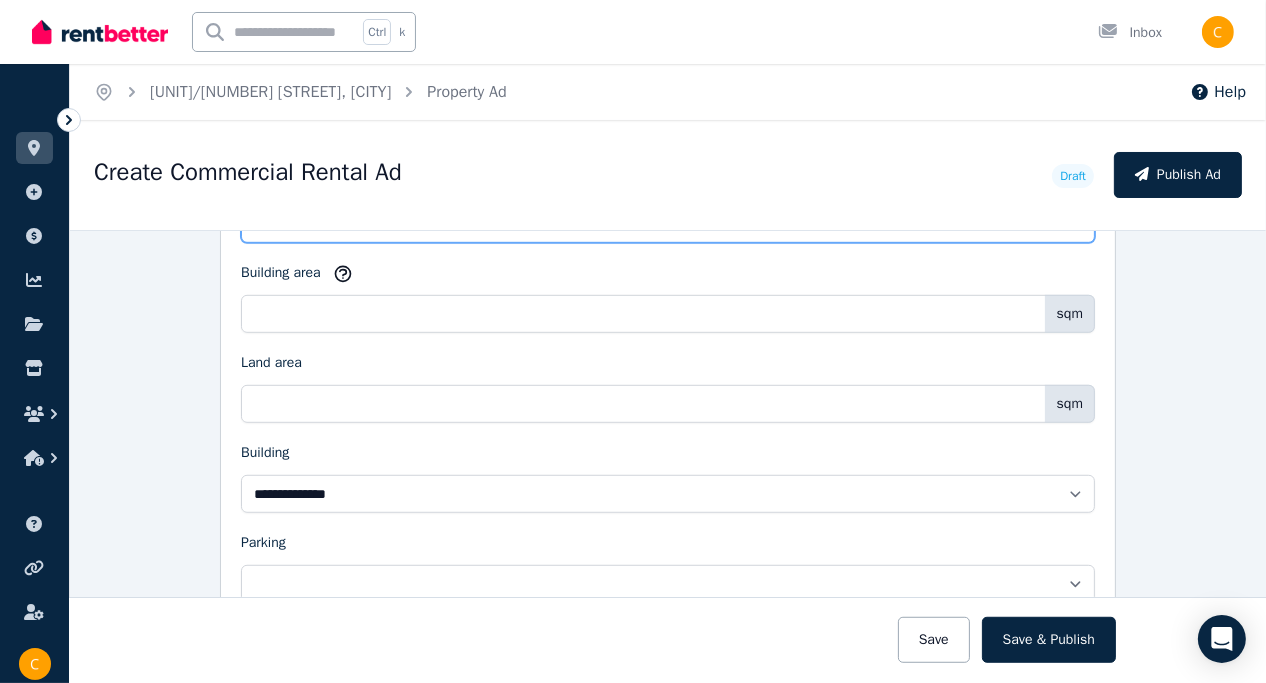 scroll, scrollTop: 1300, scrollLeft: 0, axis: vertical 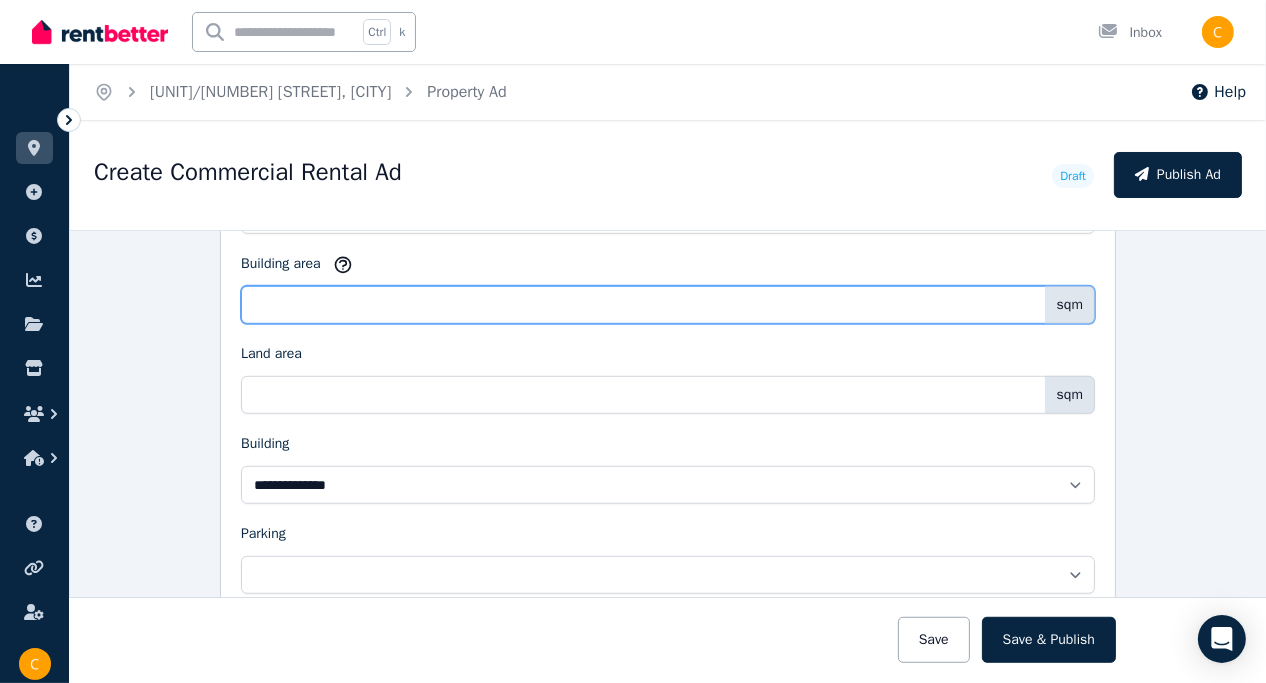 click on "Building area" at bounding box center [668, 305] 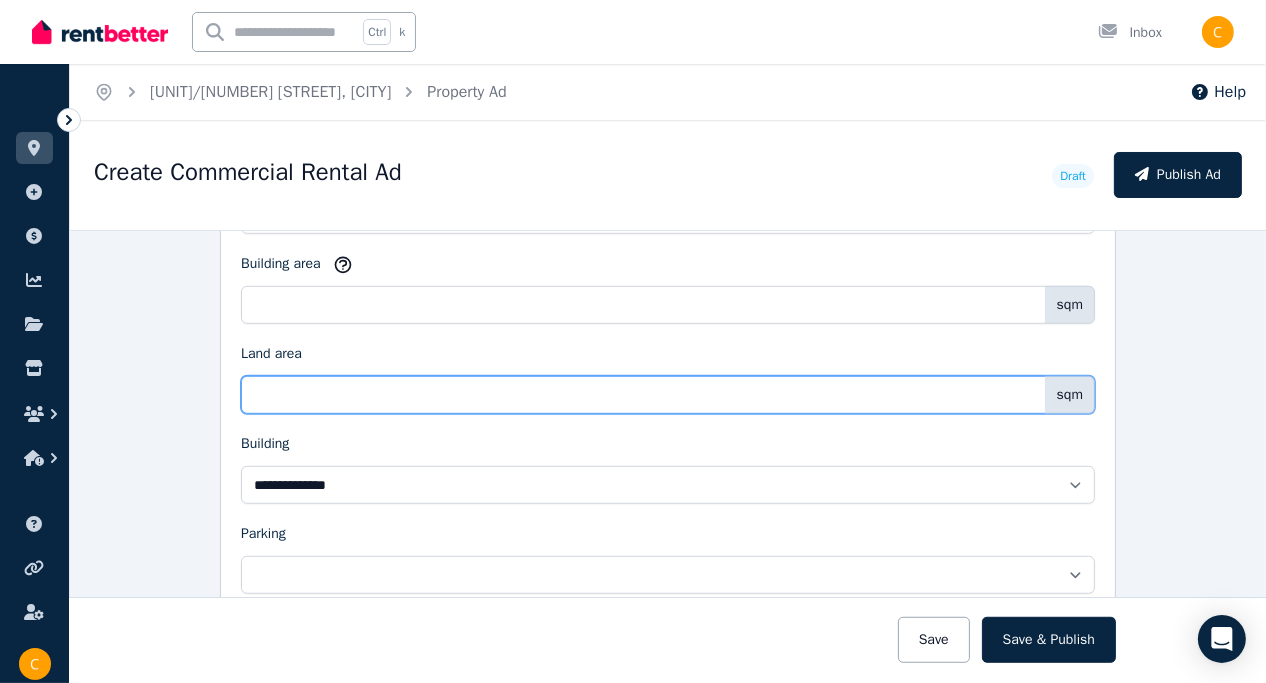 click on "Land area" at bounding box center [668, 395] 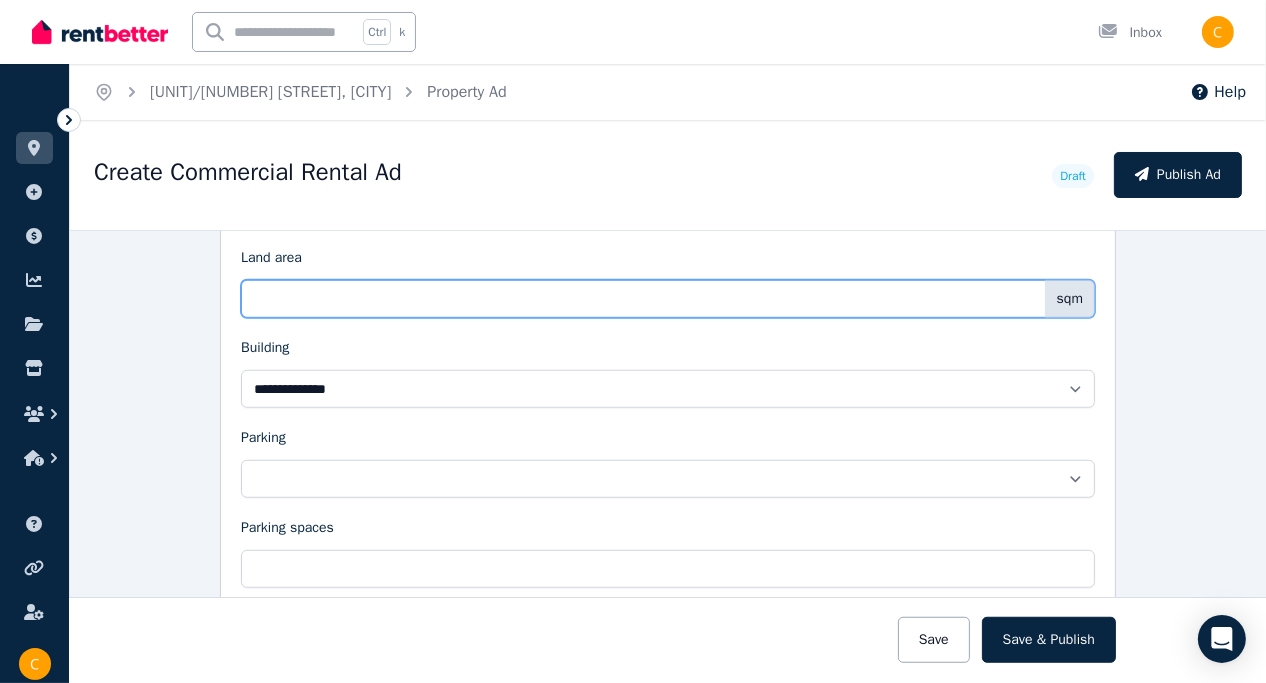 scroll, scrollTop: 1400, scrollLeft: 0, axis: vertical 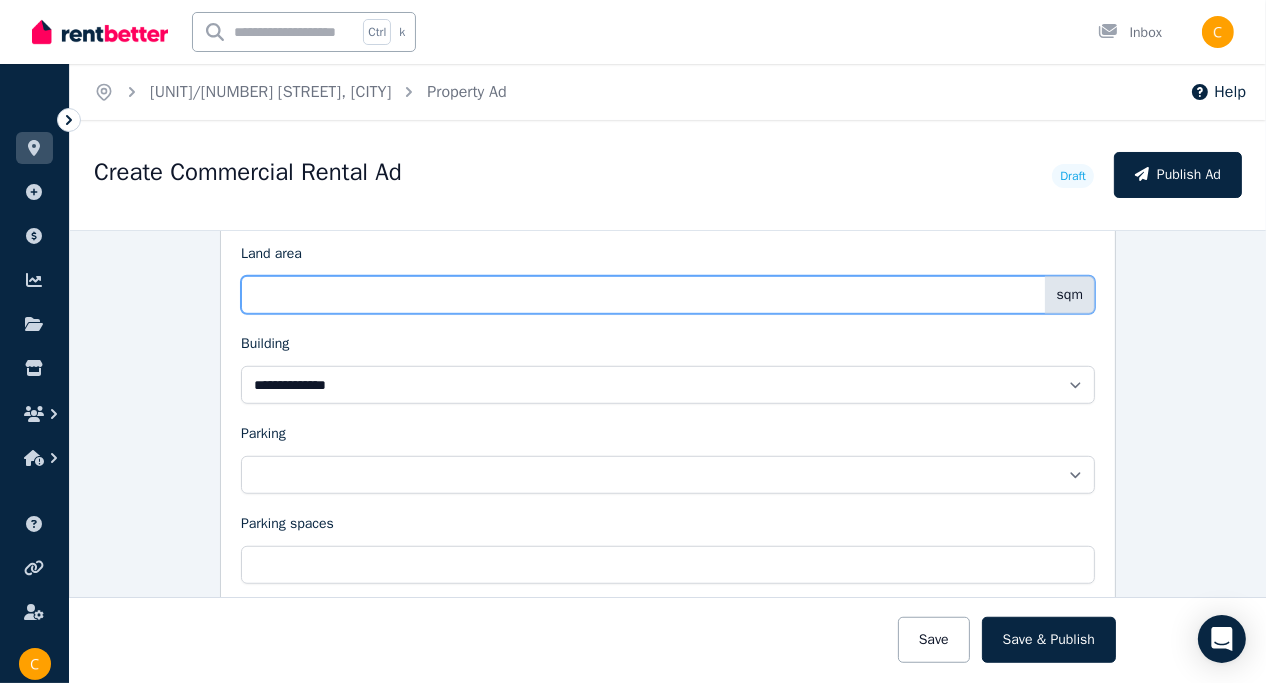 type on "***" 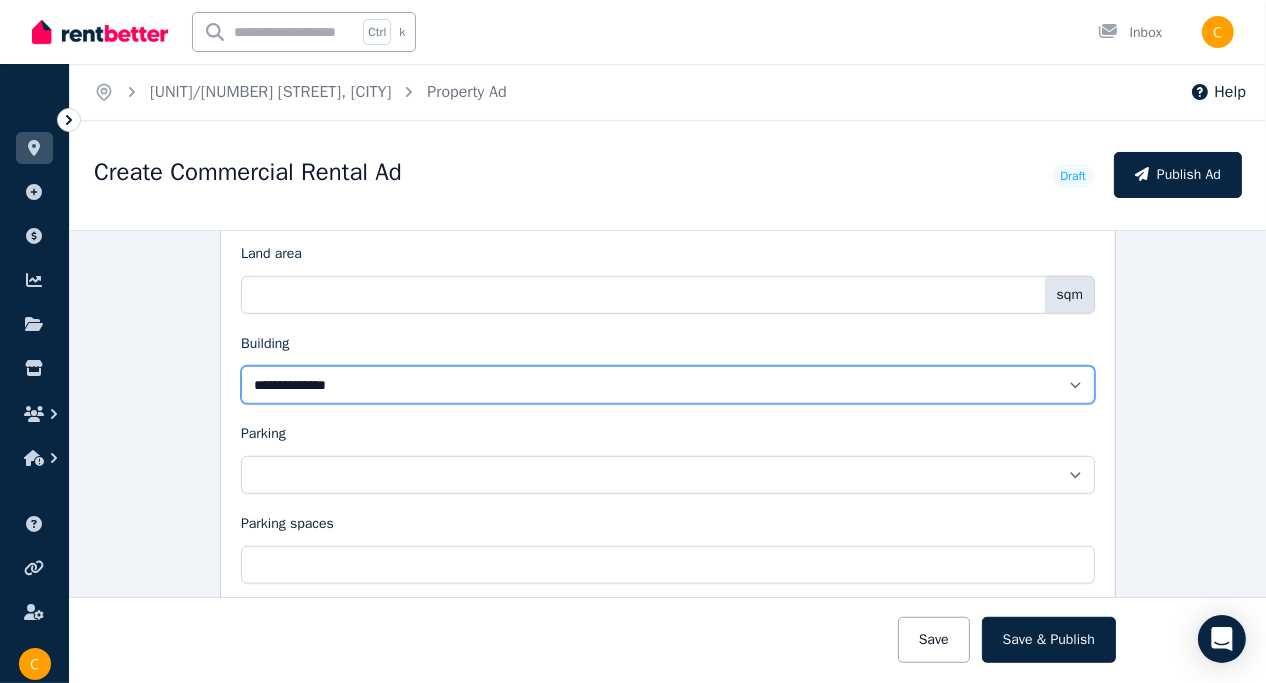 click on "**********" at bounding box center (668, 385) 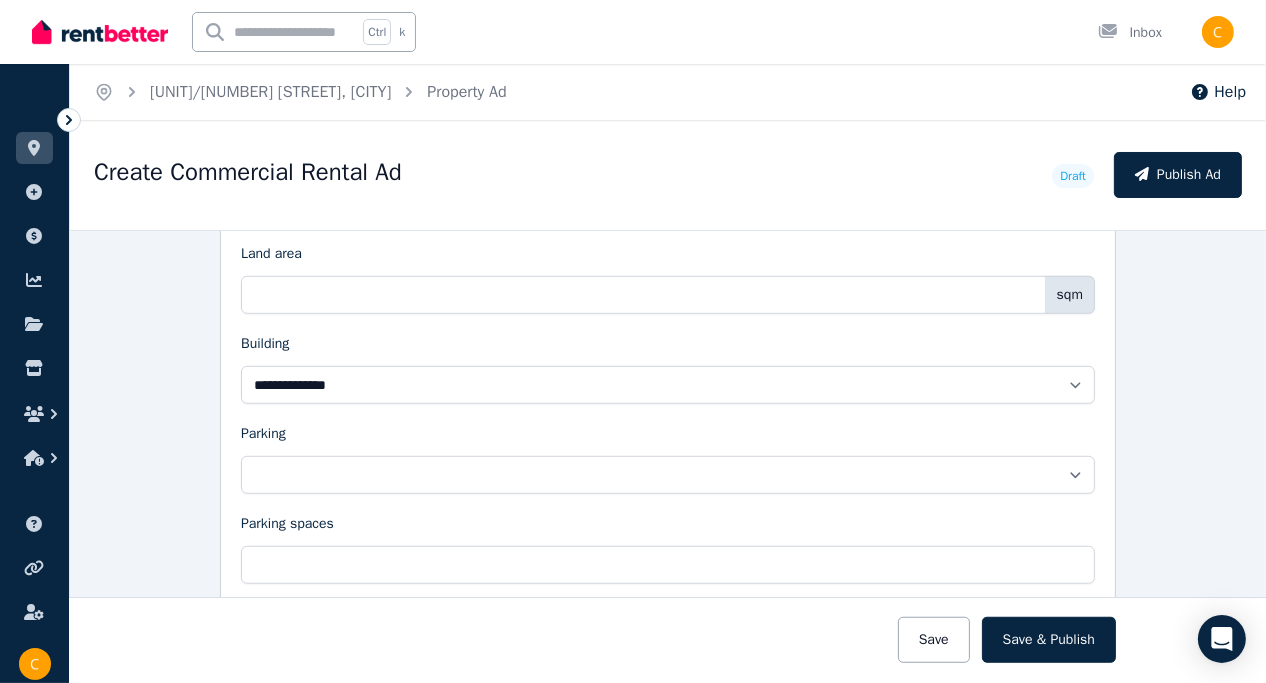 click on "**********" at bounding box center [668, 459] 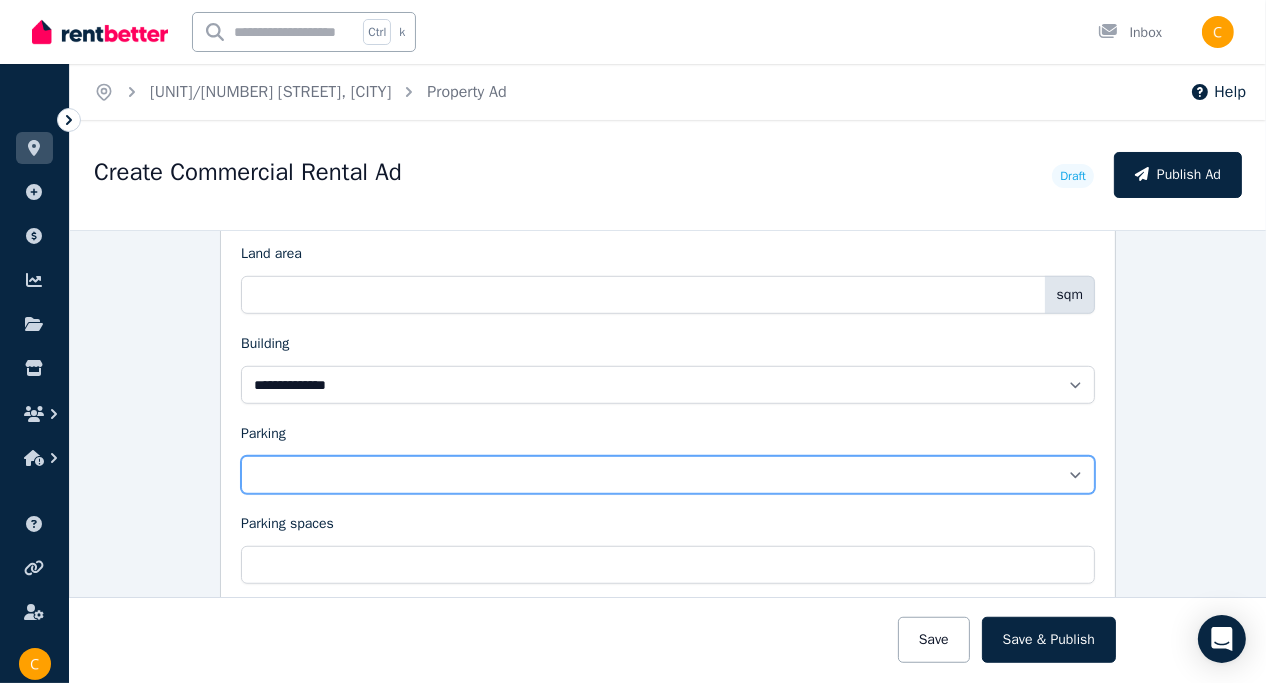 click on "**********" at bounding box center (668, 475) 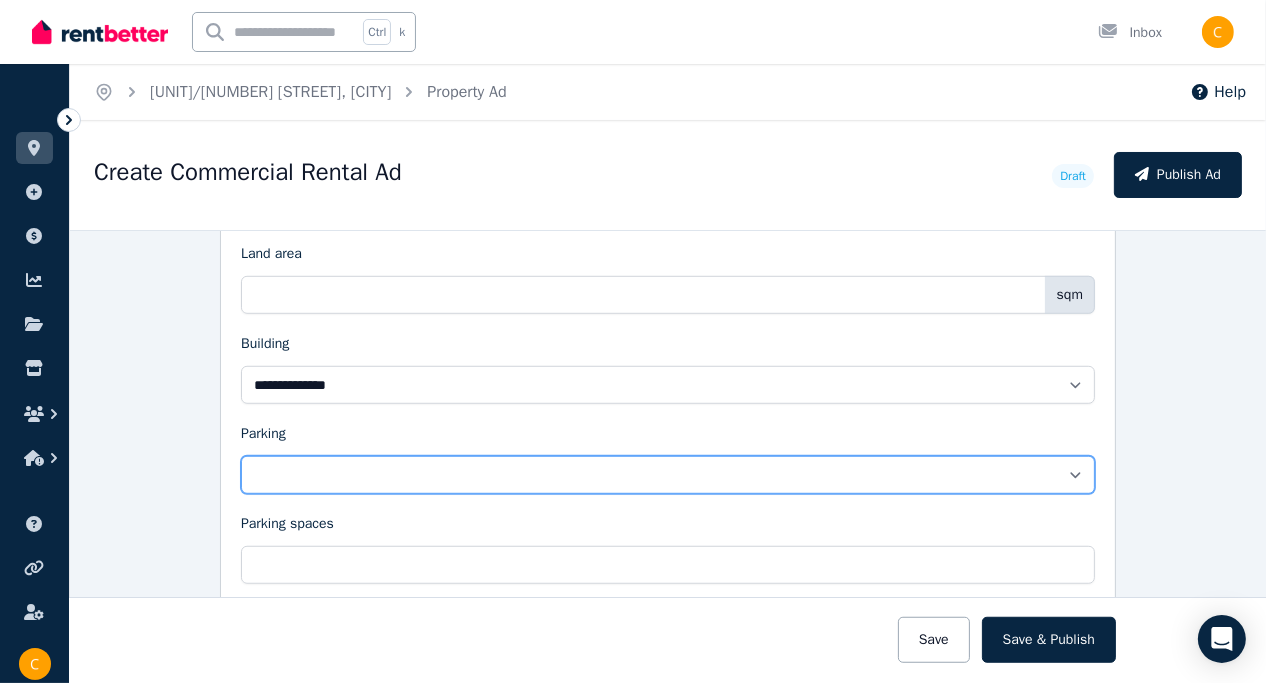 select on "**********" 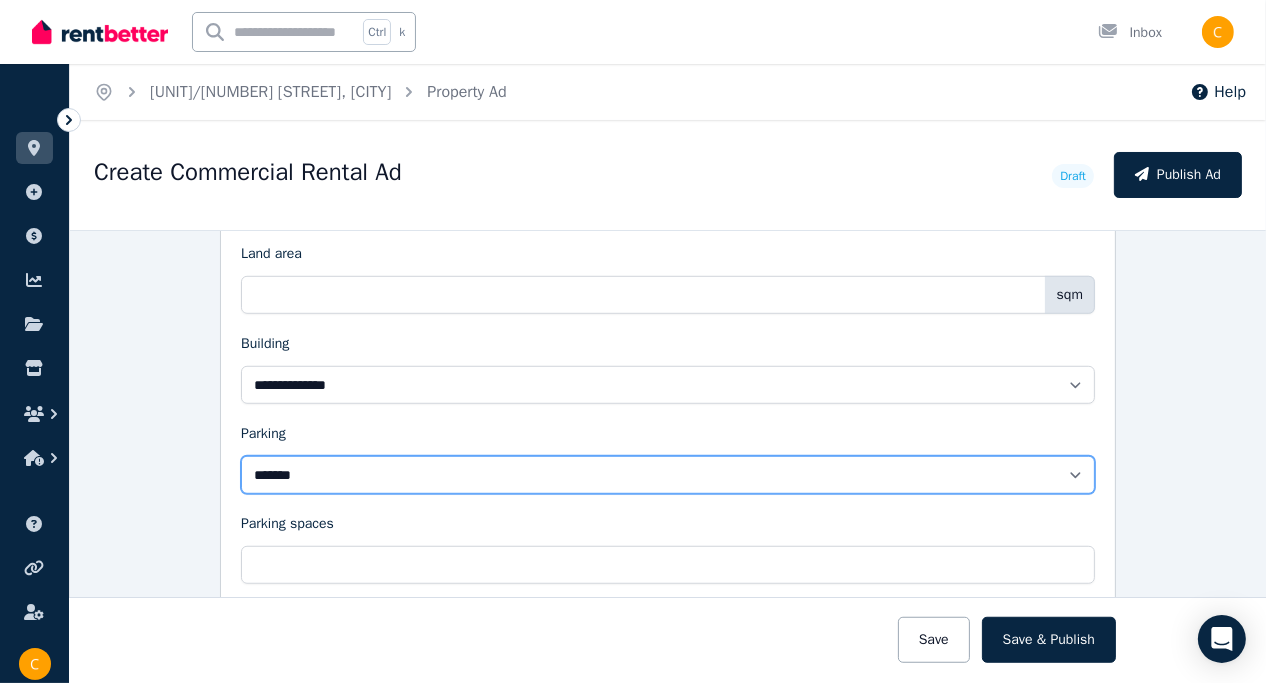 click on "**********" at bounding box center [668, 475] 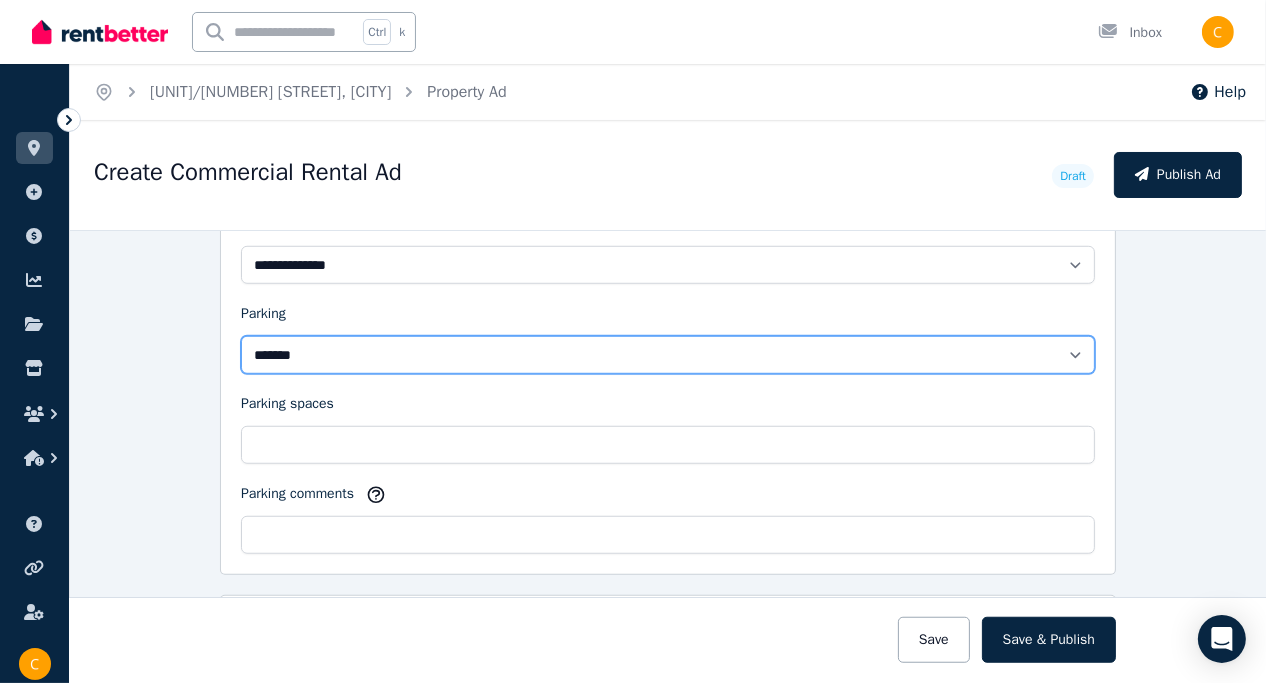 scroll, scrollTop: 1500, scrollLeft: 0, axis: vertical 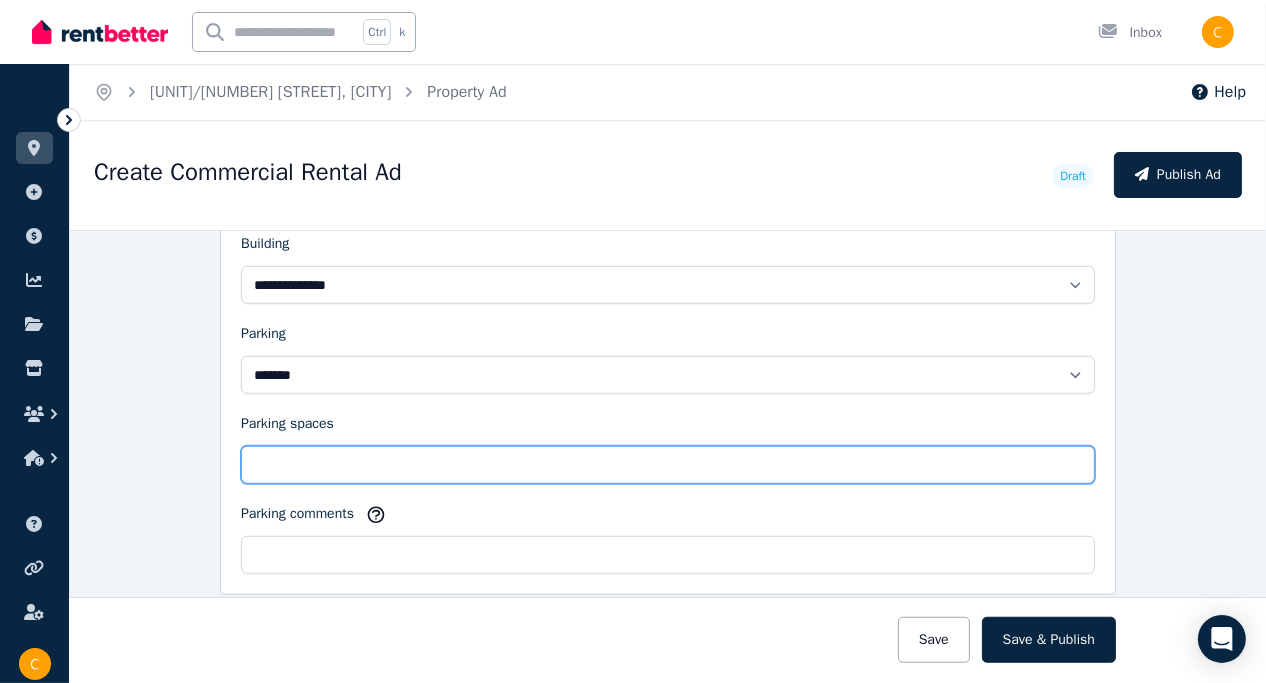 click on "Parking spaces" at bounding box center [668, 465] 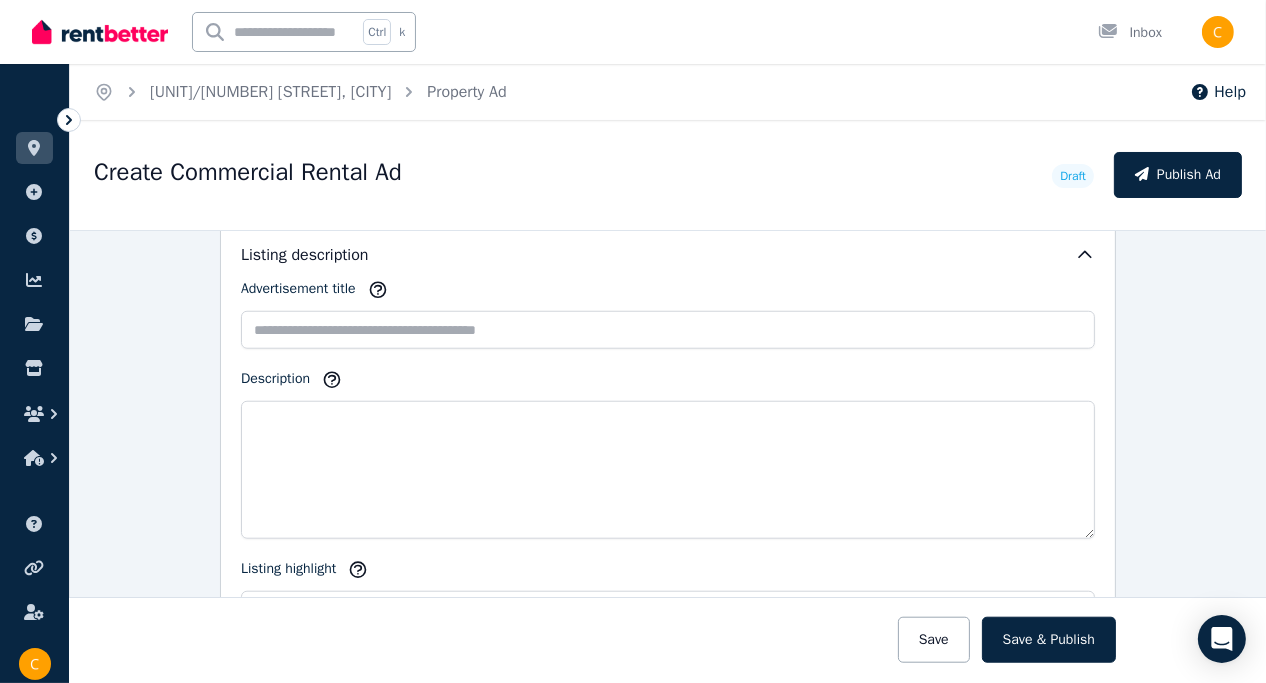 scroll, scrollTop: 1900, scrollLeft: 0, axis: vertical 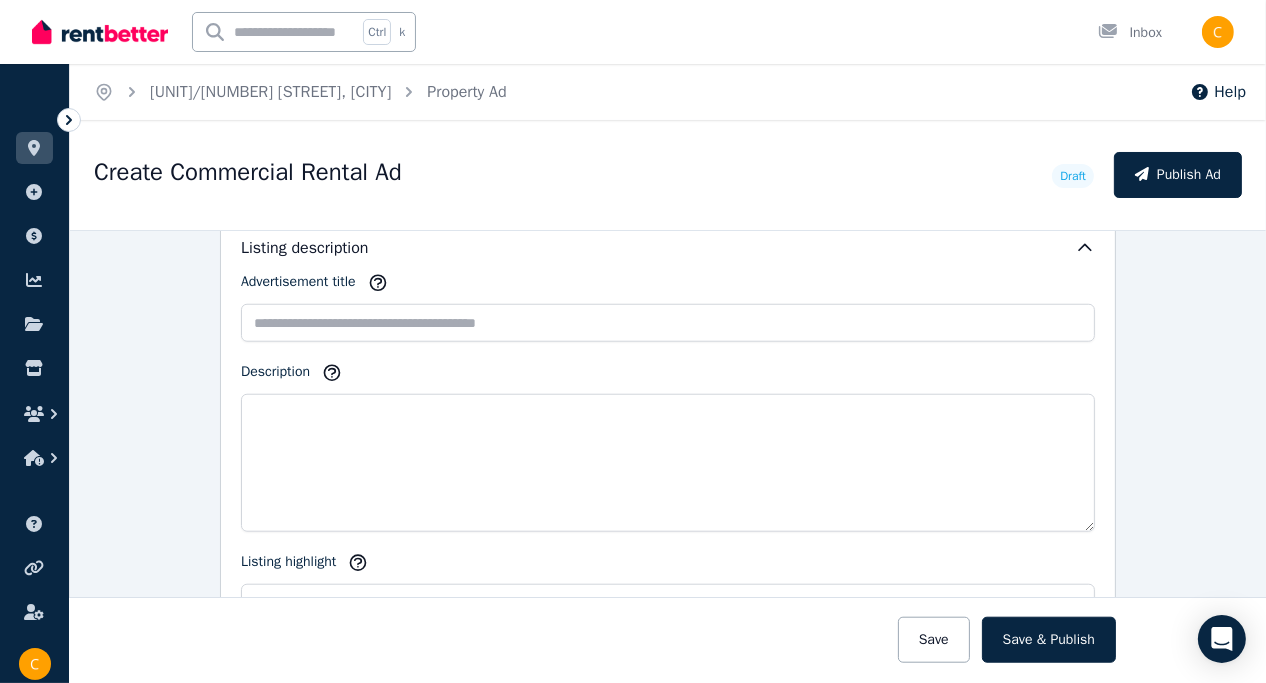 type on "*" 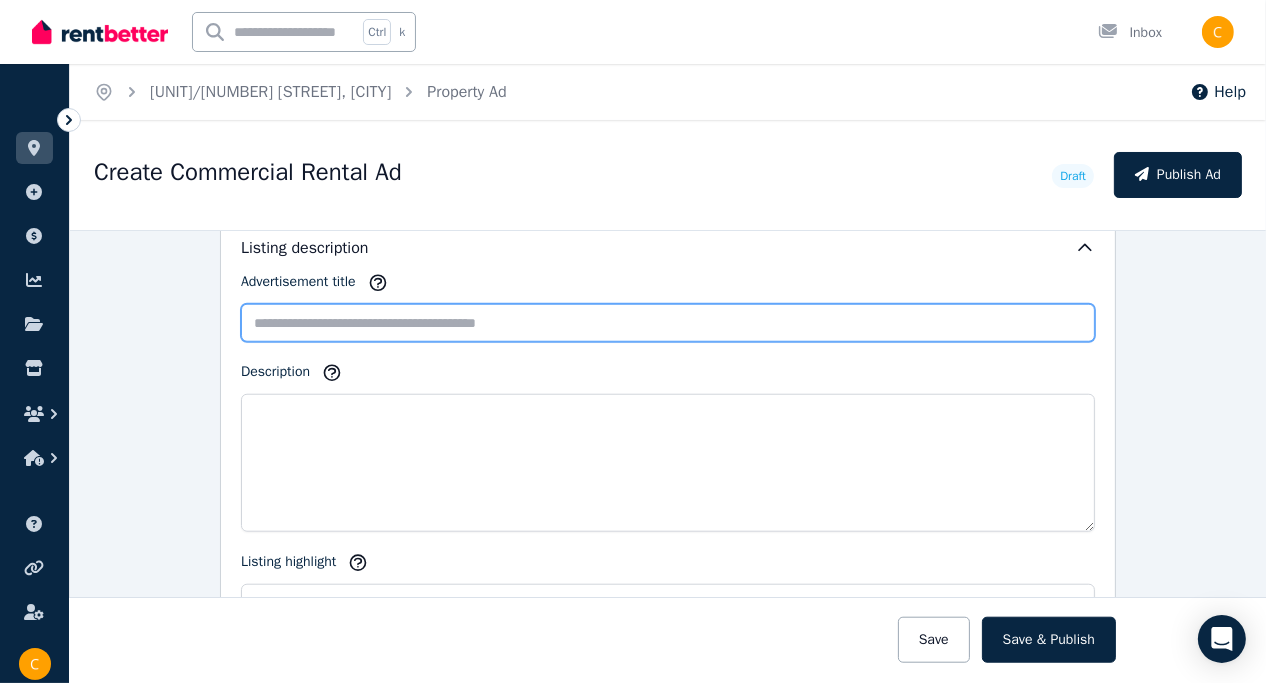 click on "Advertisement title" at bounding box center (668, 323) 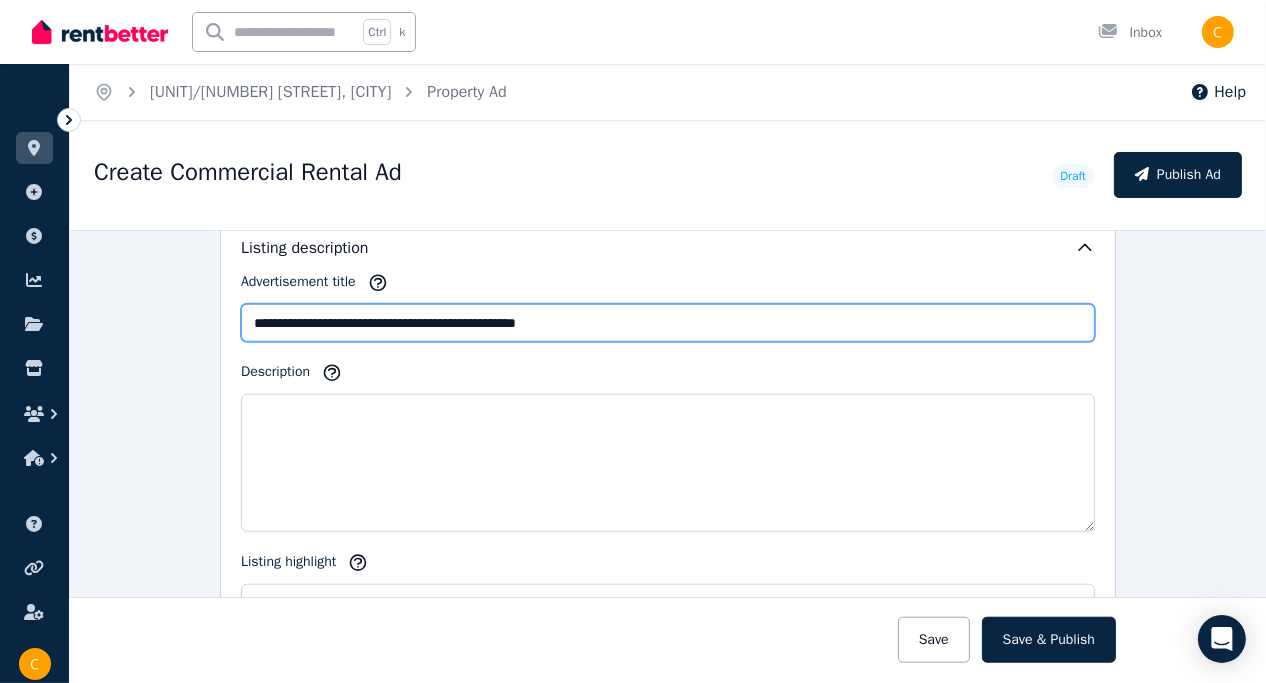 type on "**********" 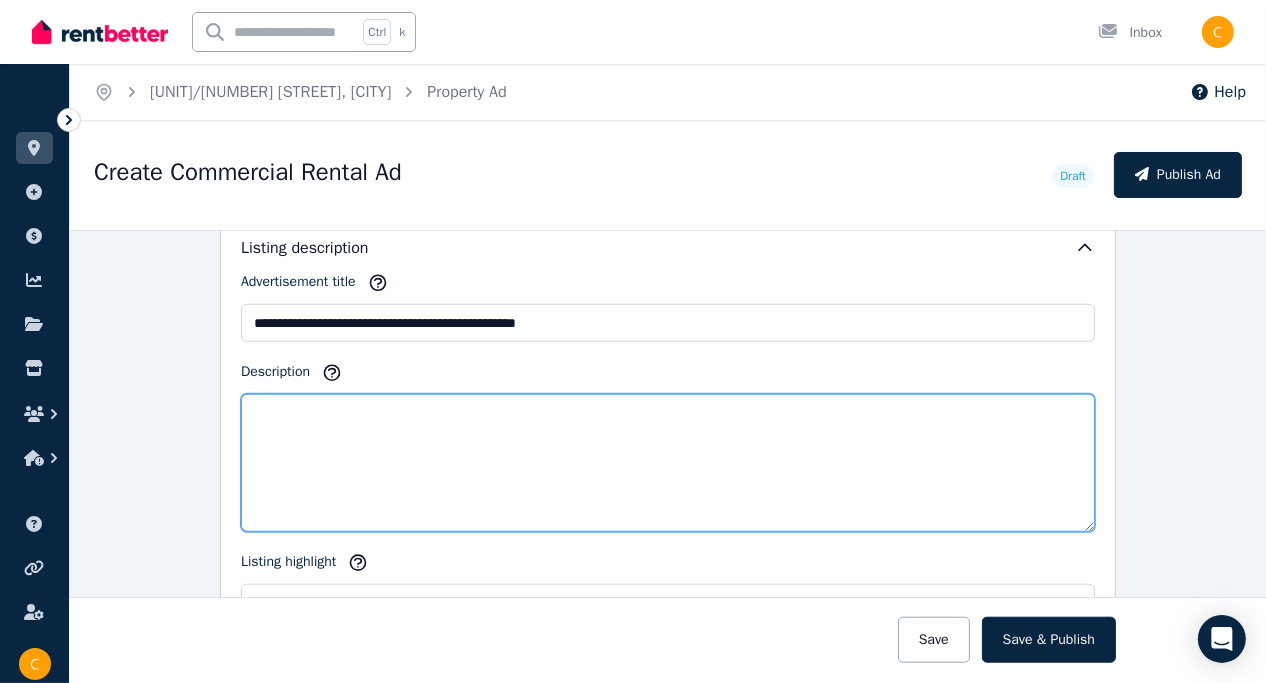 click on "Description" at bounding box center [668, 463] 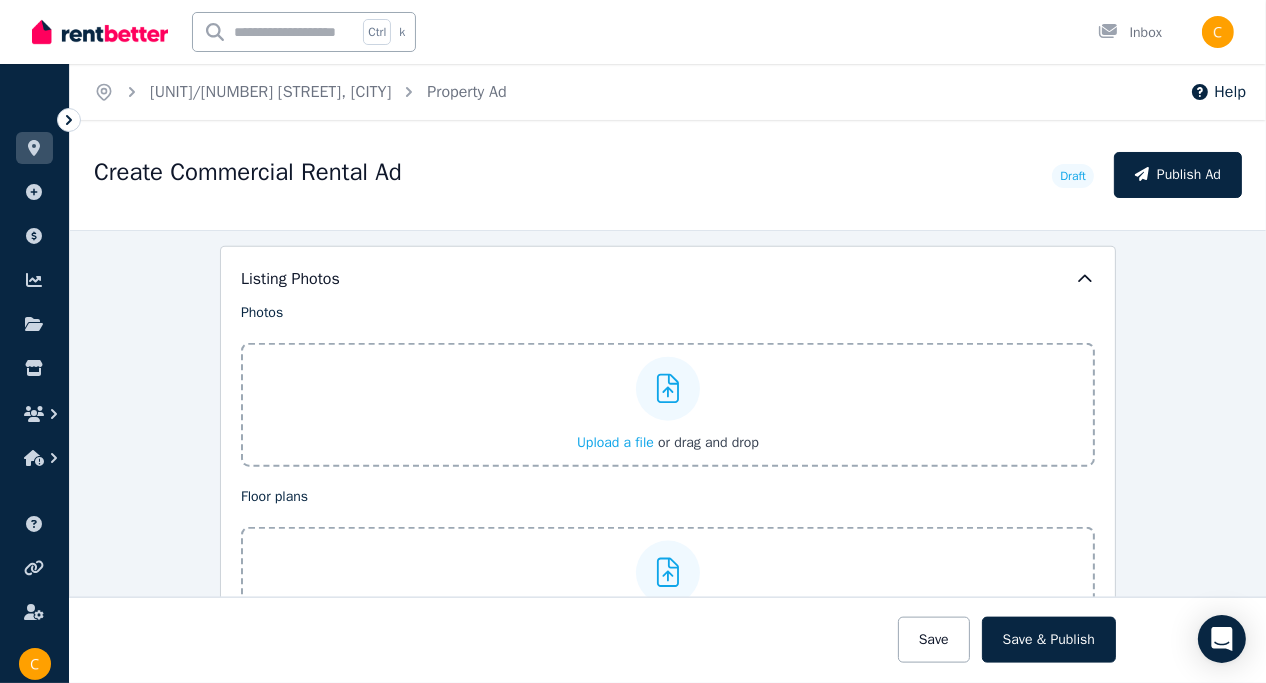 scroll, scrollTop: 2500, scrollLeft: 0, axis: vertical 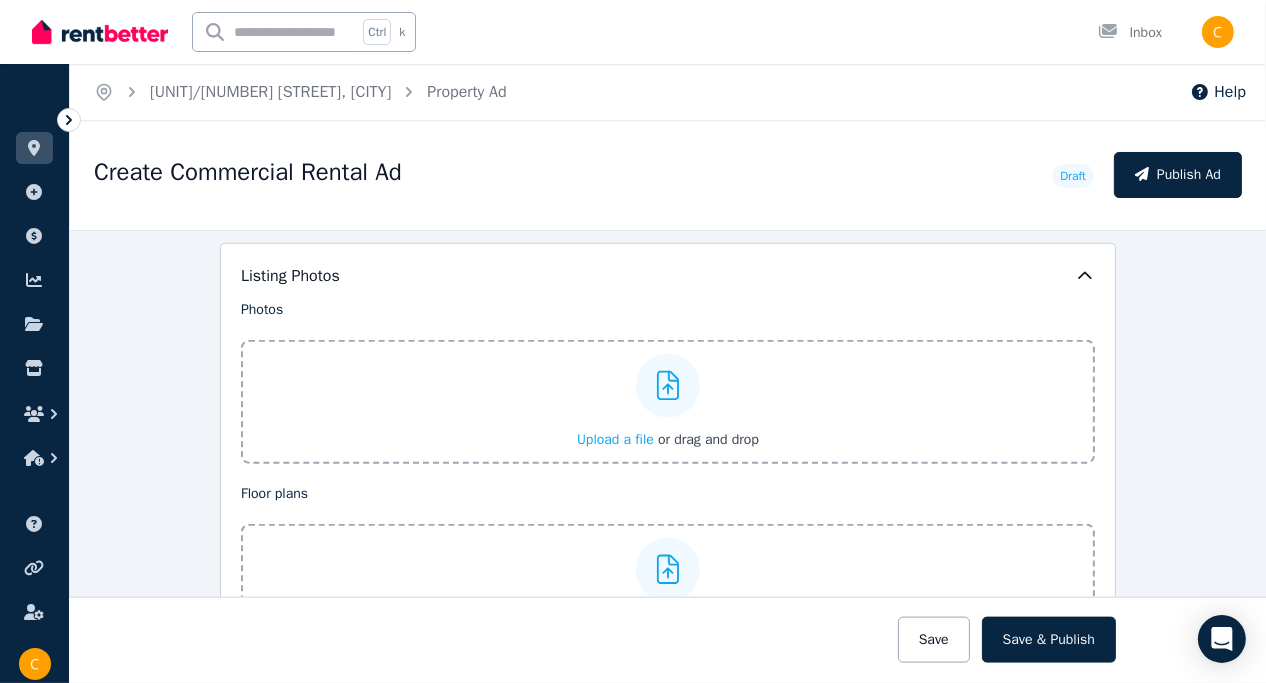 type on "**********" 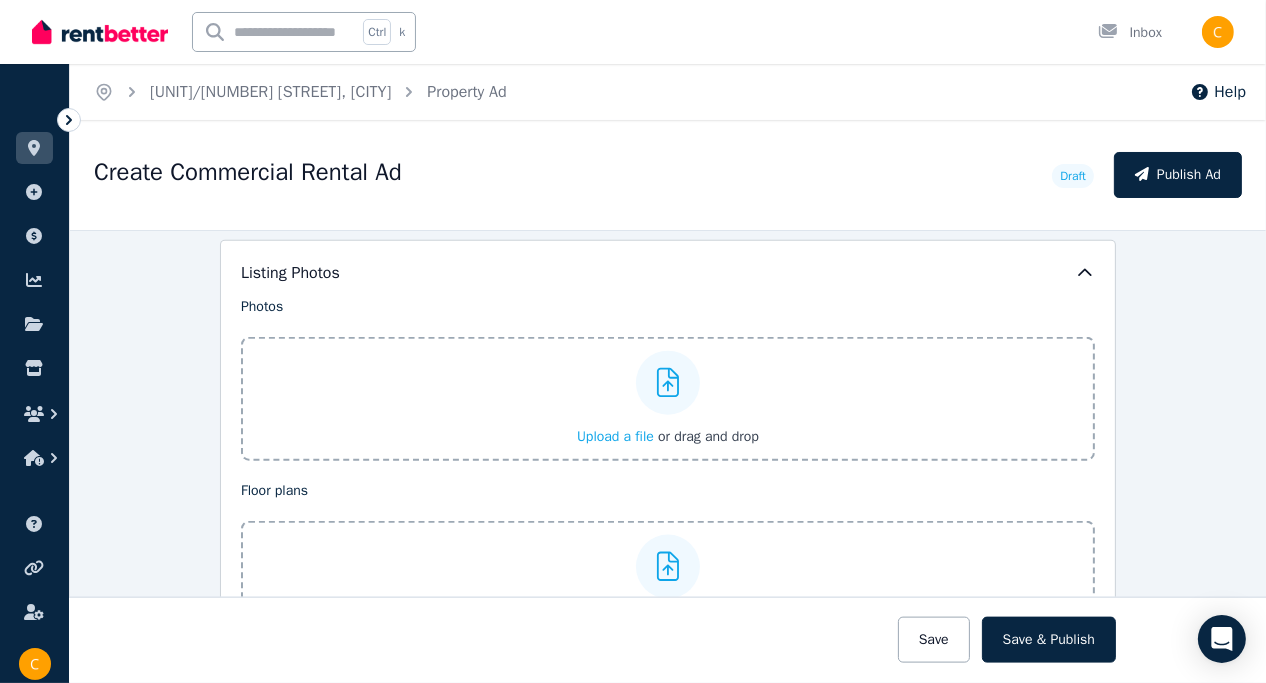 scroll, scrollTop: 2500, scrollLeft: 0, axis: vertical 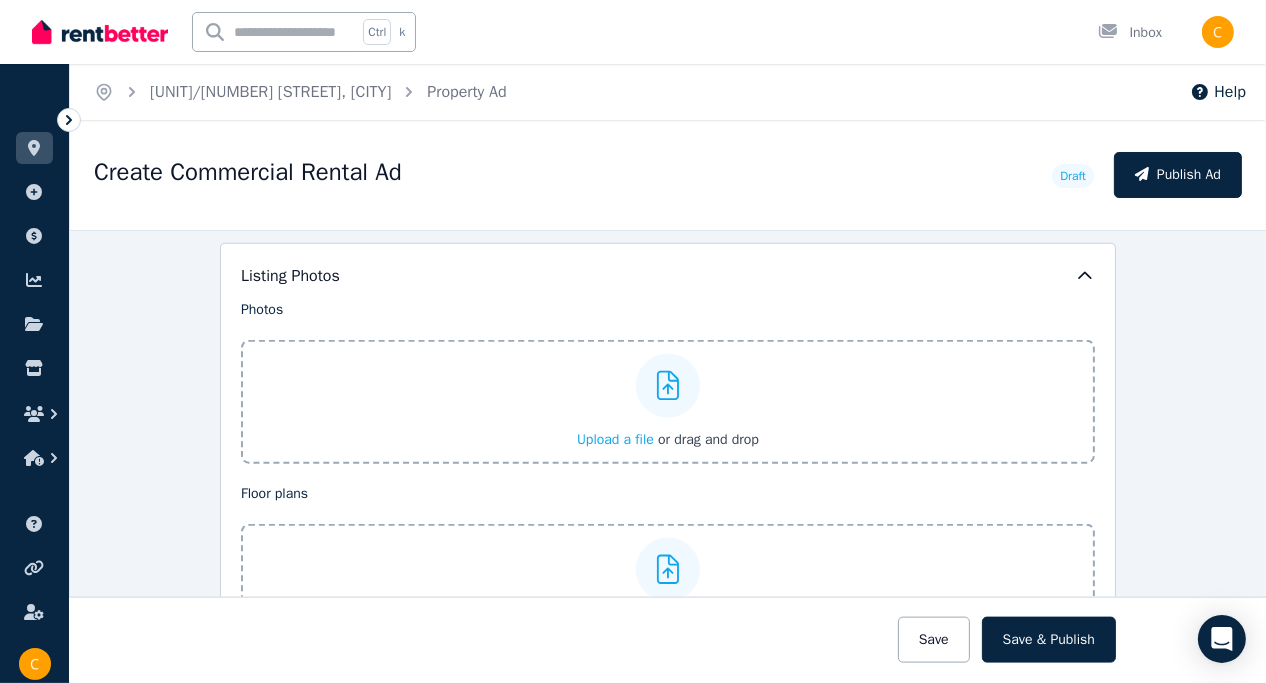click on "Upload a file" at bounding box center [615, 439] 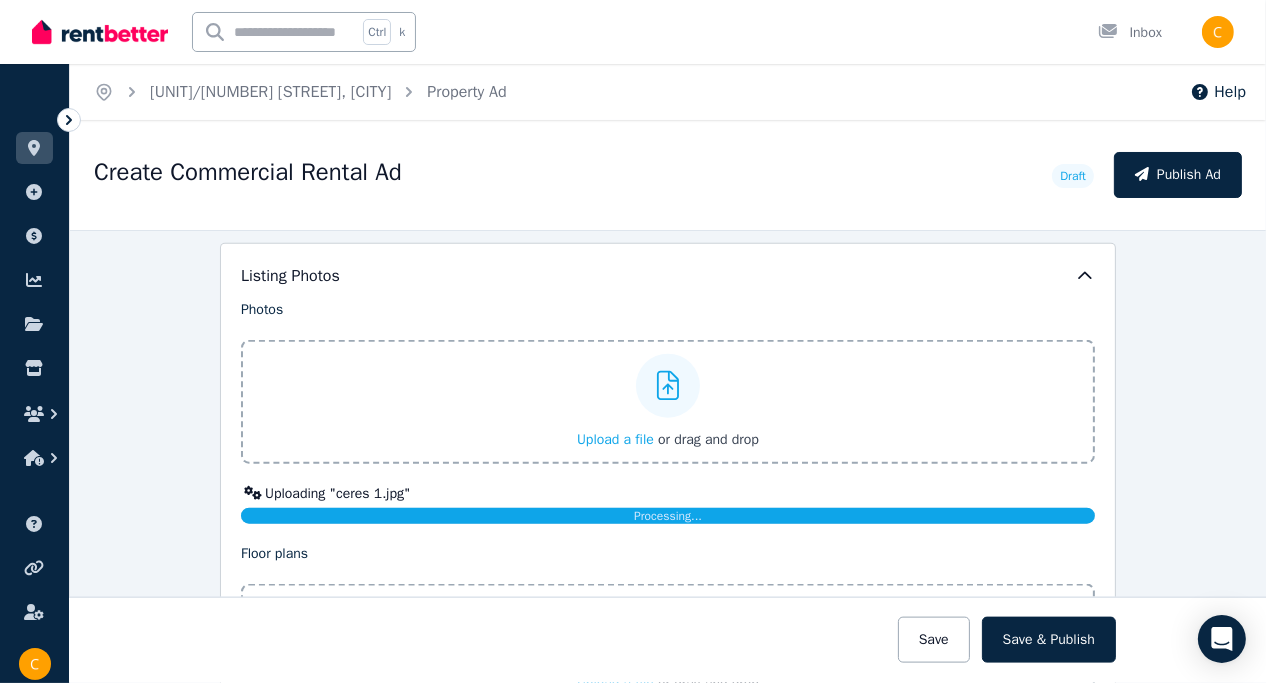 click on "Upload a file" at bounding box center (615, 439) 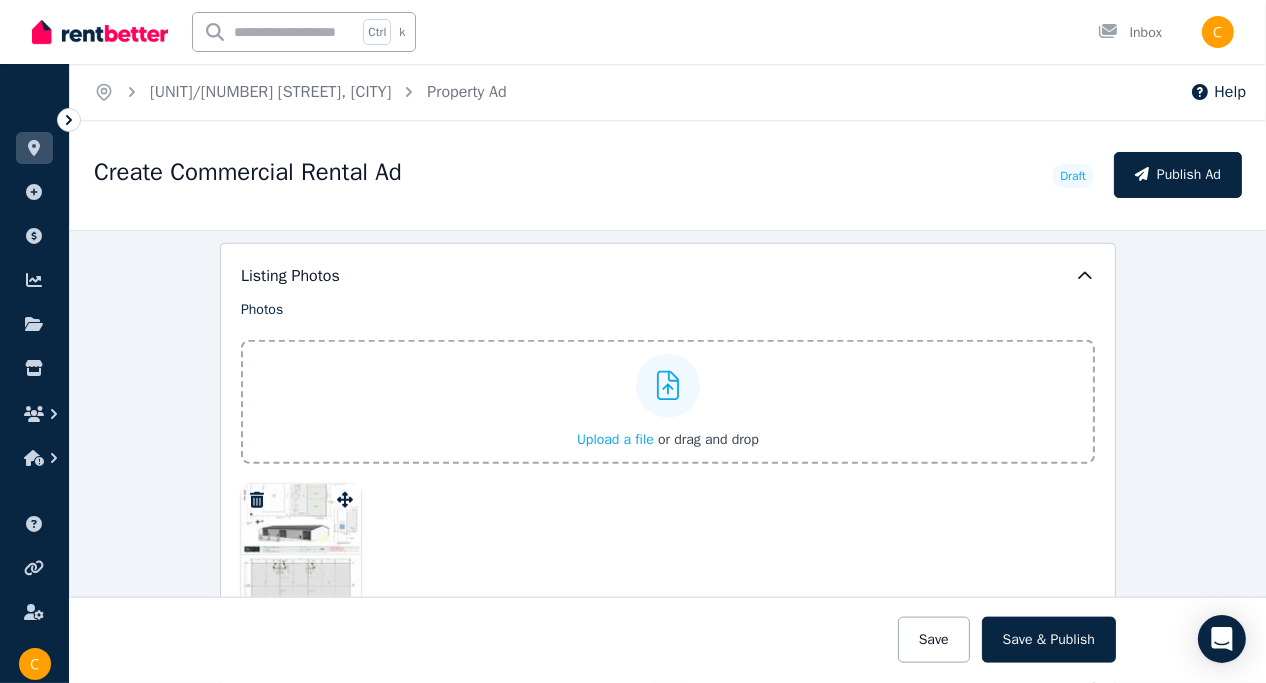 click on "Upload a file" at bounding box center [615, 439] 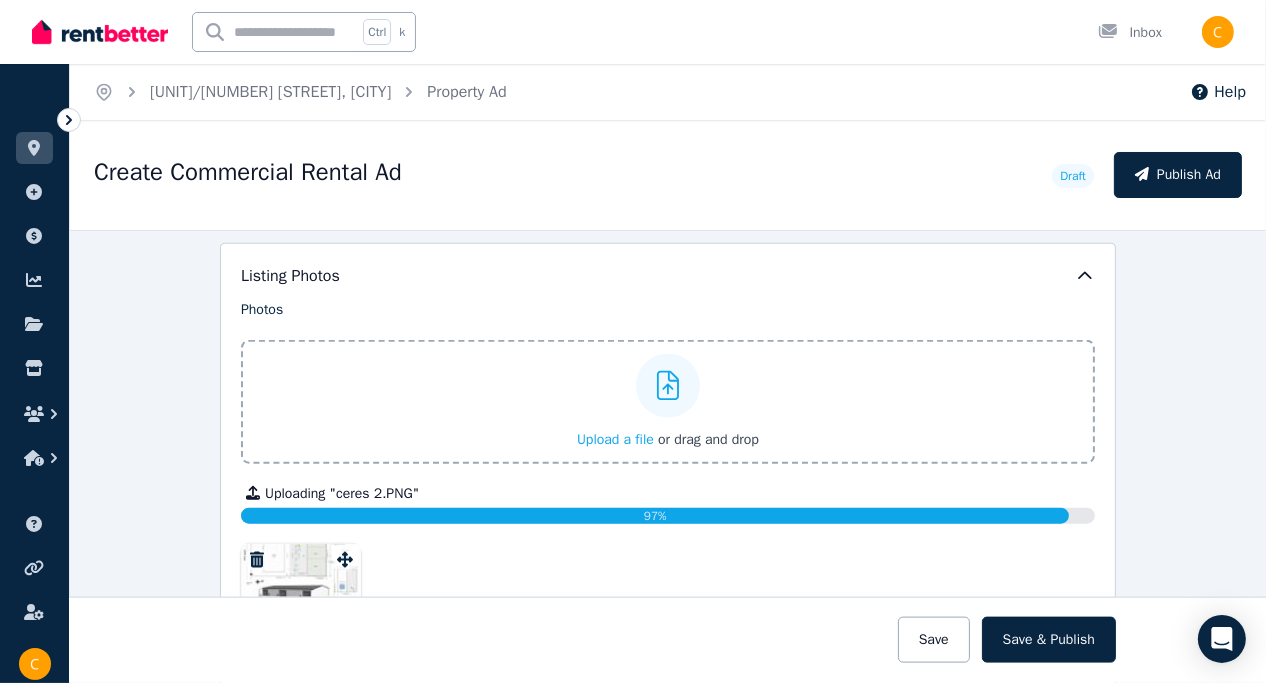 click on "Upload a file" at bounding box center [615, 439] 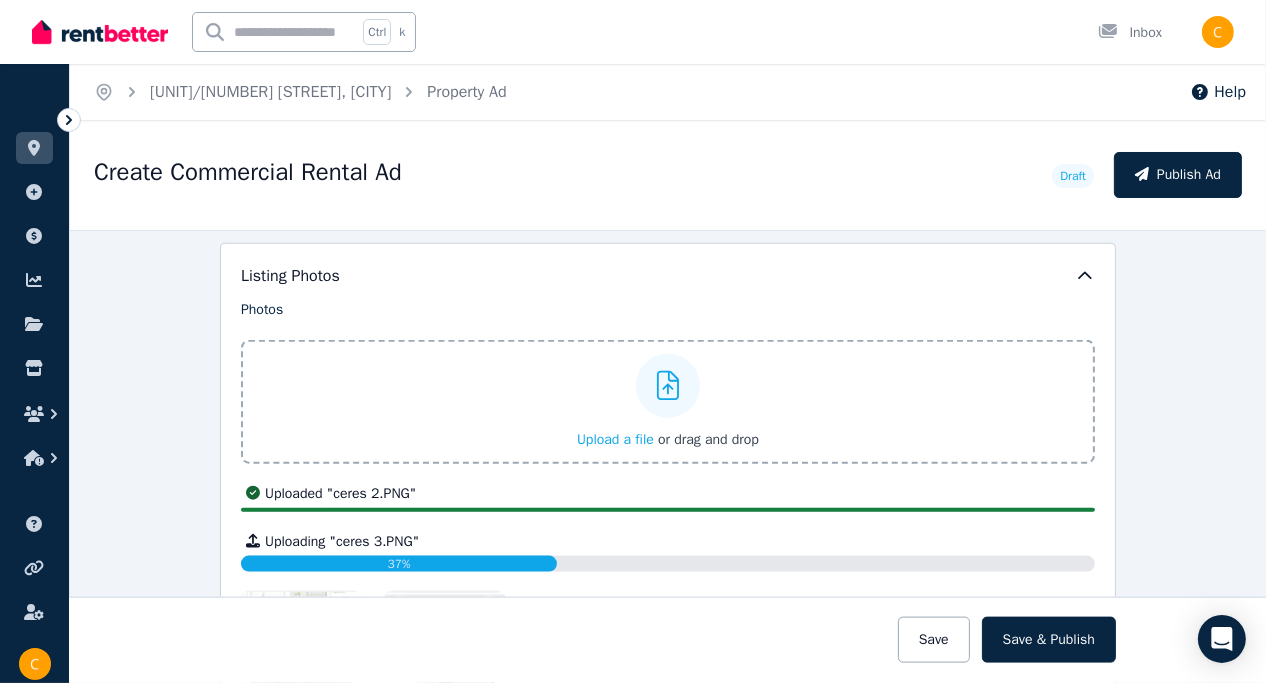 click on "Upload a file" at bounding box center [615, 439] 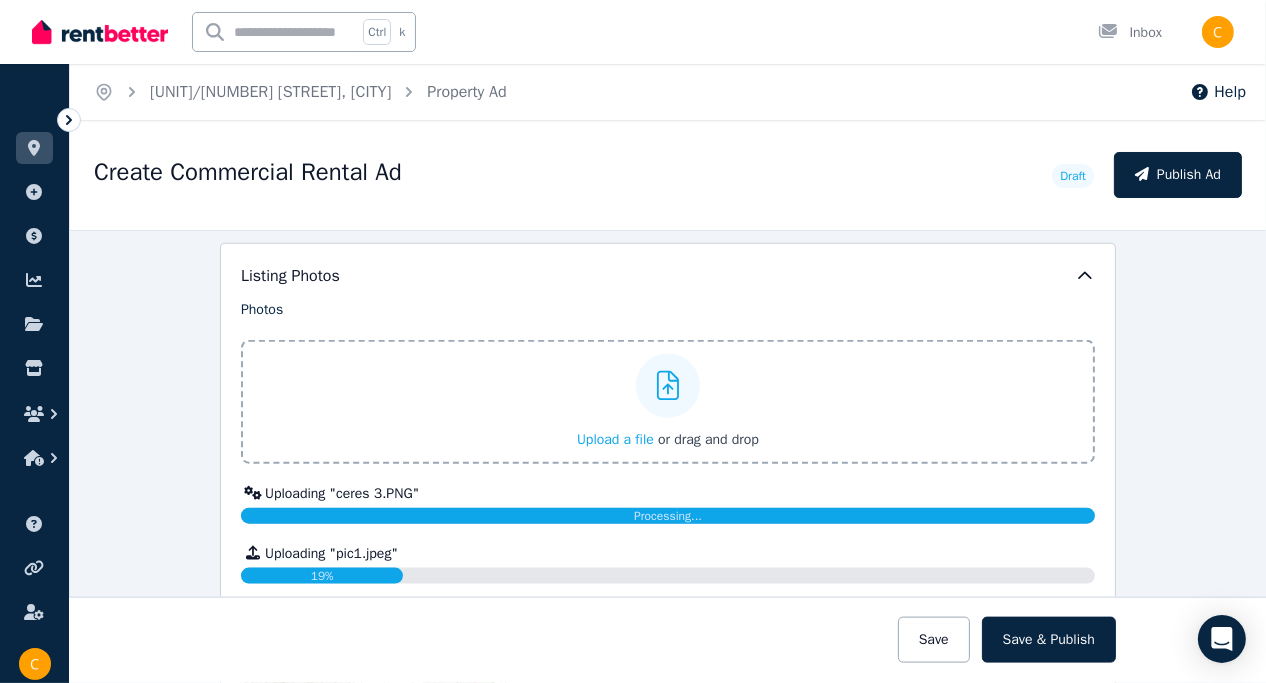 click on "Upload a file" at bounding box center [615, 439] 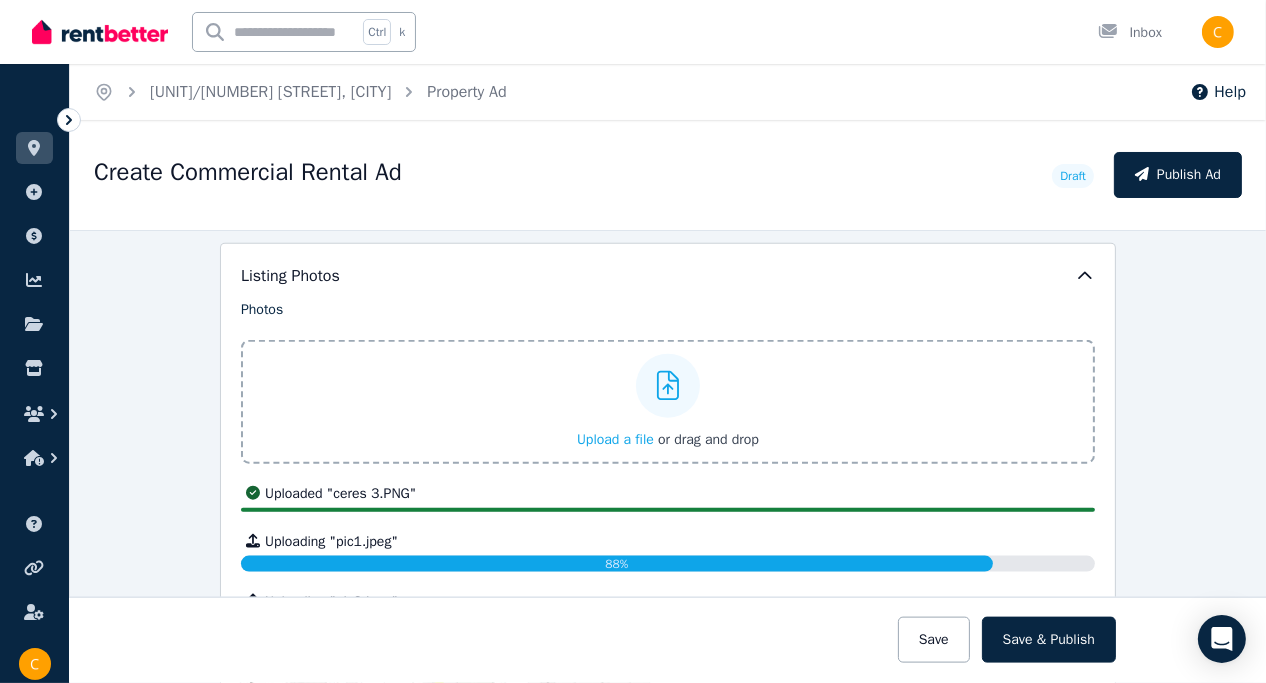 click on "Upload a file" at bounding box center [615, 439] 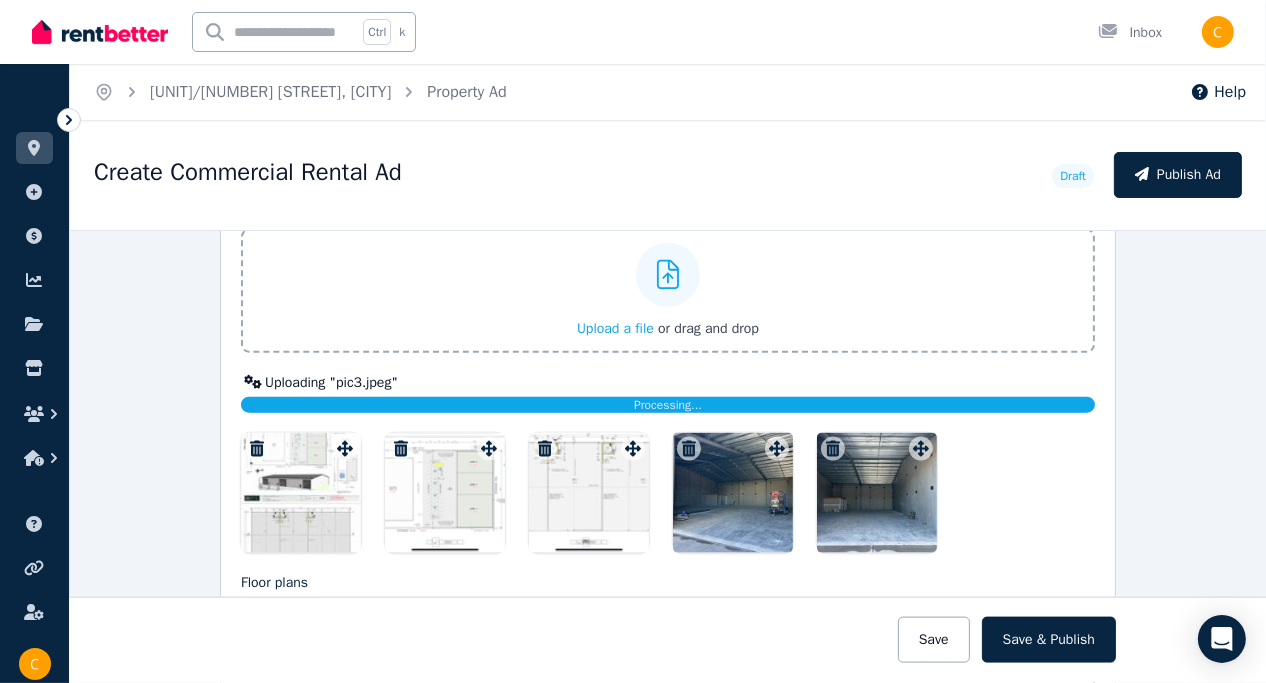 scroll, scrollTop: 2700, scrollLeft: 0, axis: vertical 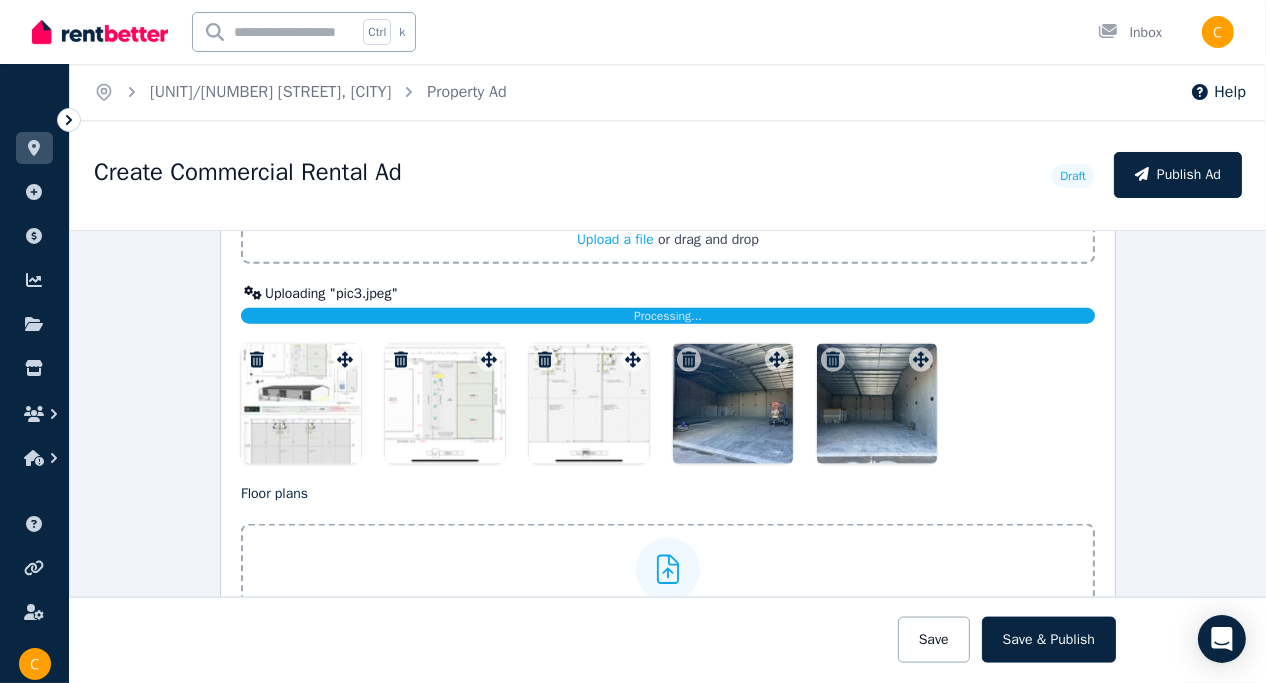 click on "Upload a file" at bounding box center [615, 239] 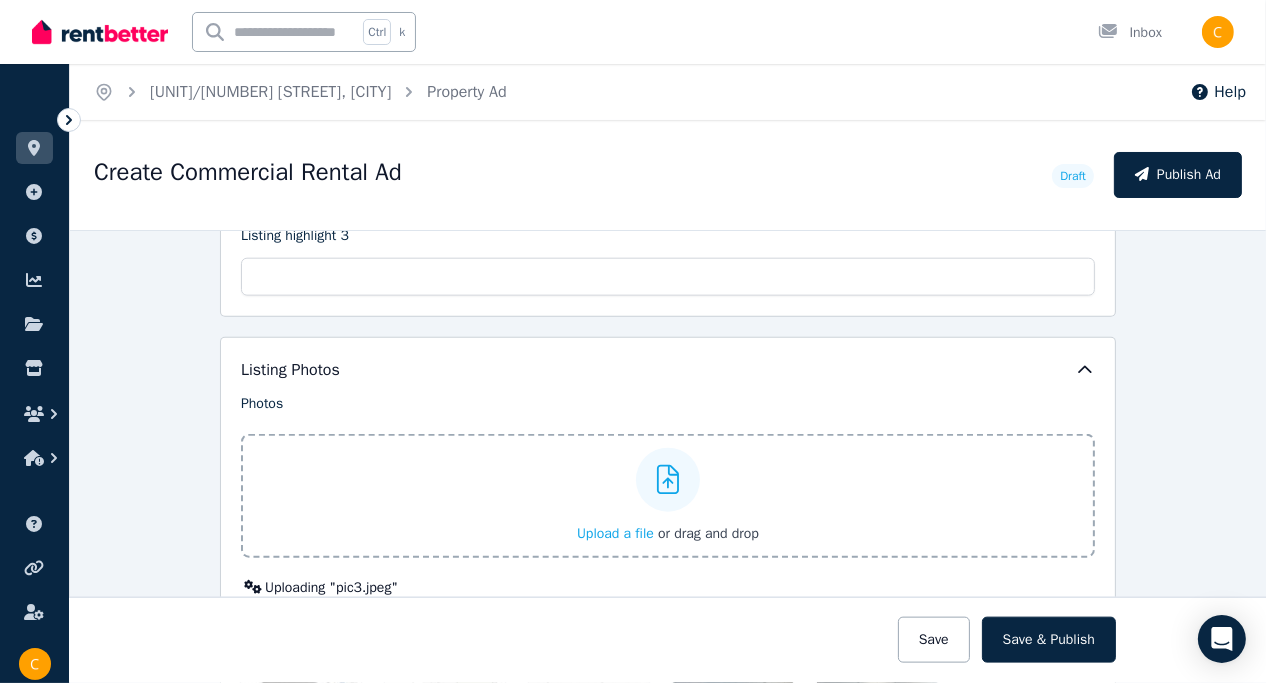 scroll, scrollTop: 2400, scrollLeft: 0, axis: vertical 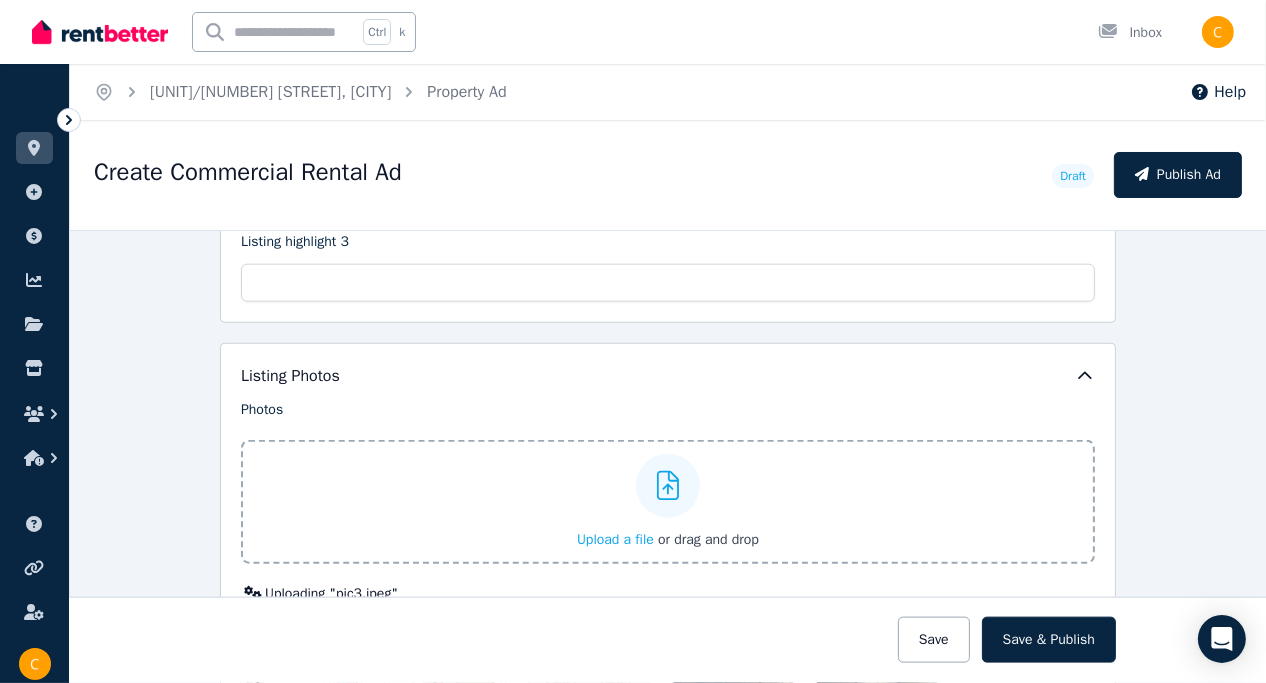 click on "Upload a file" at bounding box center [615, 539] 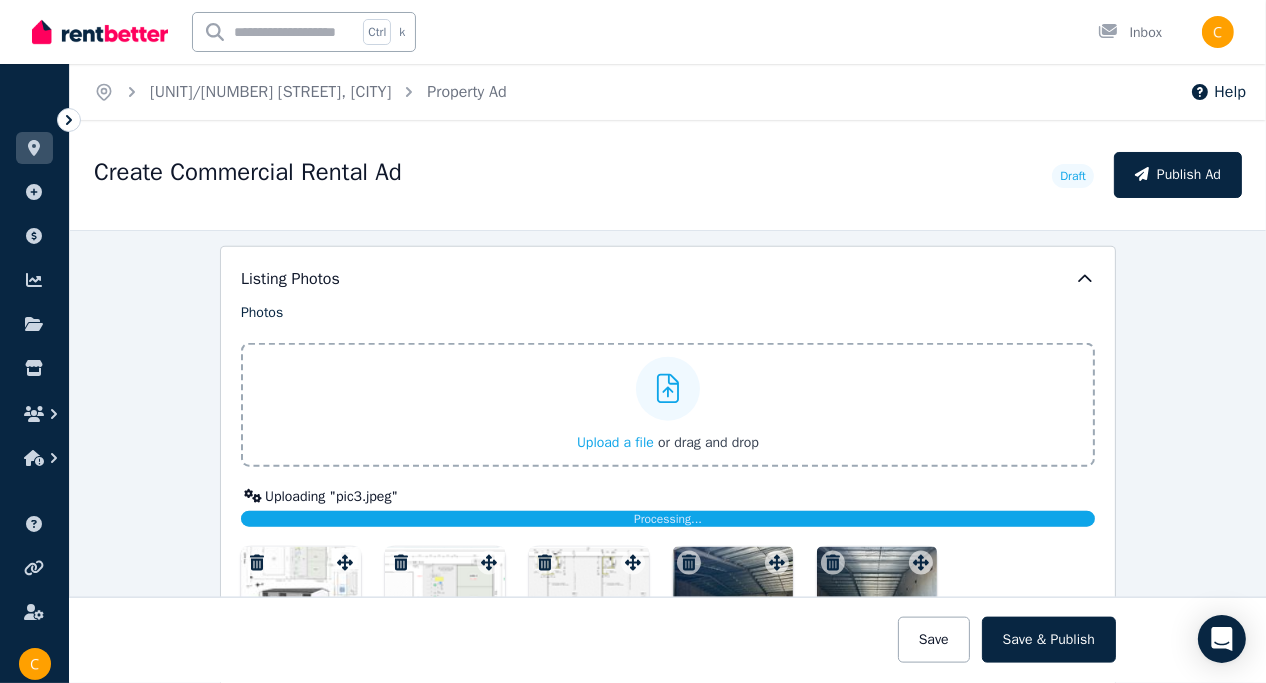 scroll, scrollTop: 2500, scrollLeft: 0, axis: vertical 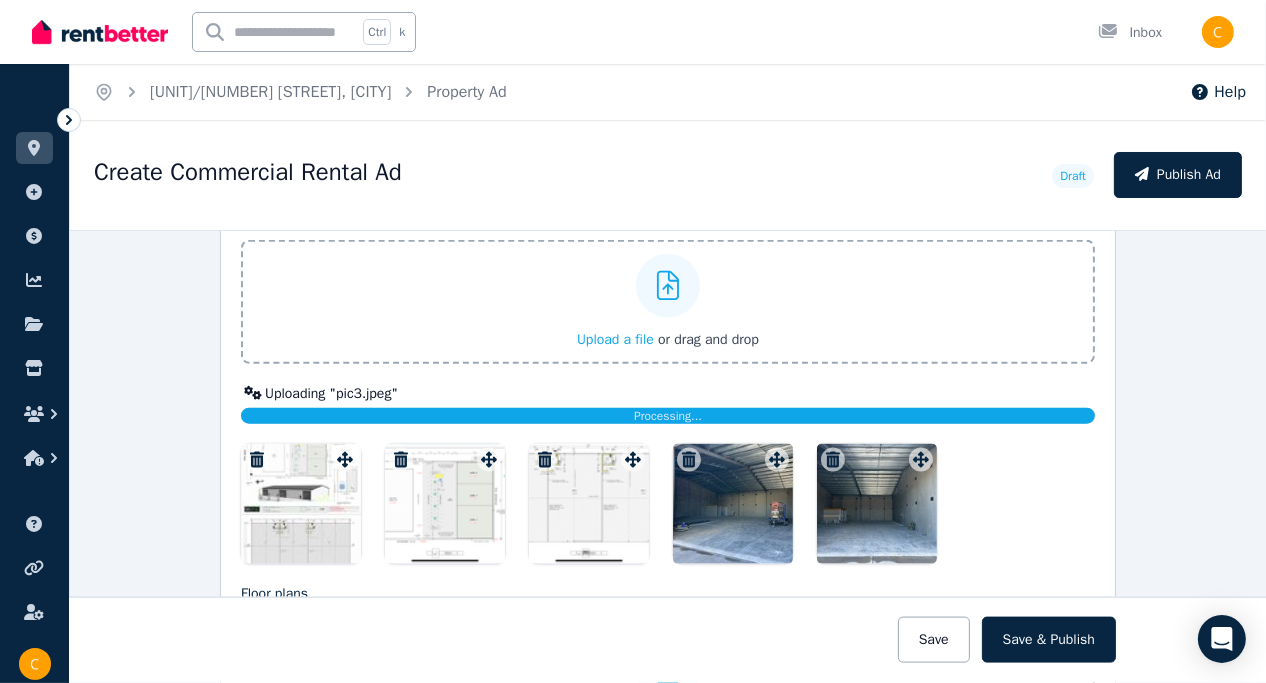 click on "Processing..." at bounding box center (668, 416) 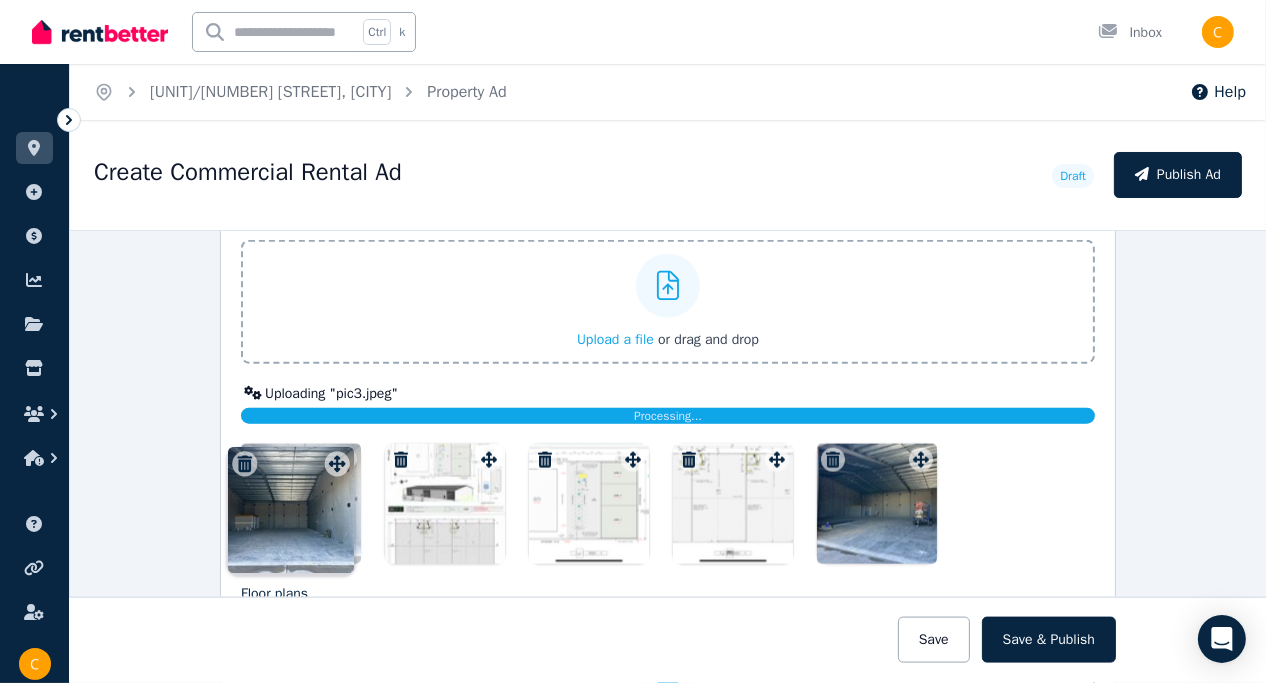 drag, startPoint x: 916, startPoint y: 462, endPoint x: 337, endPoint y: 450, distance: 579.1243 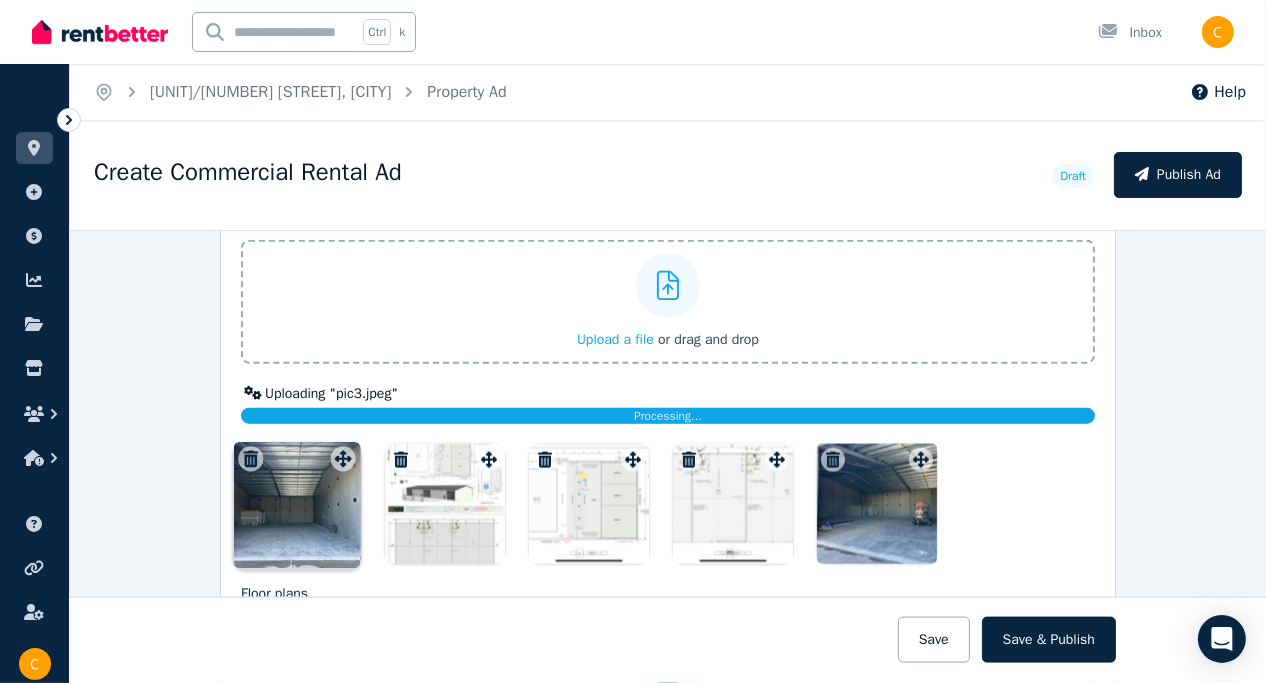 click on "Photos Upload a file   or drag and drop Uploaded   " ceres 2.PNG " Uploaded   " ceres 3.PNG " Uploaded   " pic1.jpeg " Uploaded   " pic2.jpeg " Uploading   " pic3.jpeg " Processing...
To pick up a draggable item, press the space bar.
While dragging, use the arrow keys to move the item.
Press space again to drop the item in its new position, or press escape to cancel.
Draggable item fa1304e7-765e-4d42-b0a3-feb7bae5af97 was moved over droppable area 970f9adc-bcc1-4cc9-889c-40bb2fe6299d." at bounding box center [668, 382] 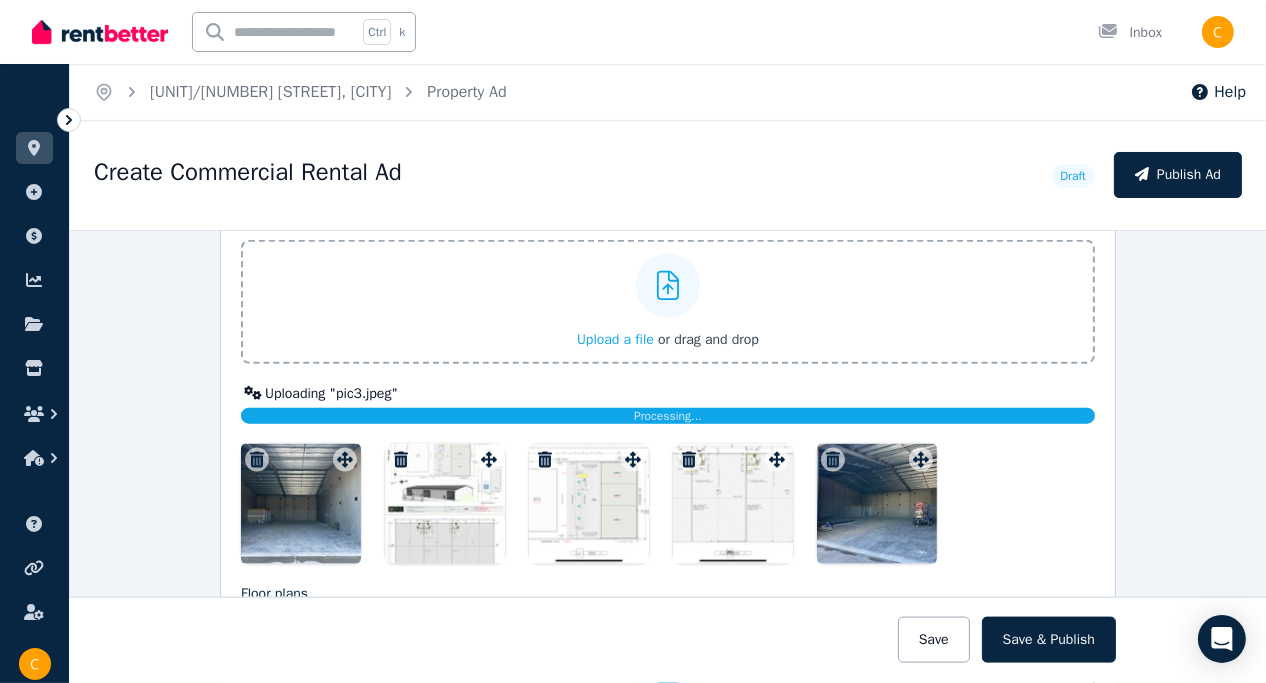 click at bounding box center (668, 504) 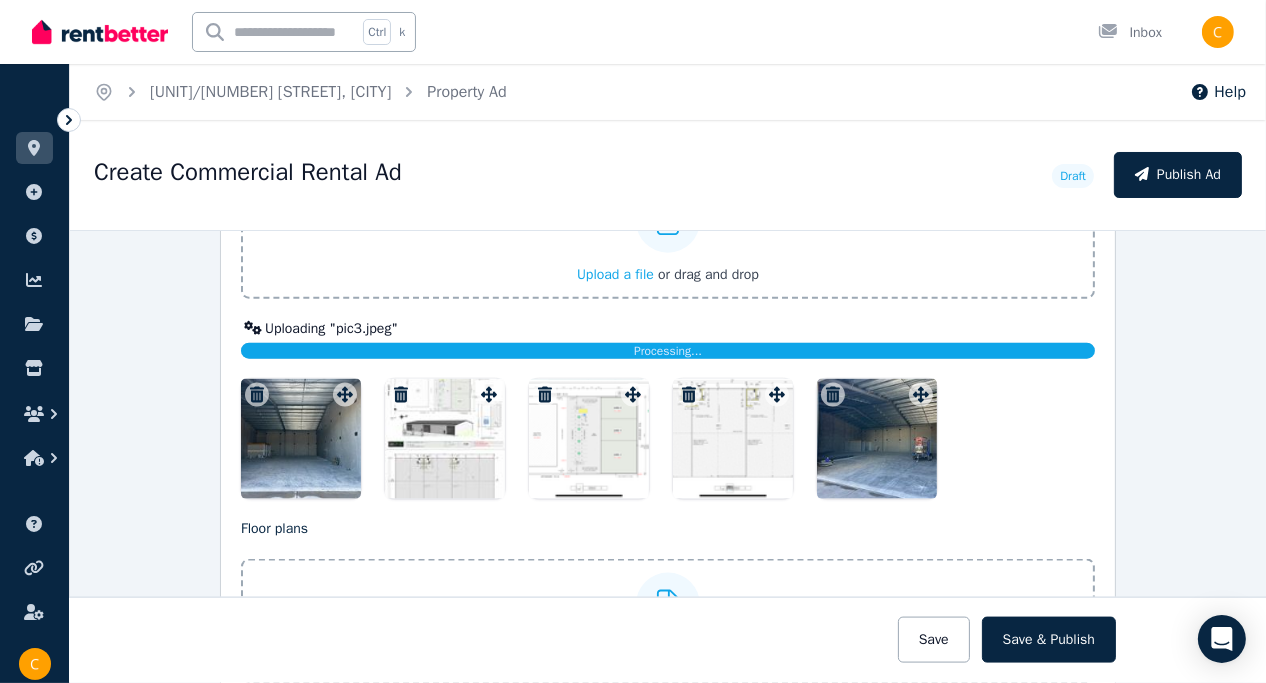 scroll, scrollTop: 2685, scrollLeft: 0, axis: vertical 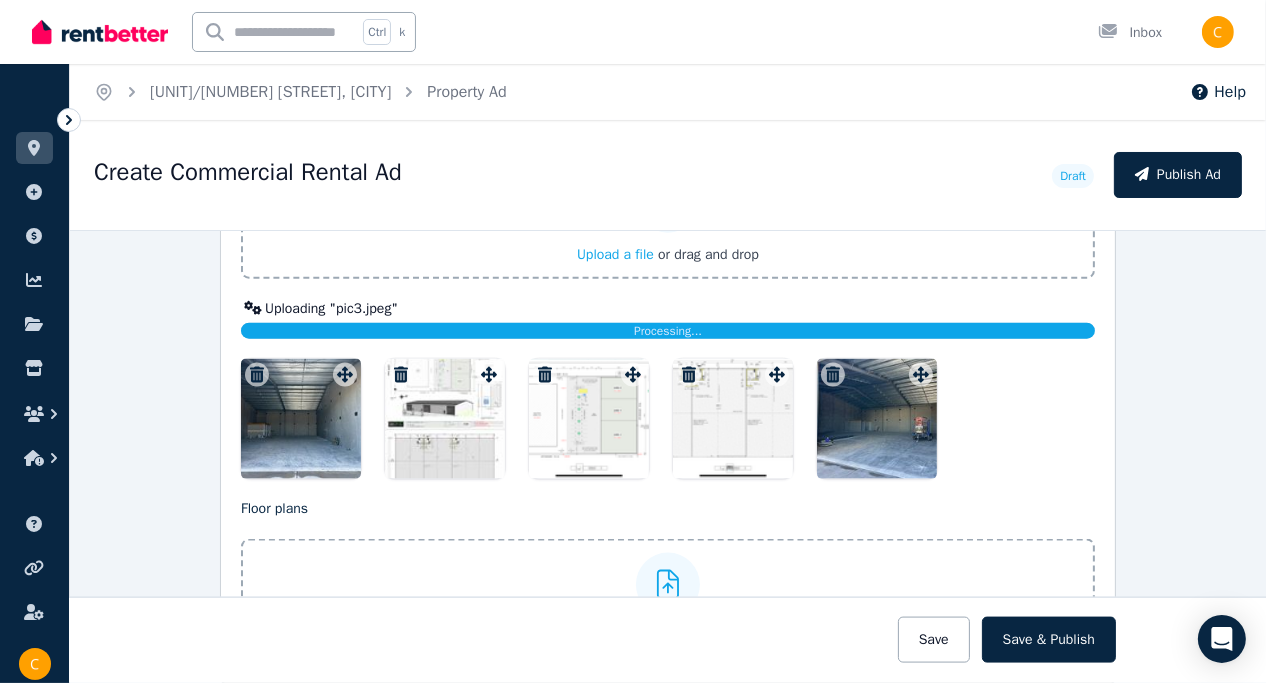 click on "Upload a file" at bounding box center [615, 254] 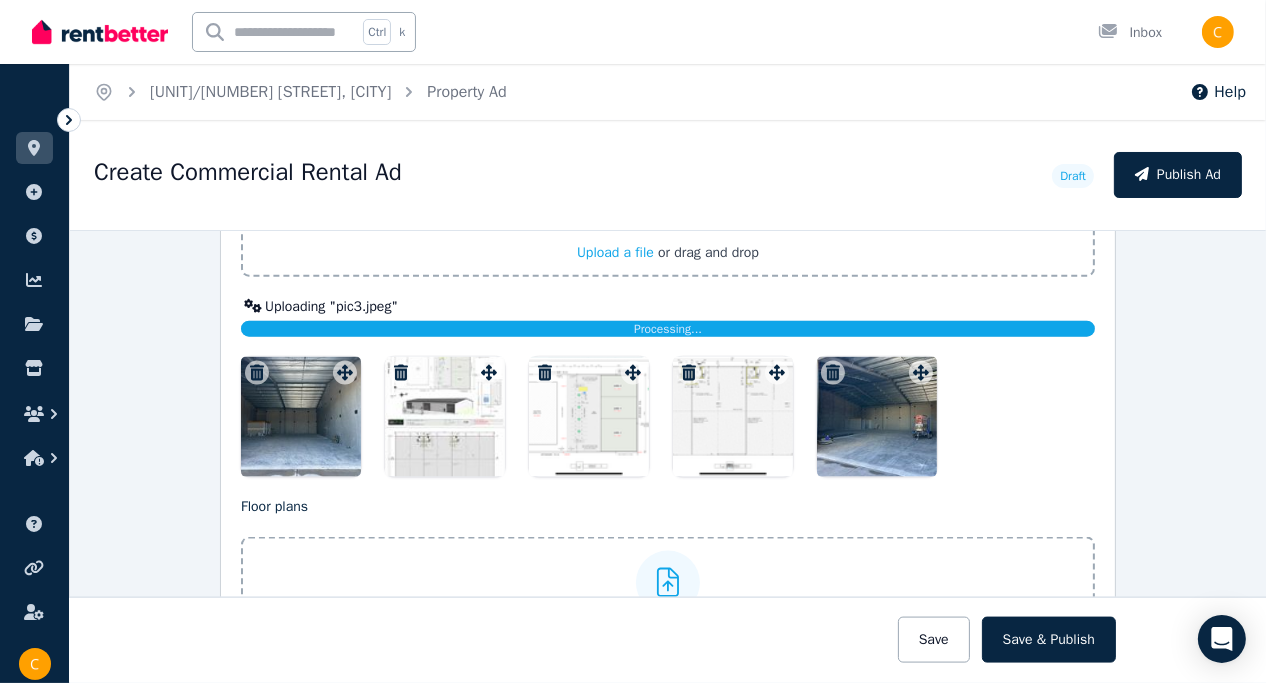 scroll, scrollTop: 2685, scrollLeft: 0, axis: vertical 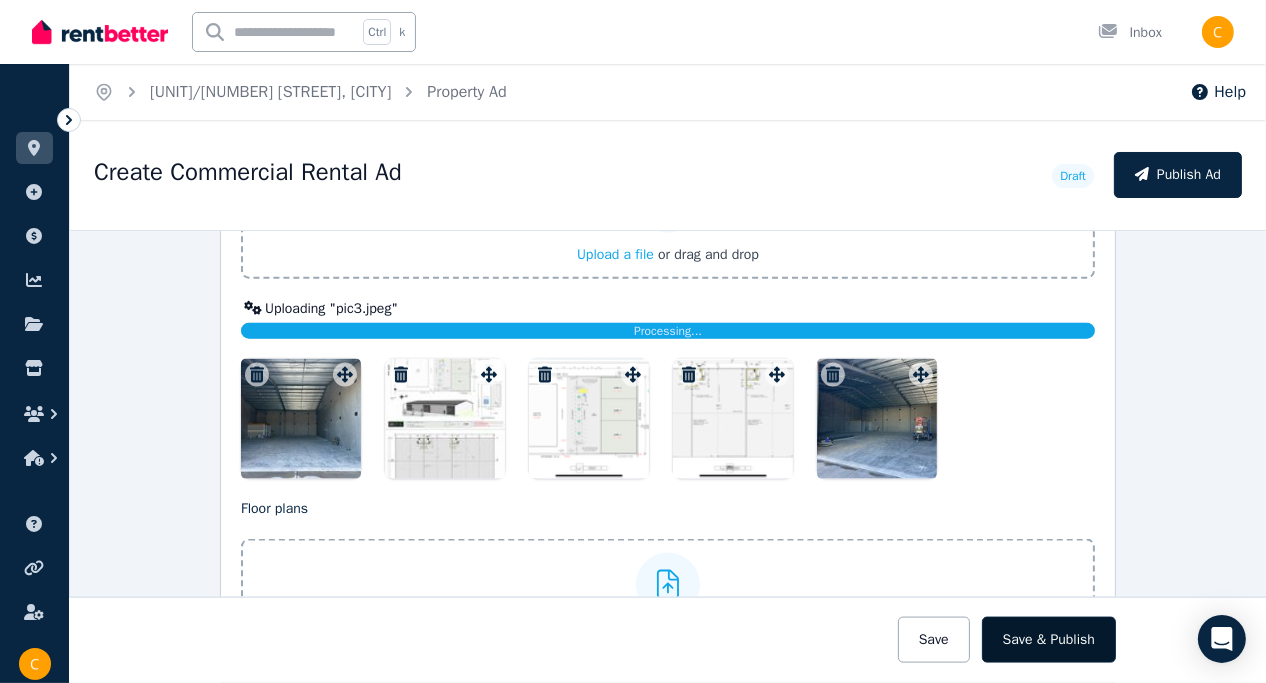 click on "Save & Publish" at bounding box center (1049, 640) 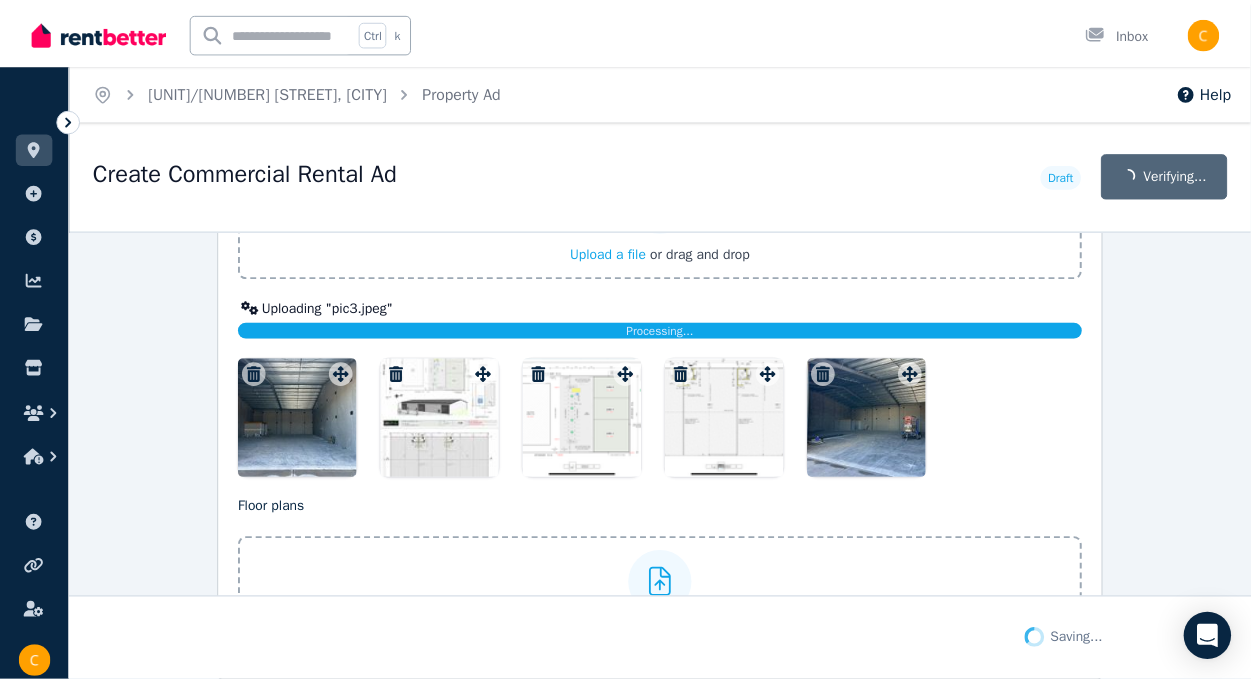 scroll, scrollTop: 2841, scrollLeft: 0, axis: vertical 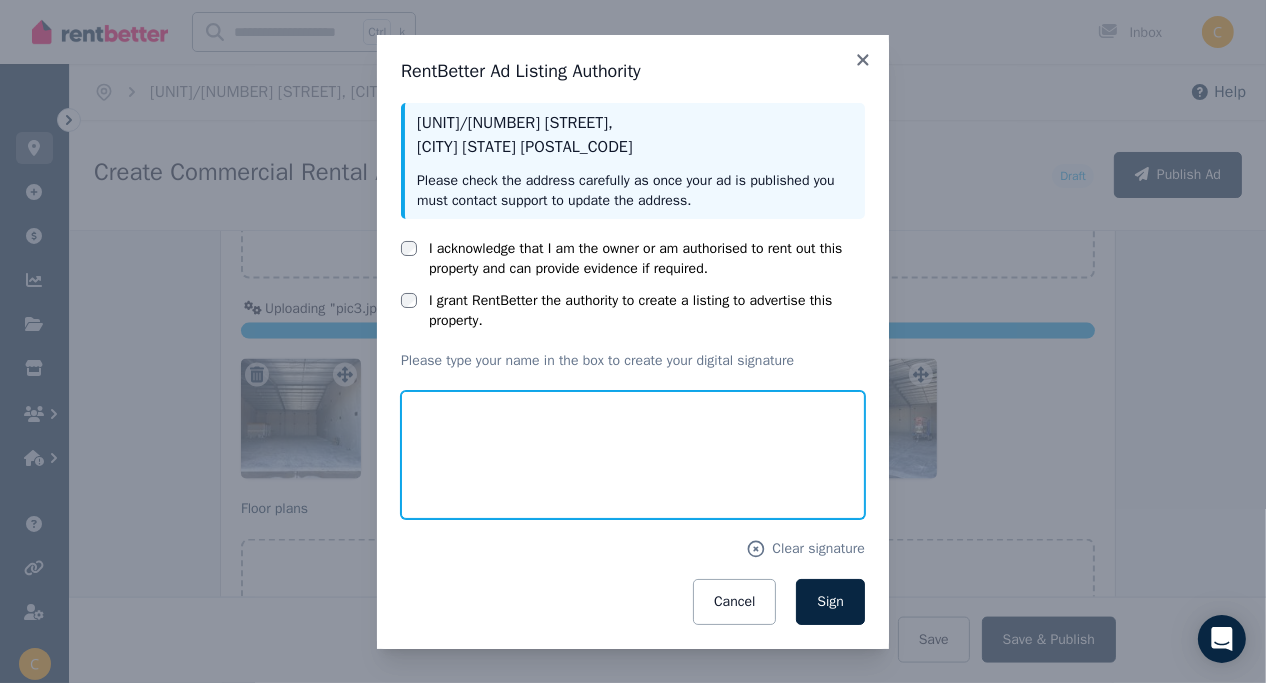 click at bounding box center (633, 455) 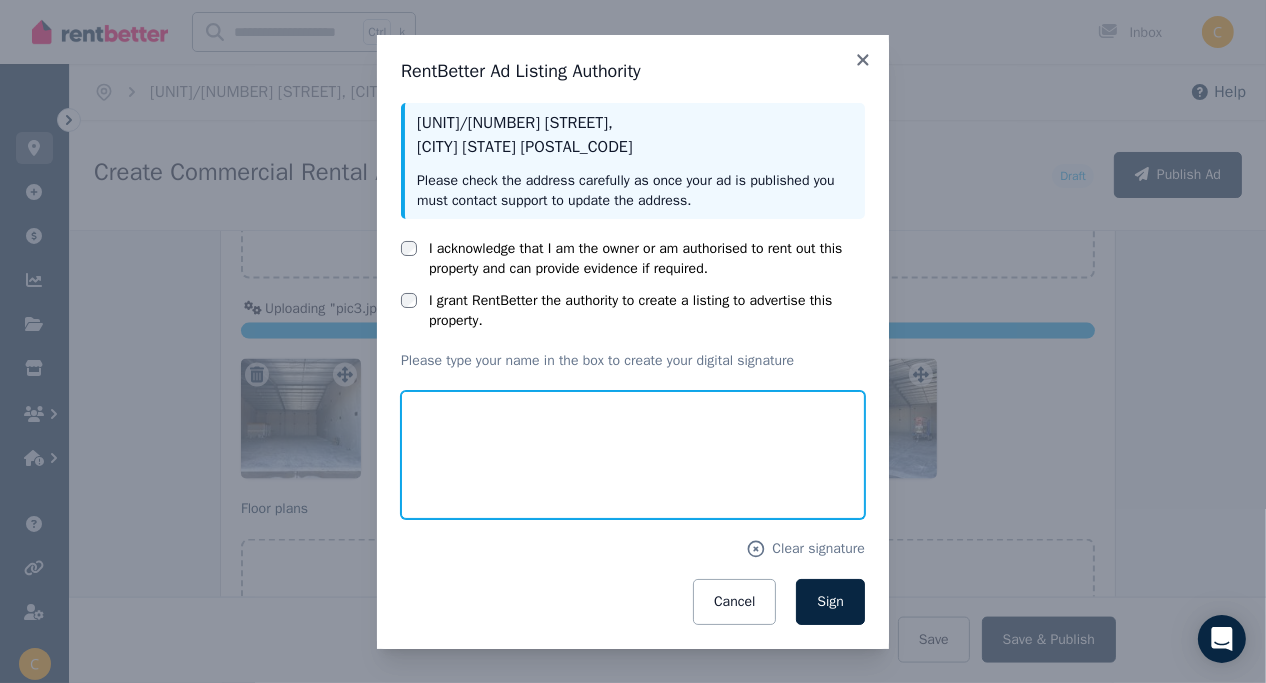 type on "**********" 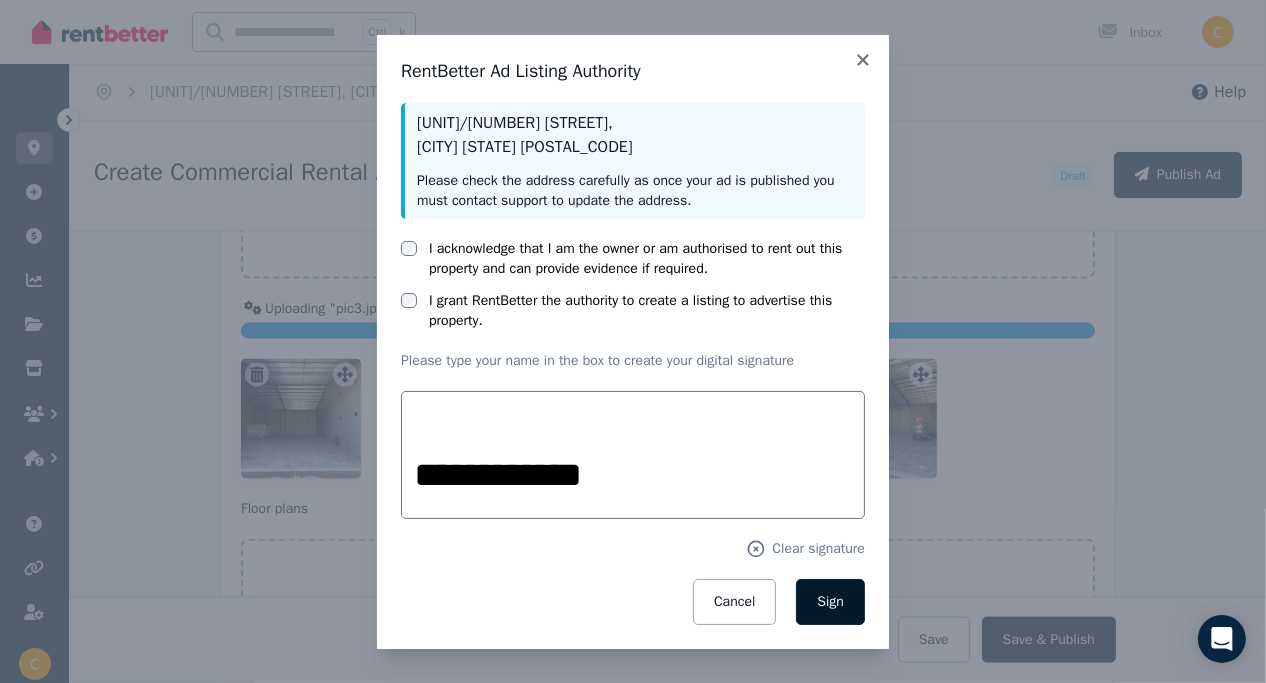 click on "Sign" at bounding box center (830, 601) 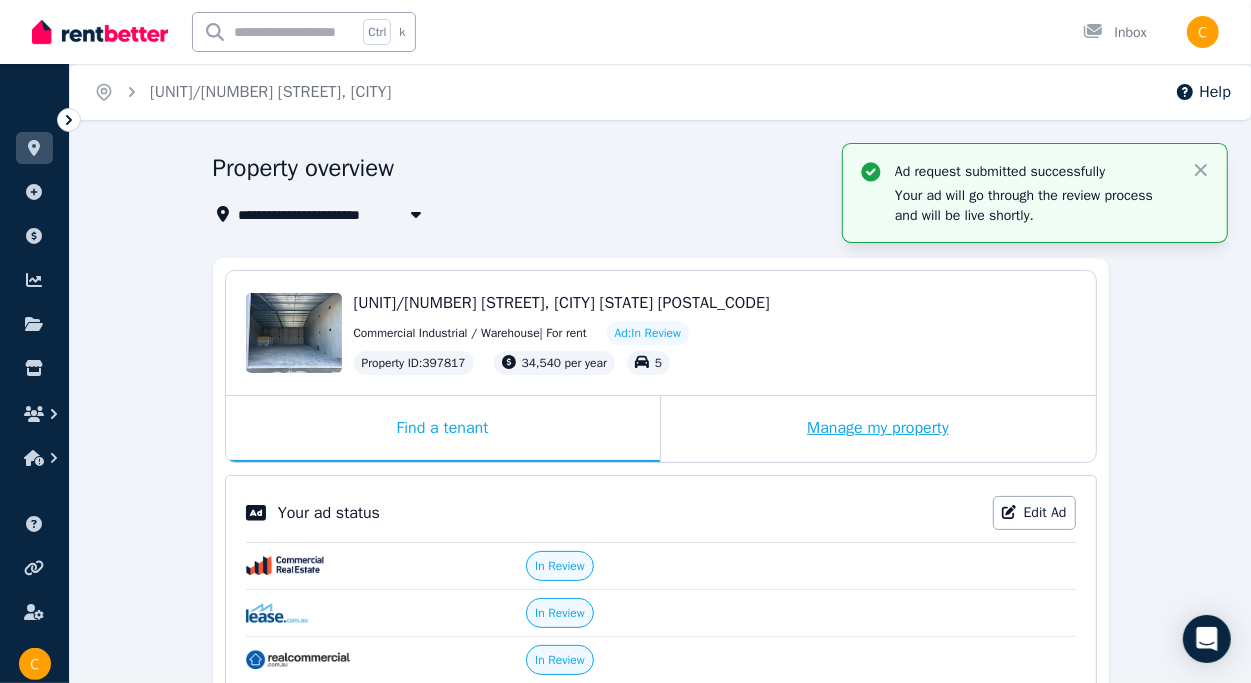click on "Manage my property" at bounding box center [878, 429] 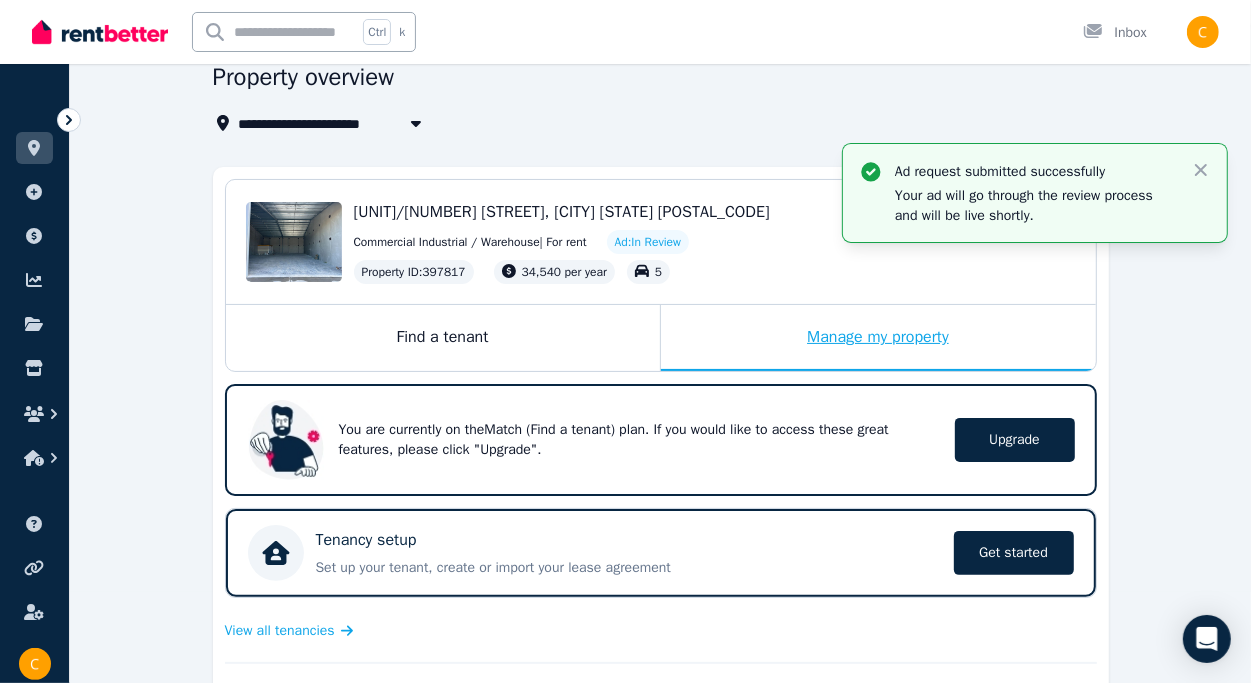 scroll, scrollTop: 100, scrollLeft: 0, axis: vertical 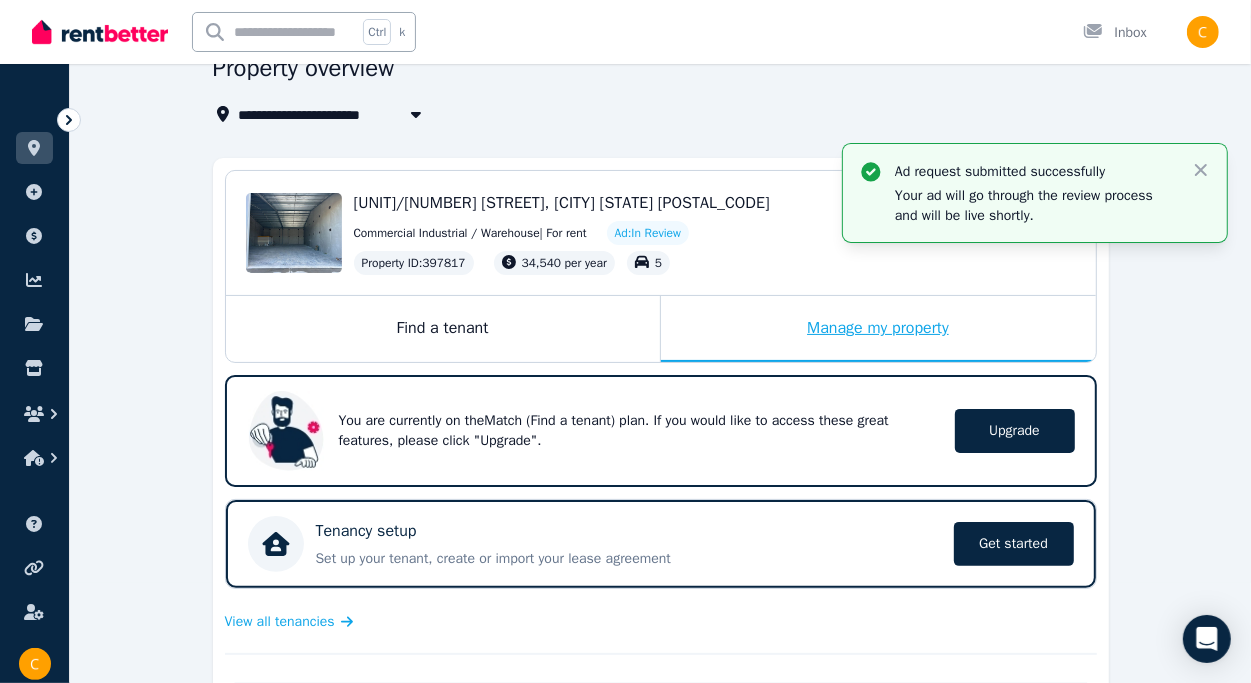 click on "Manage my property" at bounding box center [878, 329] 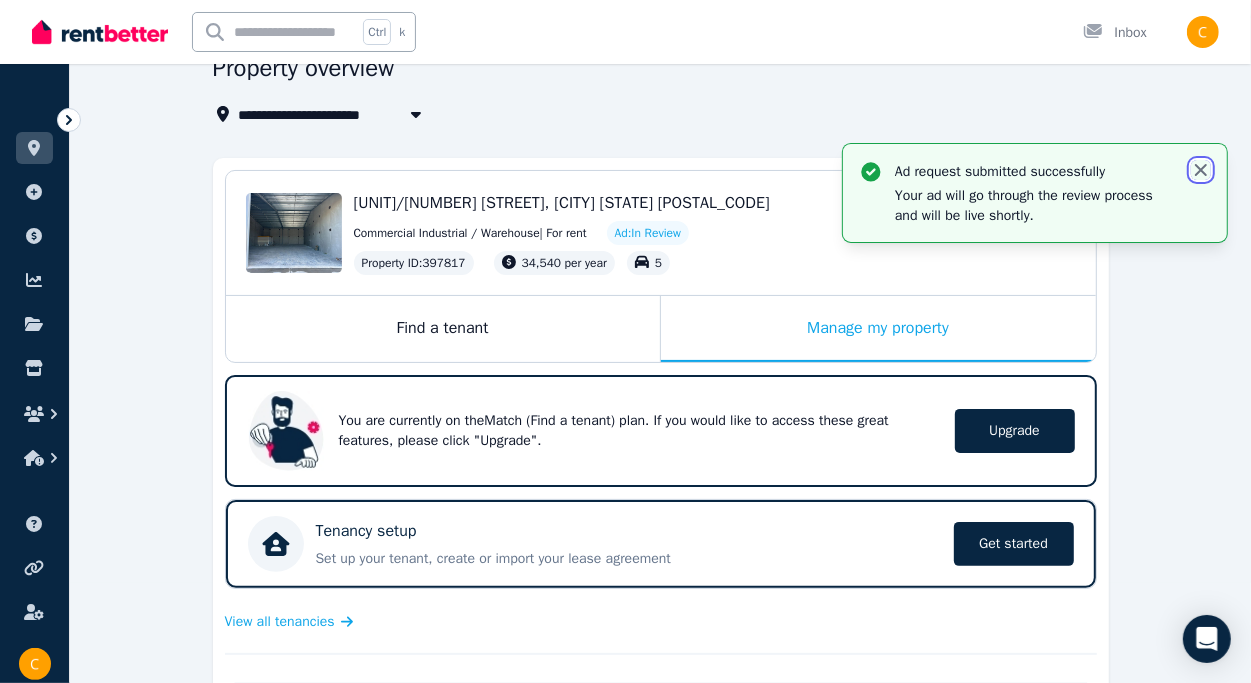 click 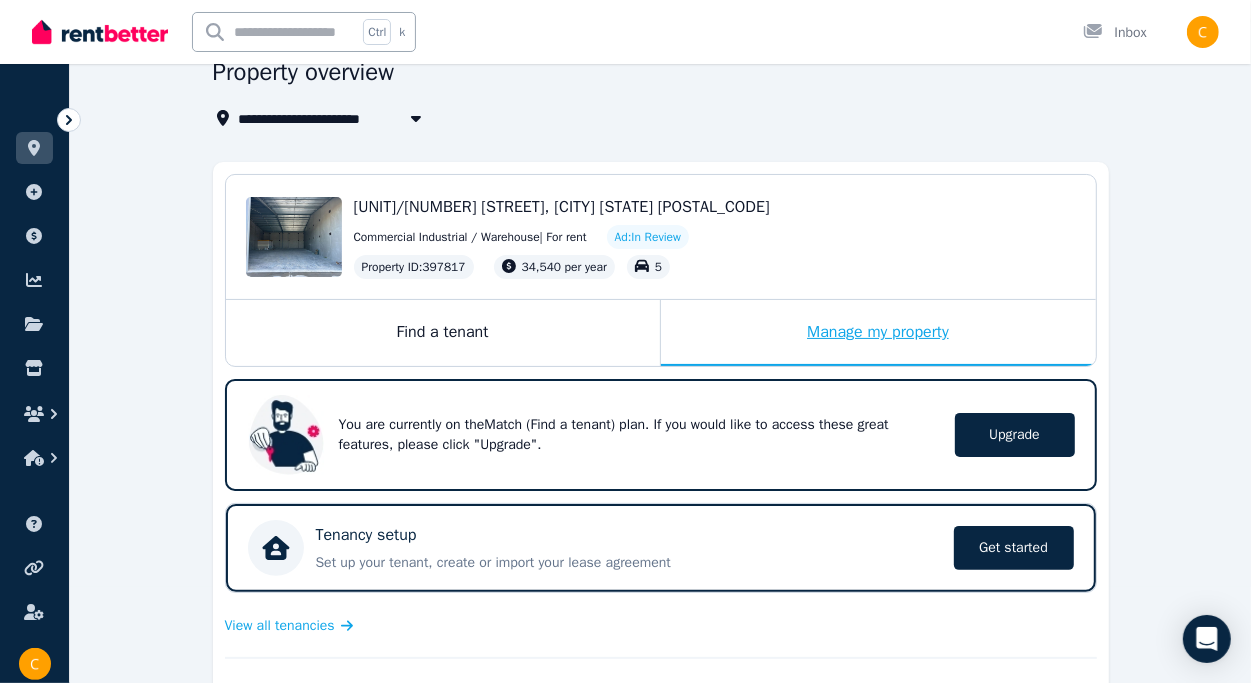 scroll, scrollTop: 100, scrollLeft: 0, axis: vertical 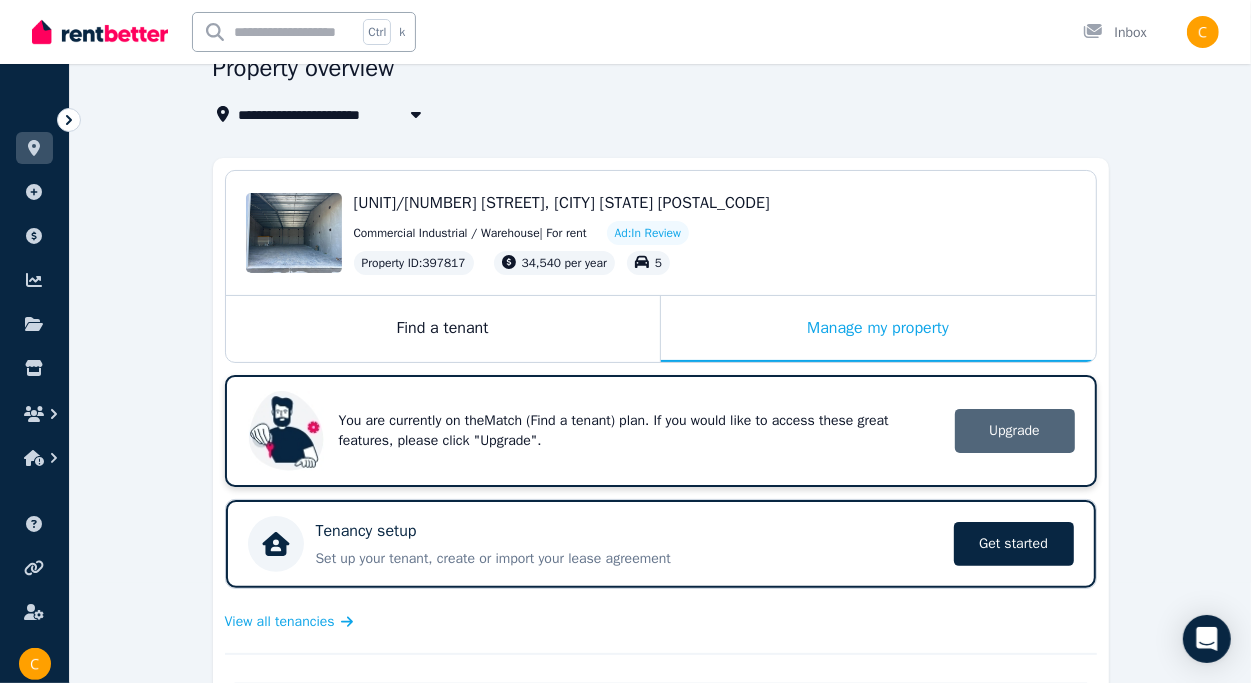 click on "Upgrade" at bounding box center (1015, 431) 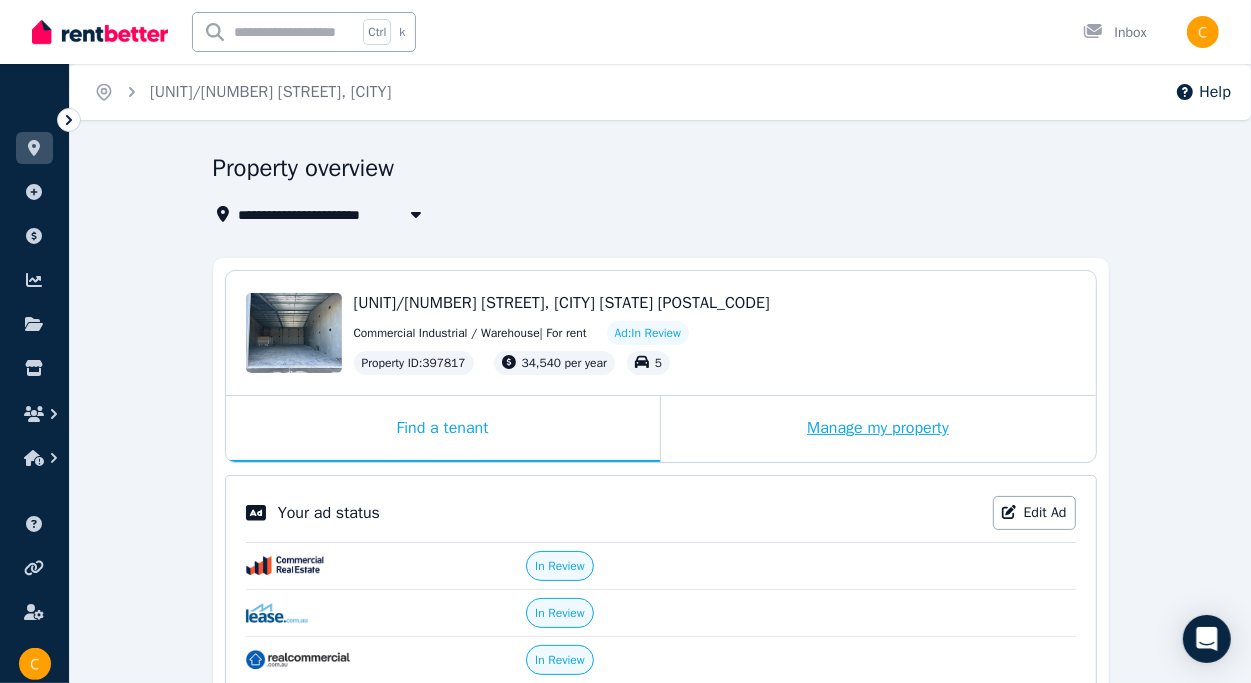 click on "Manage my property" at bounding box center (878, 429) 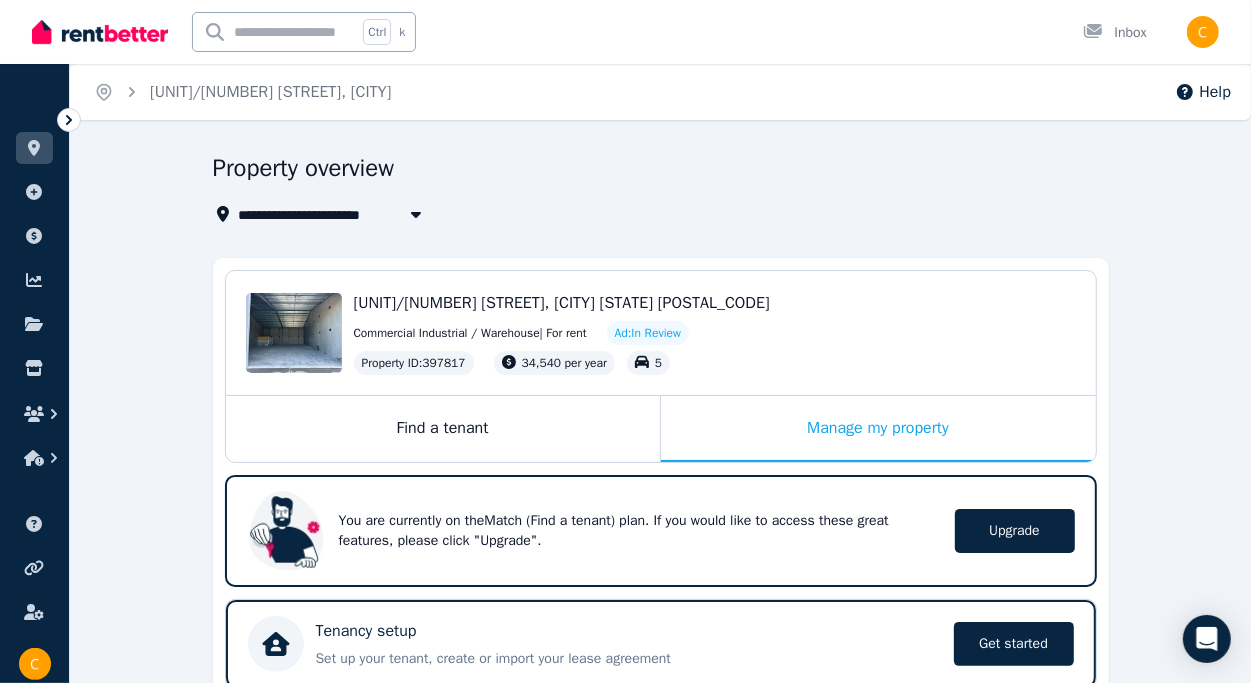 click on "[UNIT]/[NUMBER] [STREET], [CITY] Edit [UNIT]/[NUMBER] [STREET], [CITY] [STATE] [POSTAL_CODE] Commercial   Industrial / Warehouse  | For rent Ad:  In Review Property ID :  397817 34,540 per year 5 Find a tenant Manage my property You are currently on the  Match (Find a tenant) plan . If you would like to access these great features, please click "Upgrade". Upgrade Upgrade Tenancy setup Set up your tenant, create or import your lease agreement Get started Get started View all tenancies Condition report Complete entry, routine, and exit inspections with digital condition reports Expenses Record any expenses for your property and feed them into the reports Tenant bills Send bills to your tenant and keep track of the payment status Maintenance and repairs Track and manage maintenance requests from your tenant Compliance and smoke alarms ... Finance report Generate end-of-year report and see the income and expenses for your property Tenant messaging Communicate with your tenant through messaging" at bounding box center (661, 770) 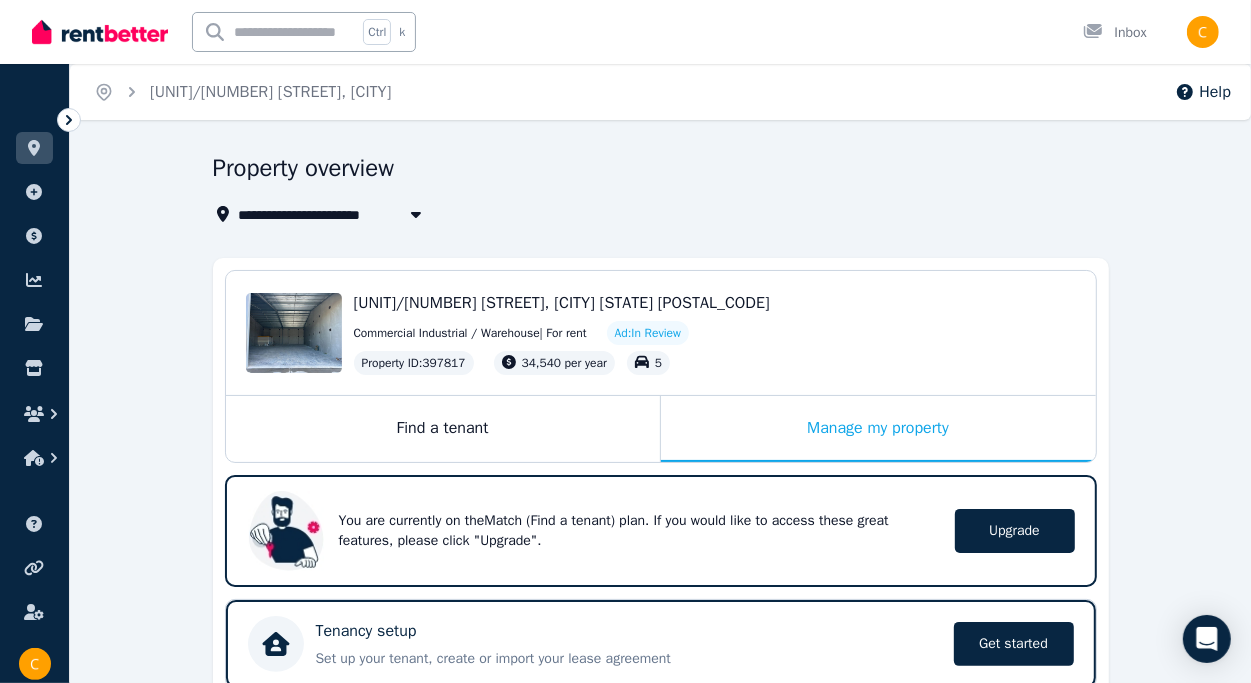 click on "**********" at bounding box center [661, 737] 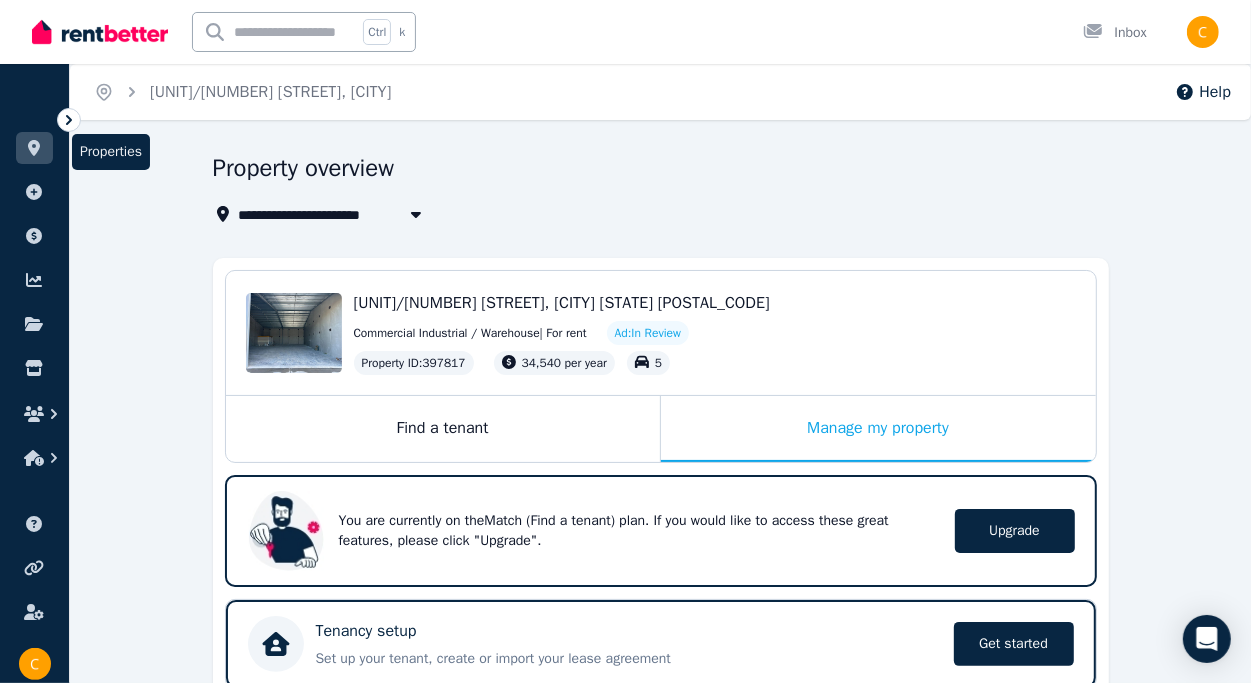 click 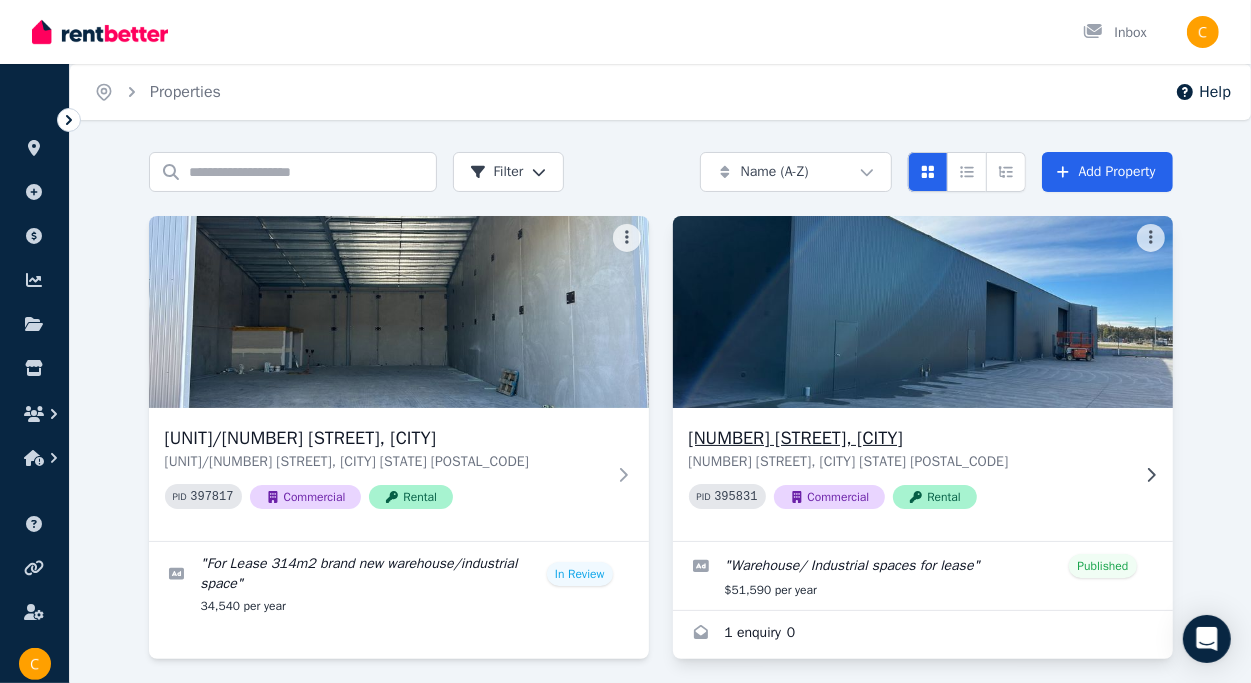 click at bounding box center [922, 312] 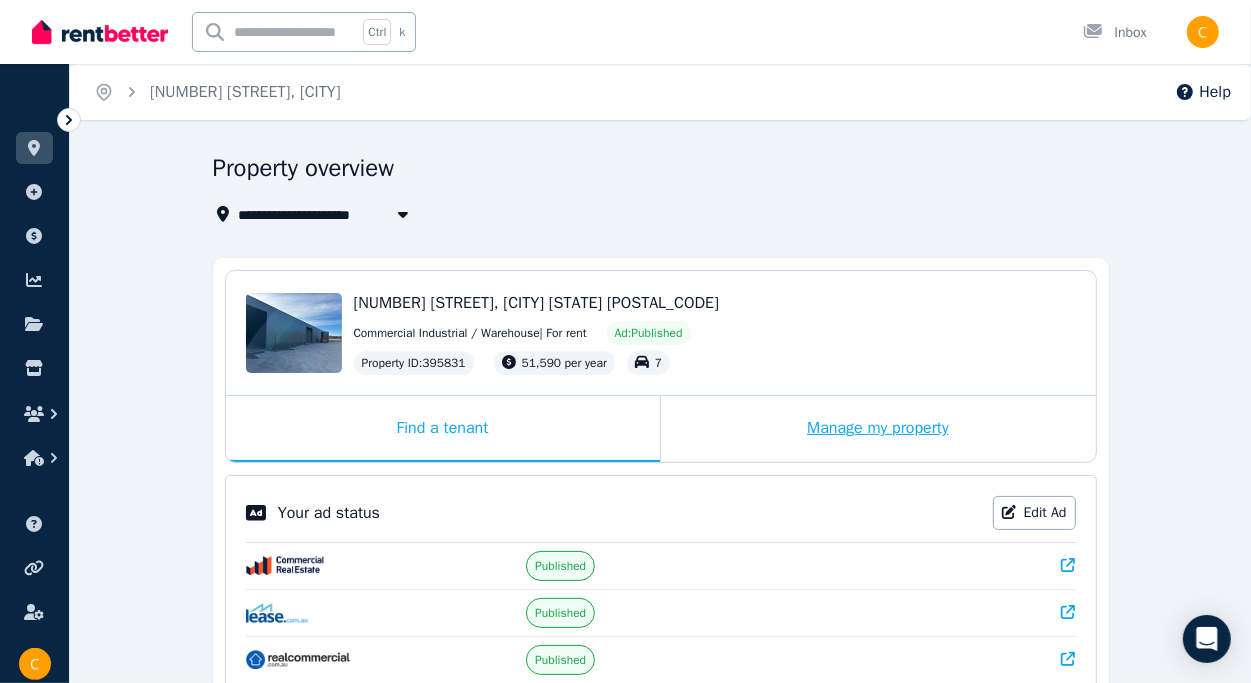 click on "Manage my property" at bounding box center (878, 429) 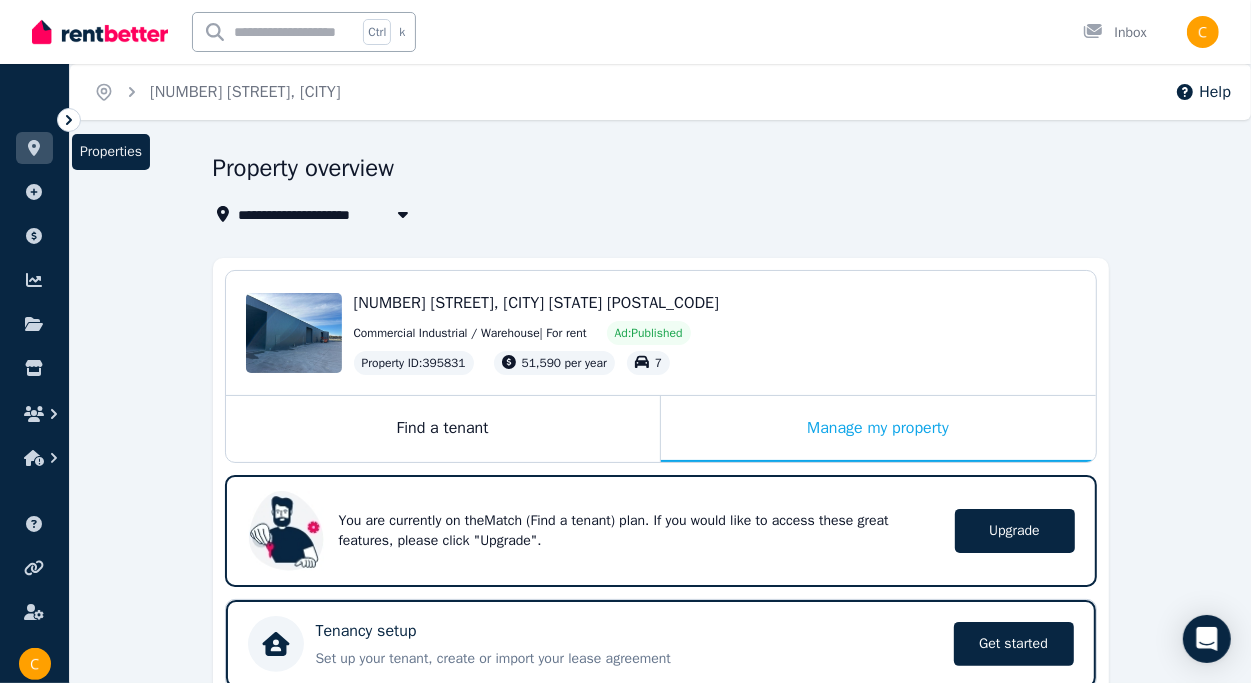 click 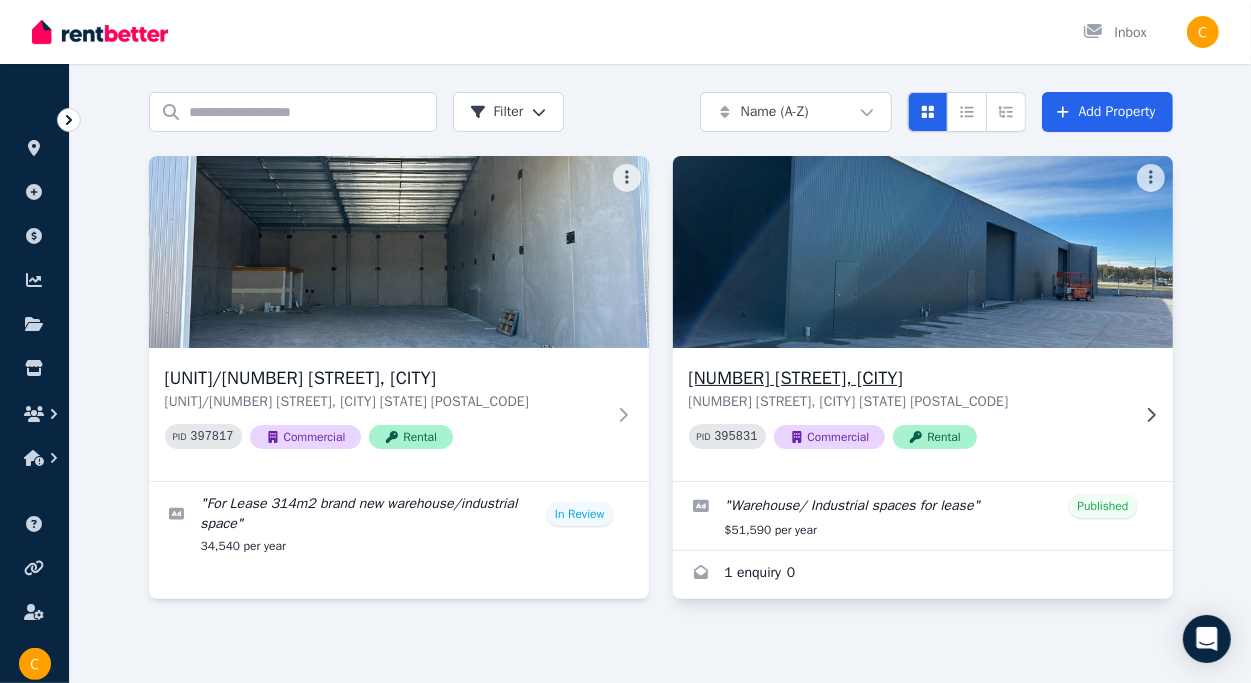 scroll, scrollTop: 67, scrollLeft: 0, axis: vertical 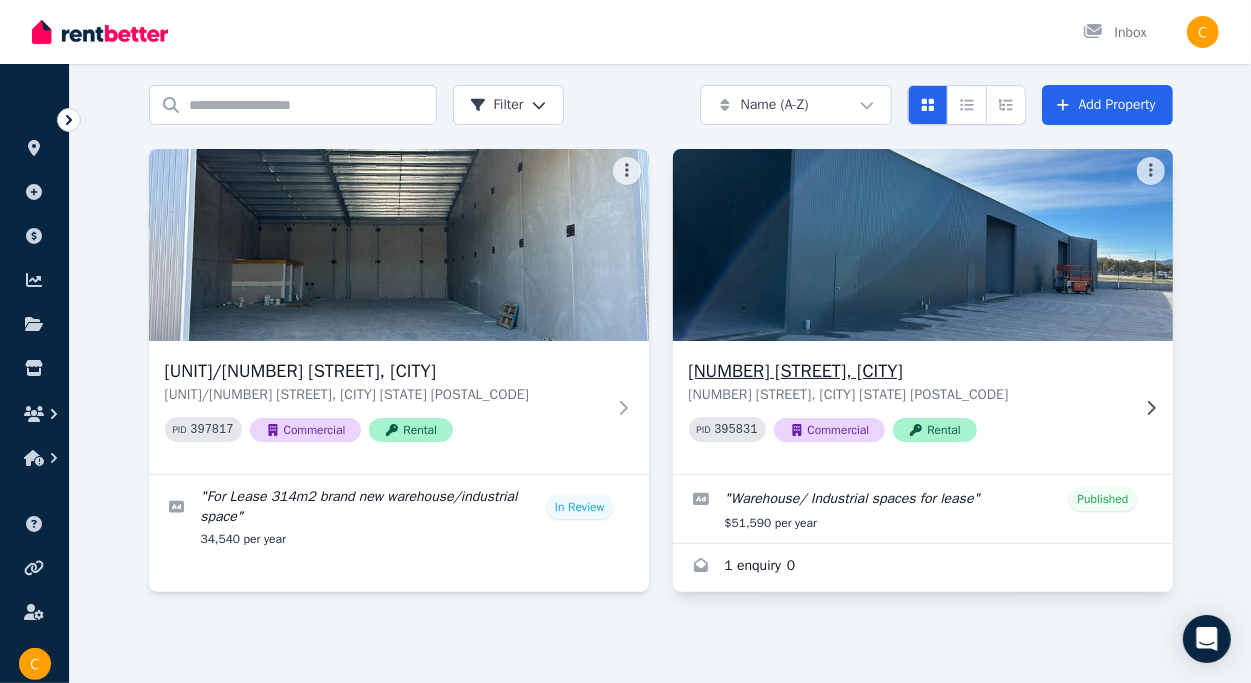 click on "PID   395831 Commercial Rental" at bounding box center (909, 429) 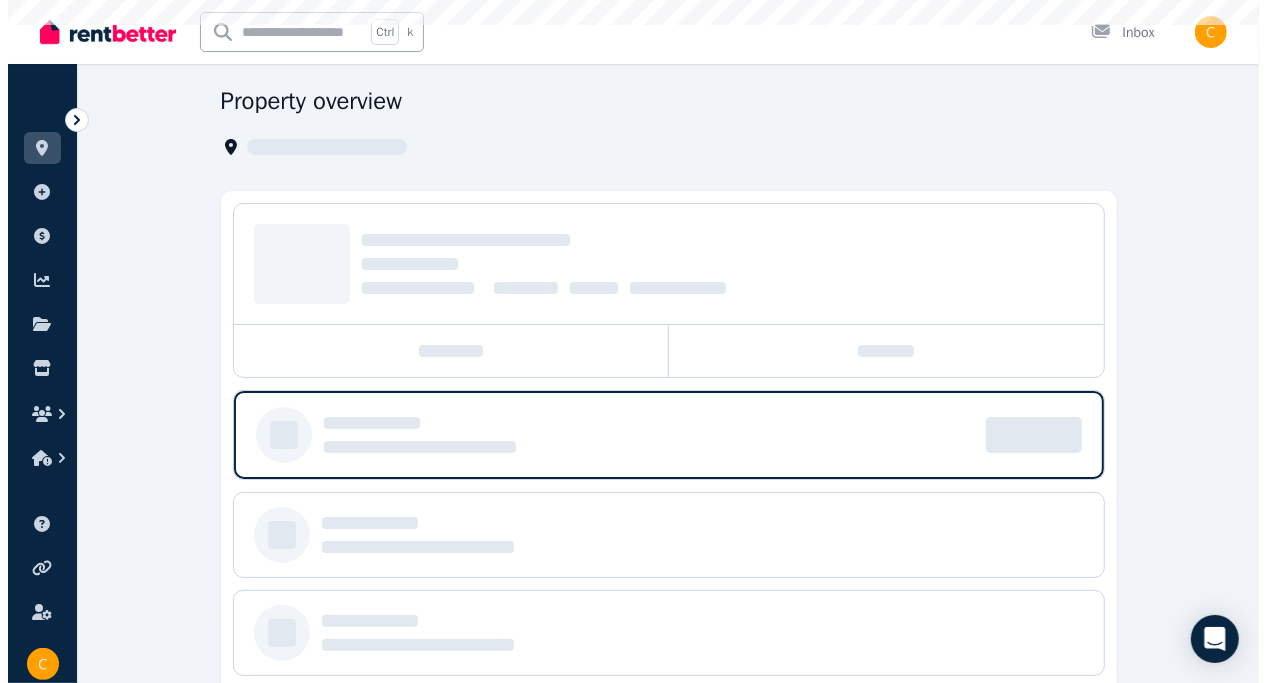 scroll, scrollTop: 0, scrollLeft: 0, axis: both 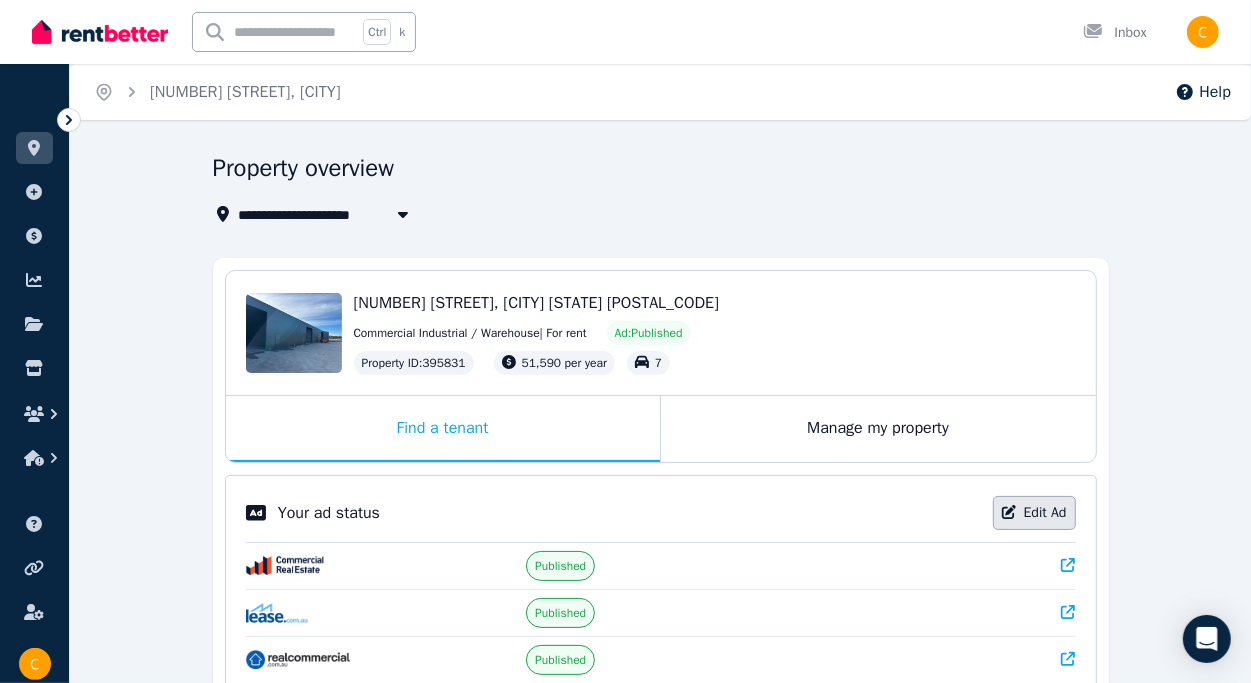 click on "Edit Ad" at bounding box center (1034, 513) 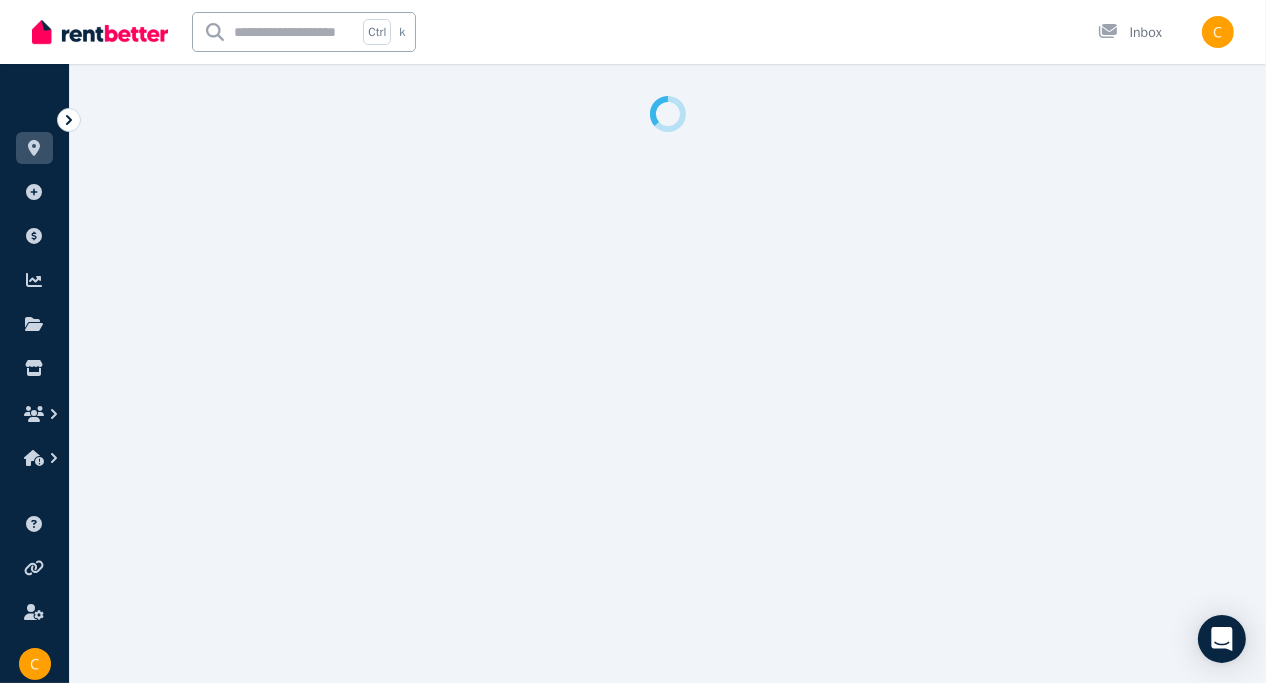 select on "**********" 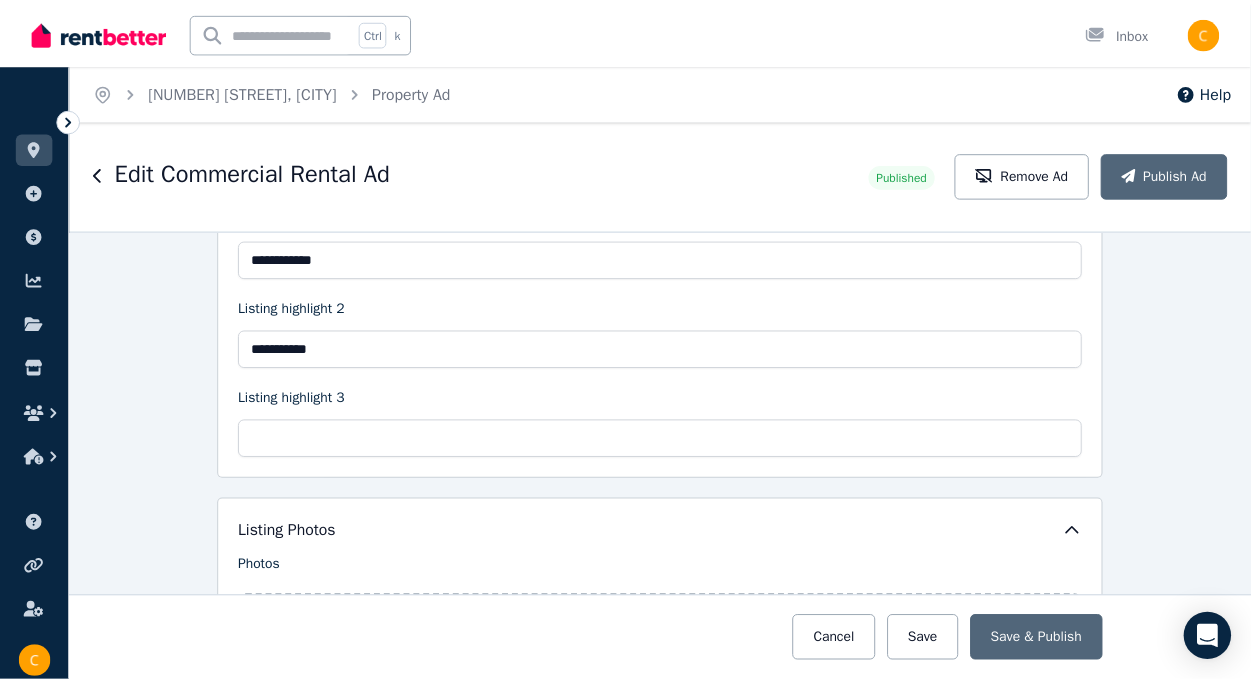 scroll, scrollTop: 2200, scrollLeft: 0, axis: vertical 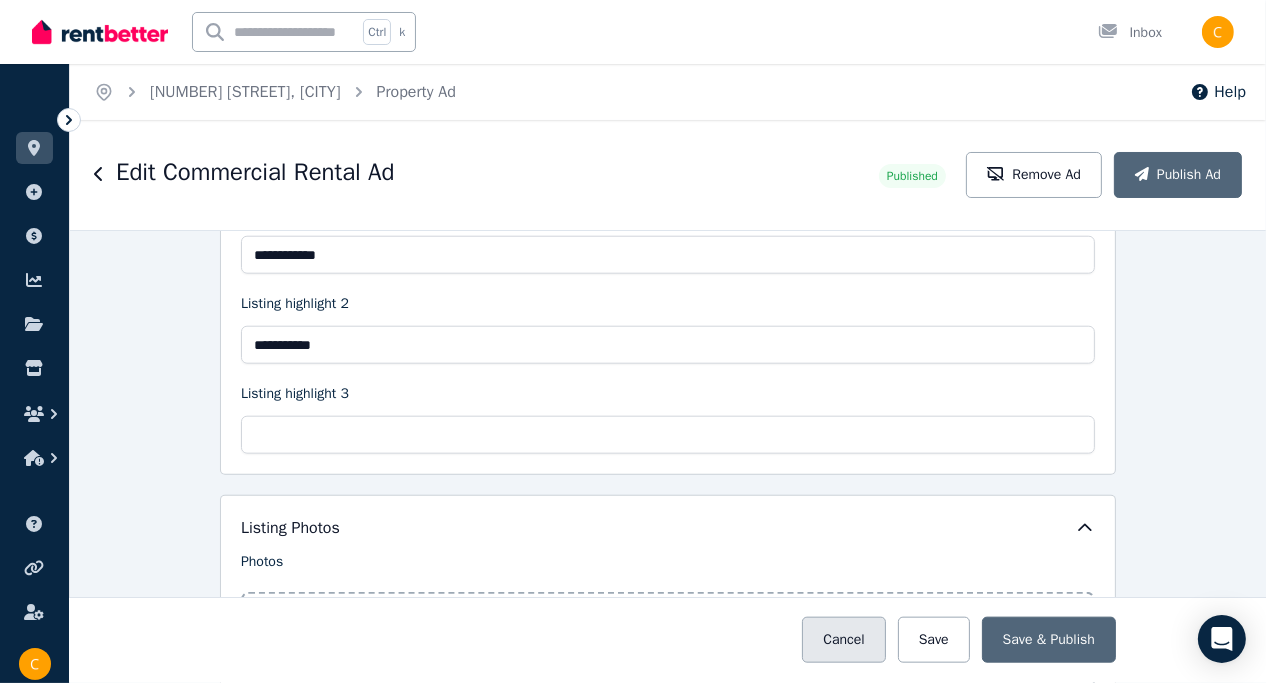 click on "Cancel" at bounding box center (843, 640) 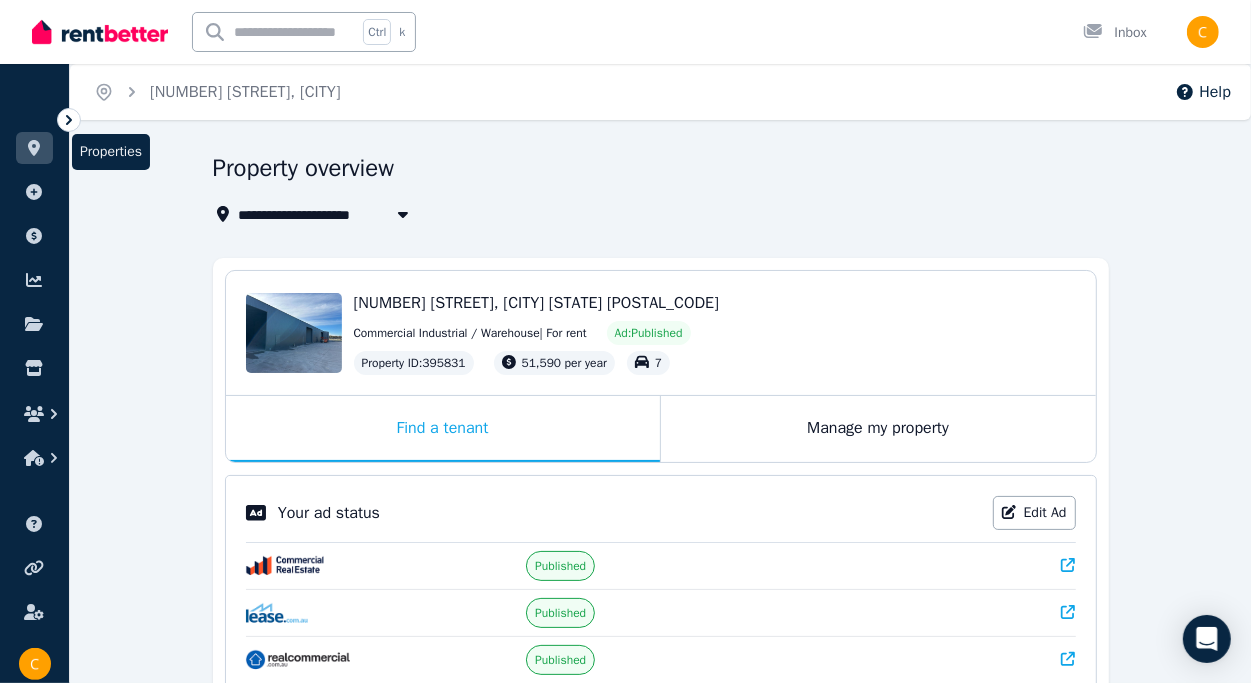 click 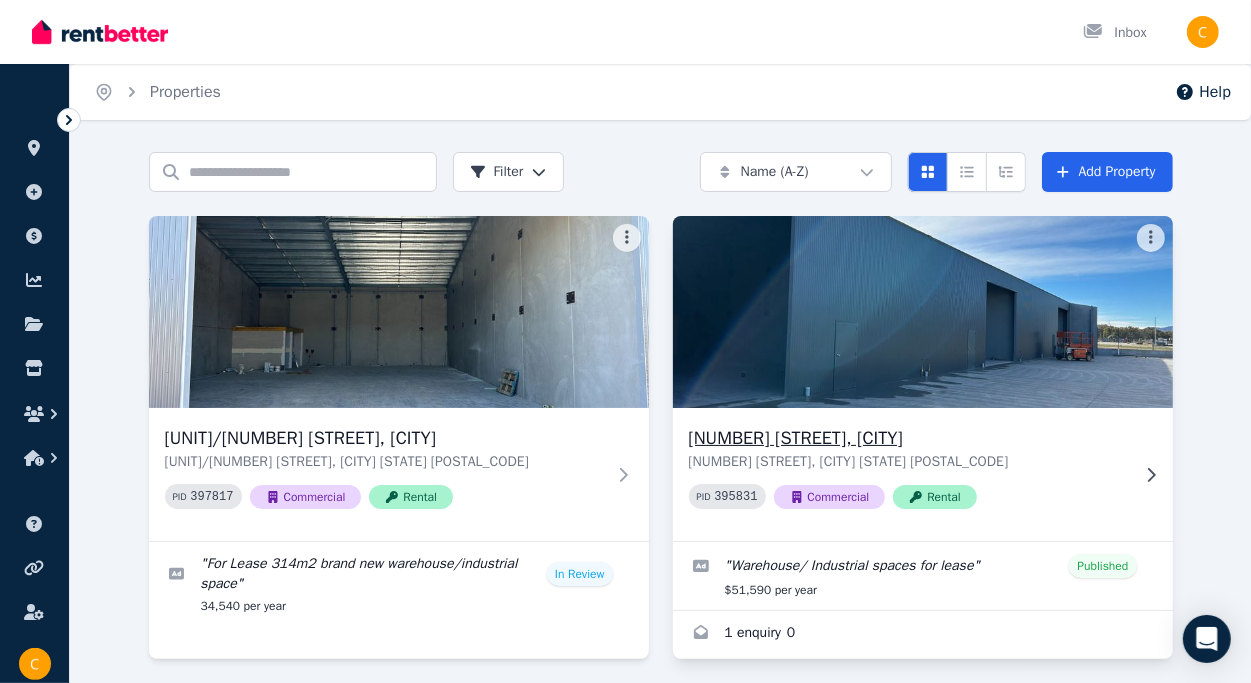 click at bounding box center [922, 312] 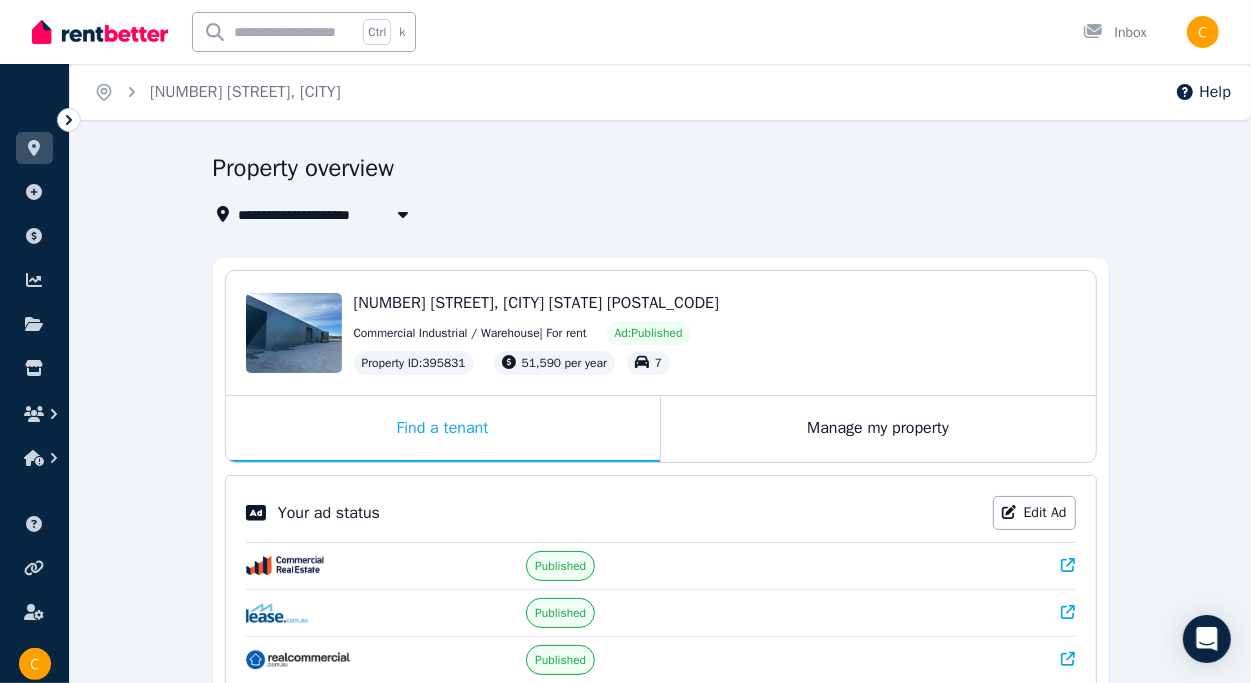 click on "Commercial   Industrial / Warehouse  | For rent" at bounding box center [470, 333] 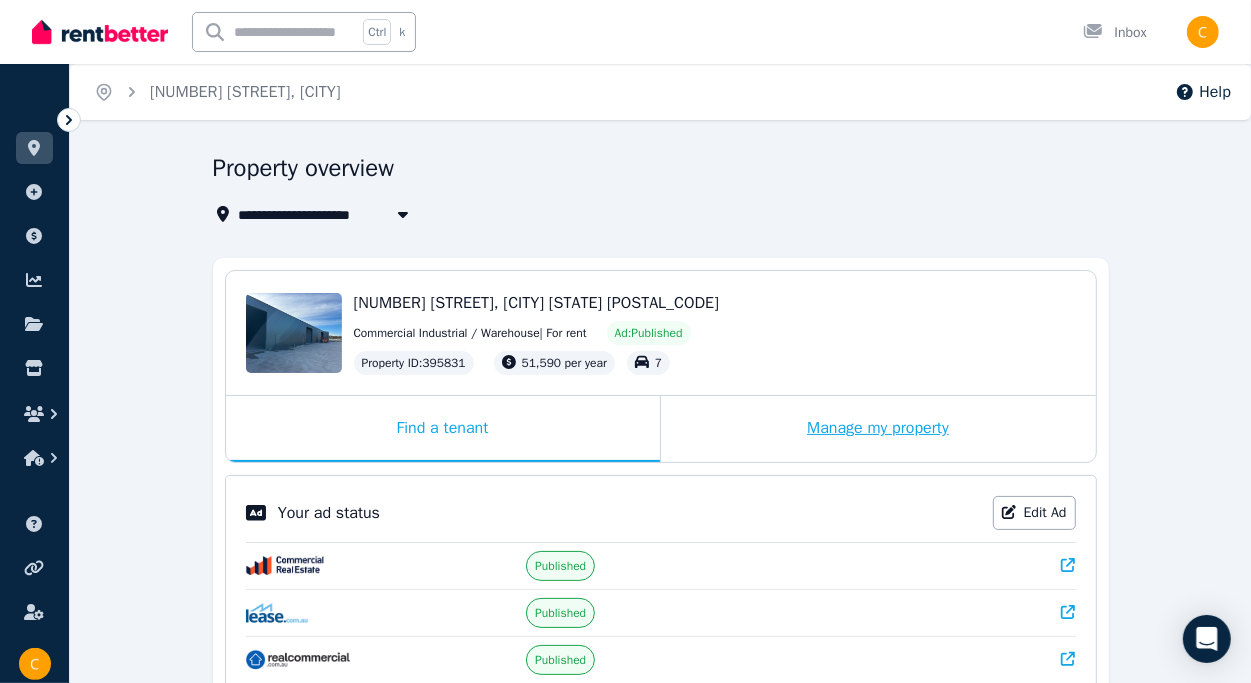 click on "Manage my property" at bounding box center (878, 429) 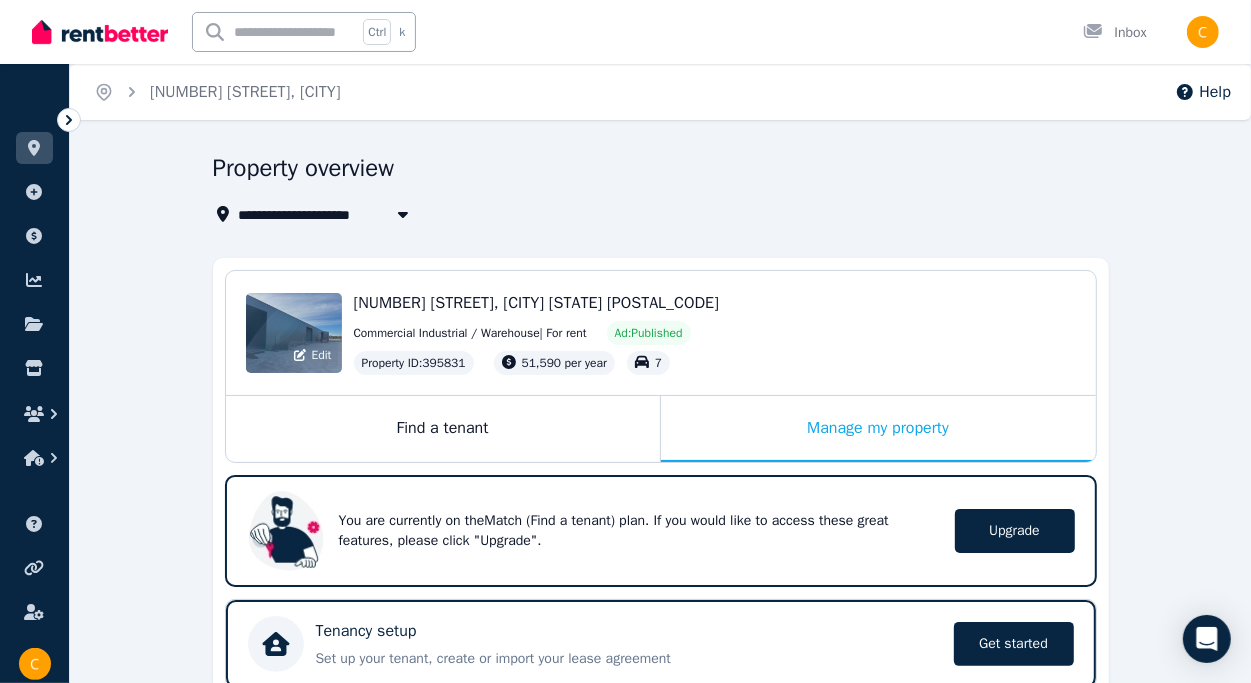 click on "Edit" at bounding box center (294, 333) 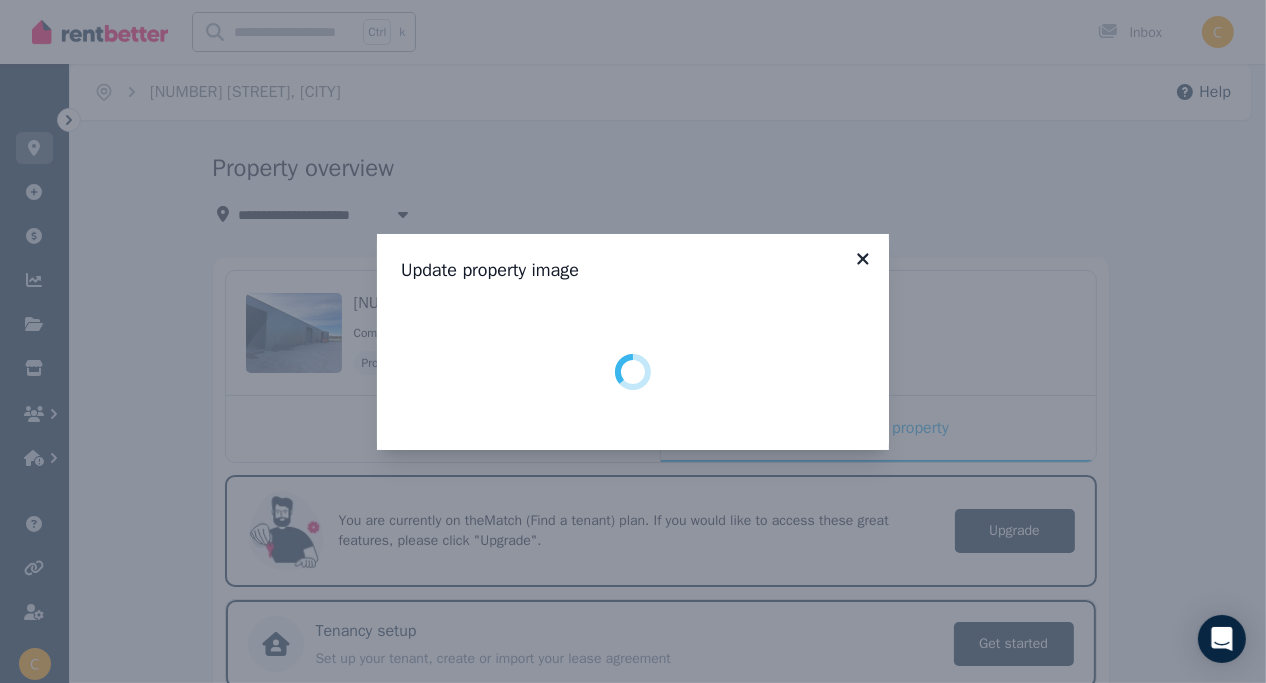 click on "Update property image" at bounding box center (633, 342) 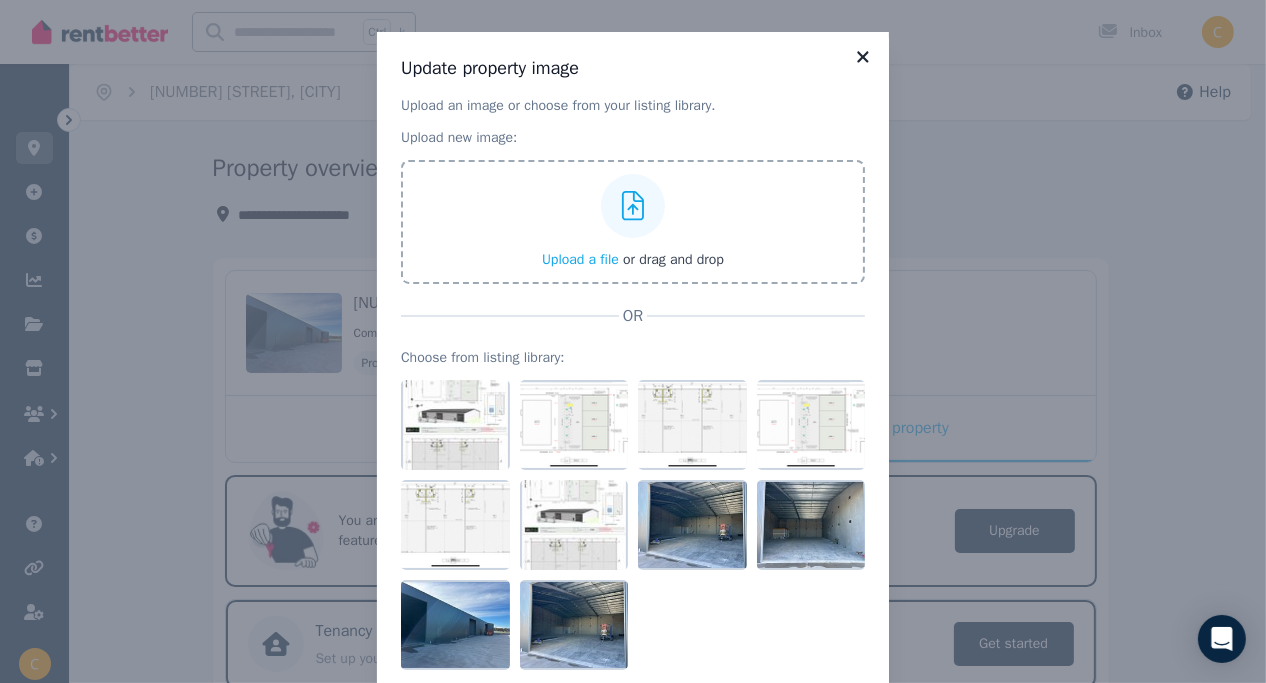 click on "Update property image Upload an image or choose from your listing library. Upload new image: Upload a file   or drag and drop OR Choose from listing library: Cancel Update" at bounding box center [633, 400] 